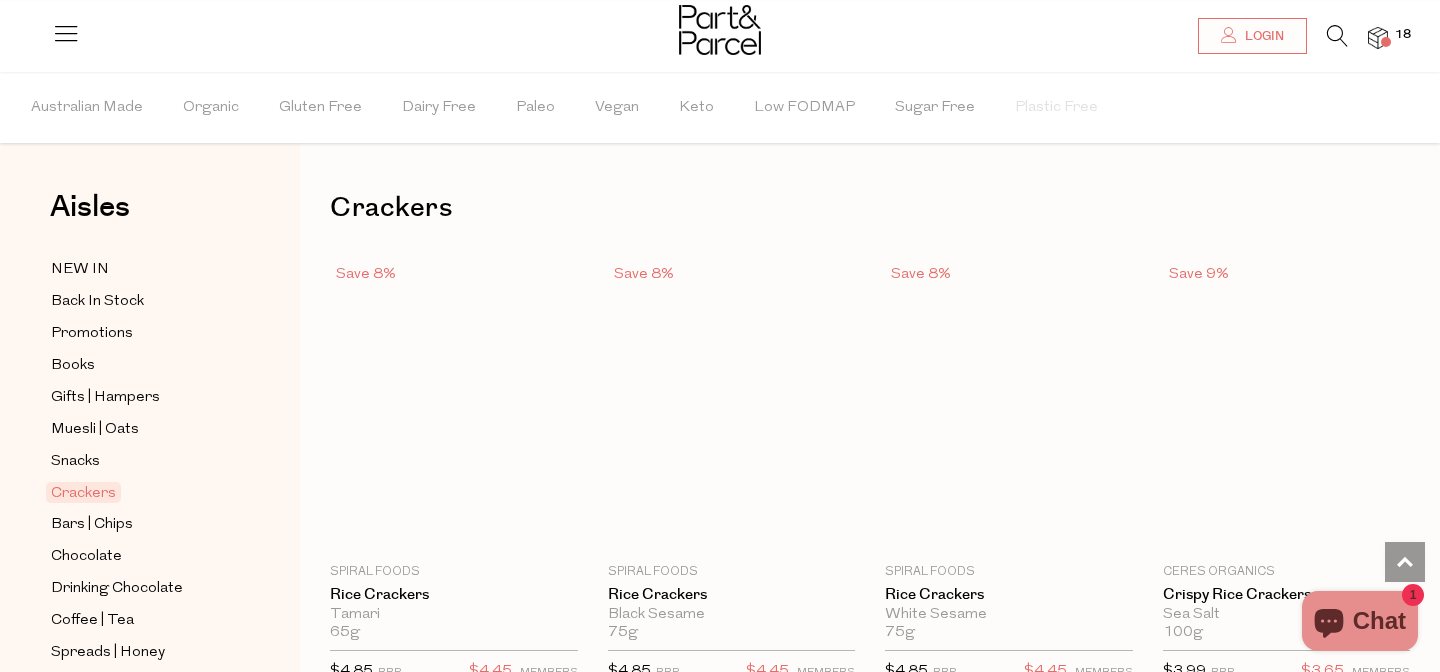 click on "NEW IN" at bounding box center [80, 270] 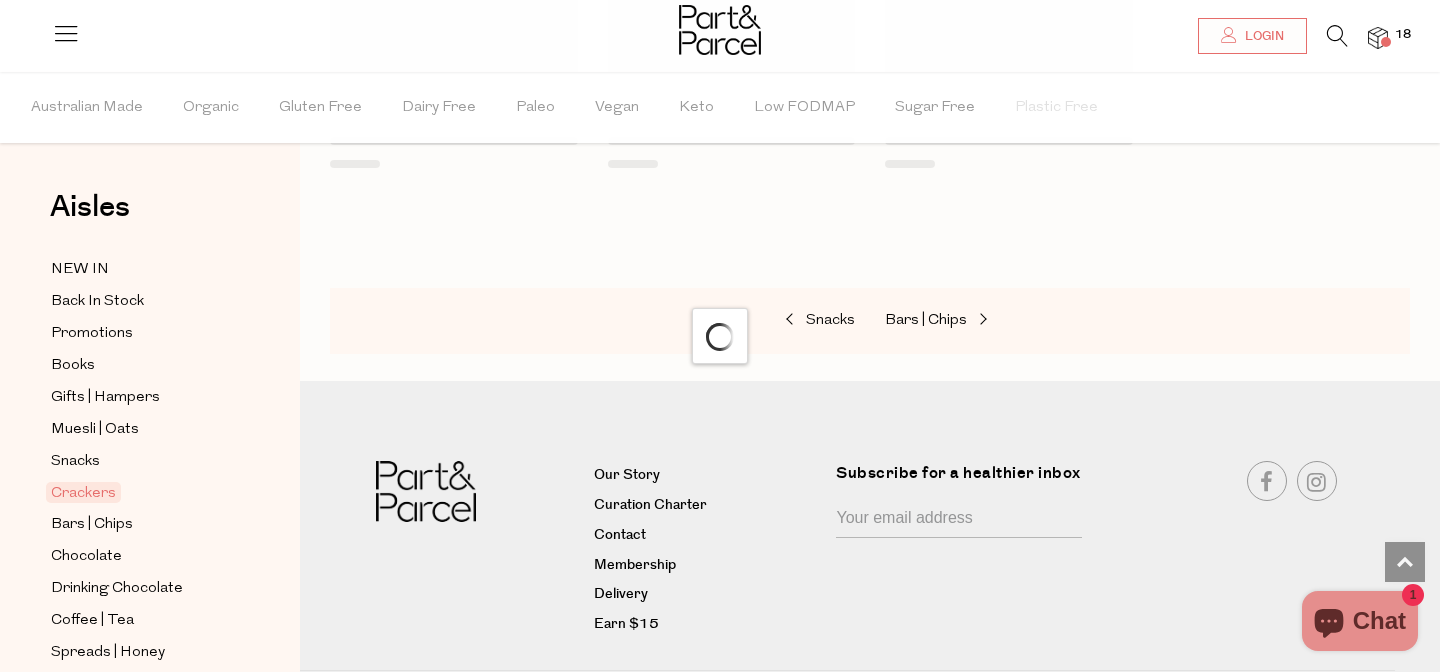 scroll, scrollTop: 1069, scrollLeft: 0, axis: vertical 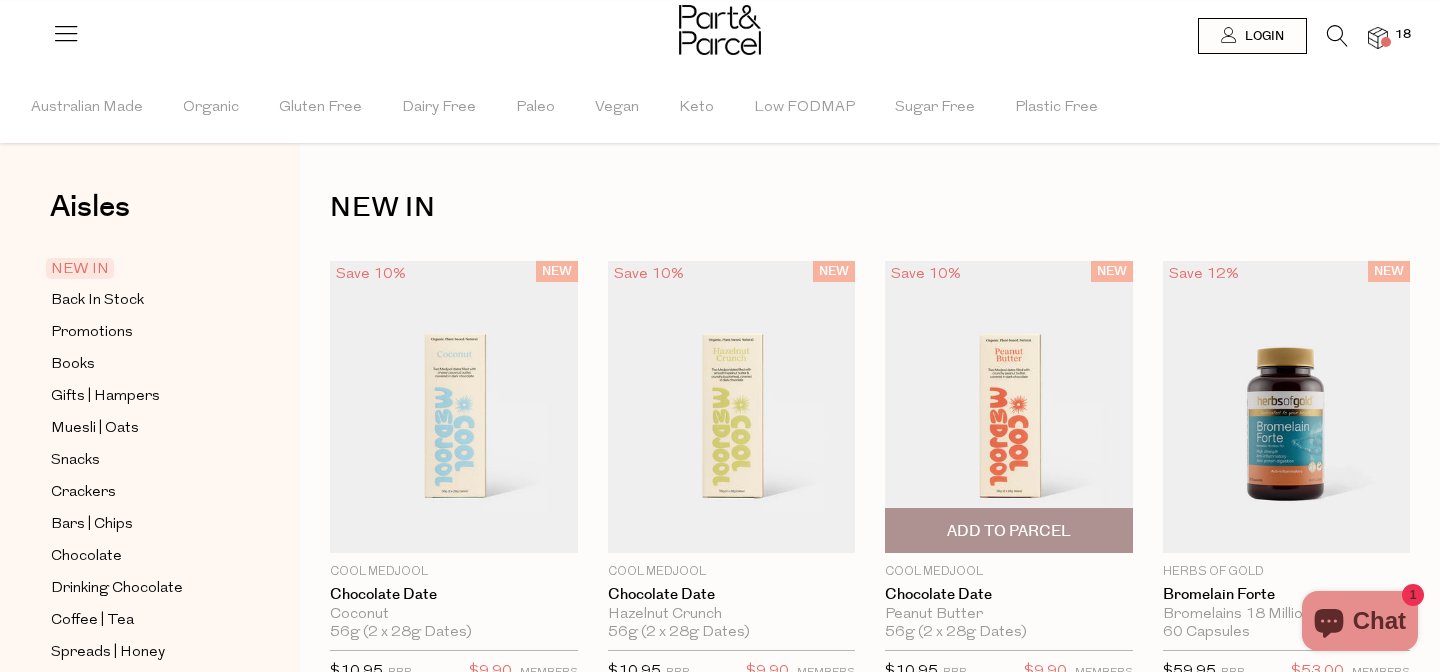 click at bounding box center [1009, 407] 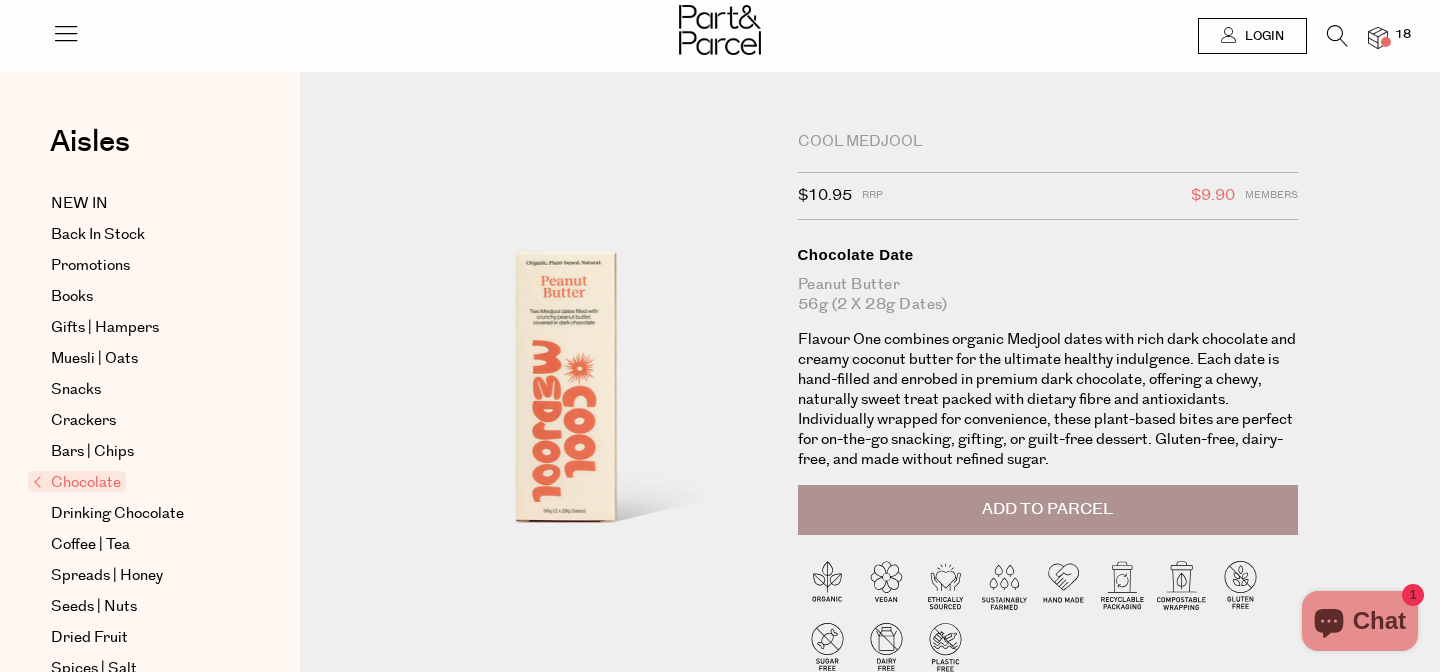 scroll, scrollTop: 0, scrollLeft: 0, axis: both 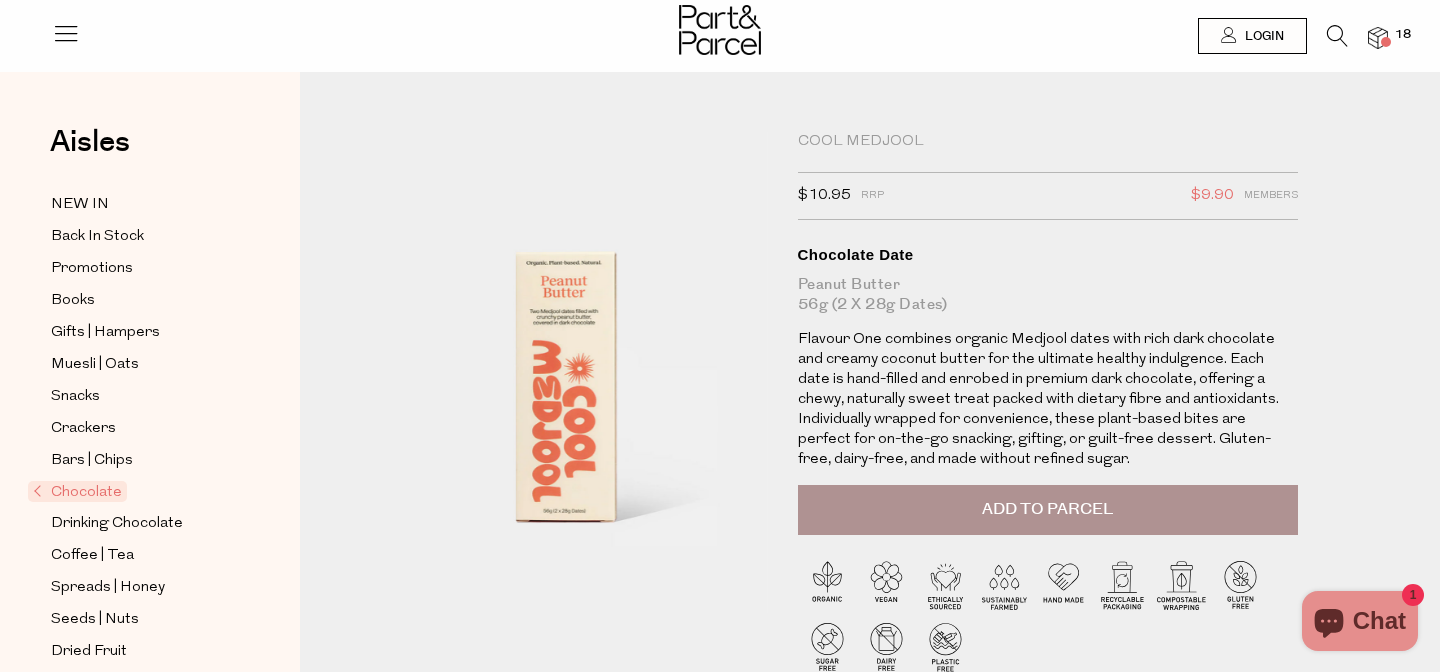 click on "Add to Parcel" at bounding box center [1047, 509] 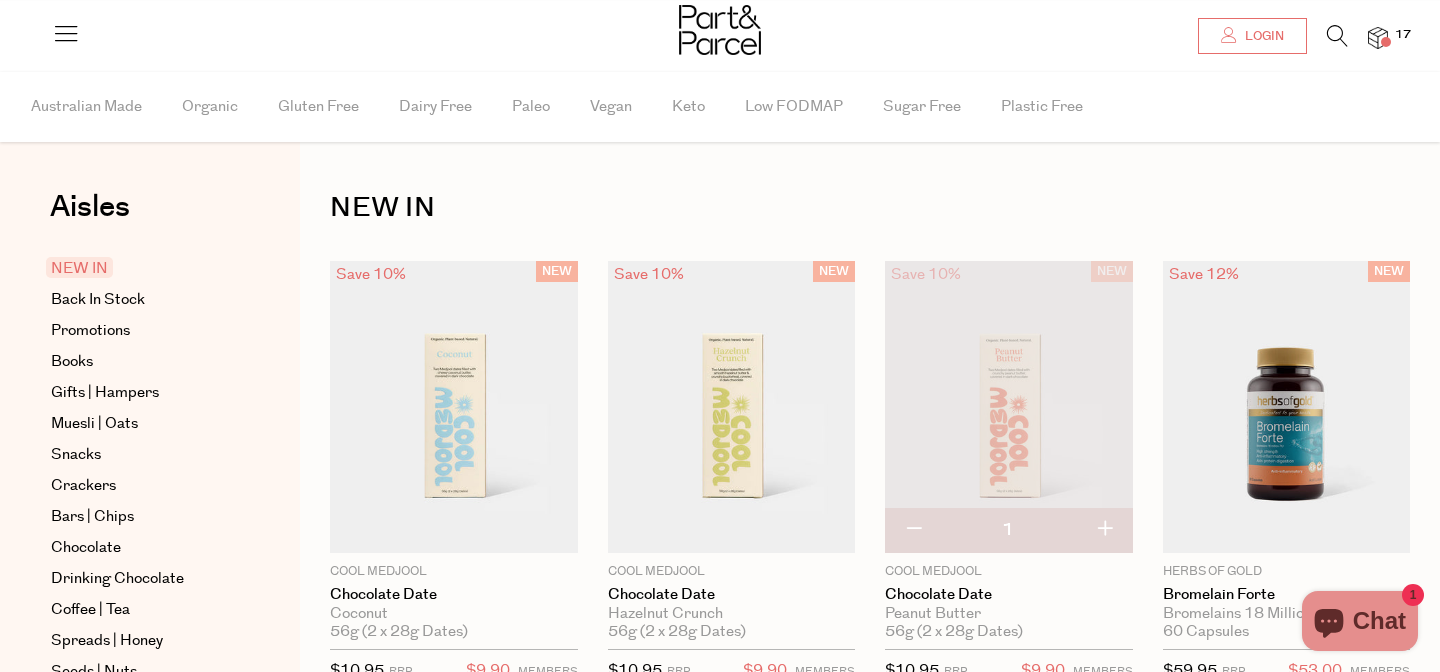 scroll, scrollTop: 0, scrollLeft: 0, axis: both 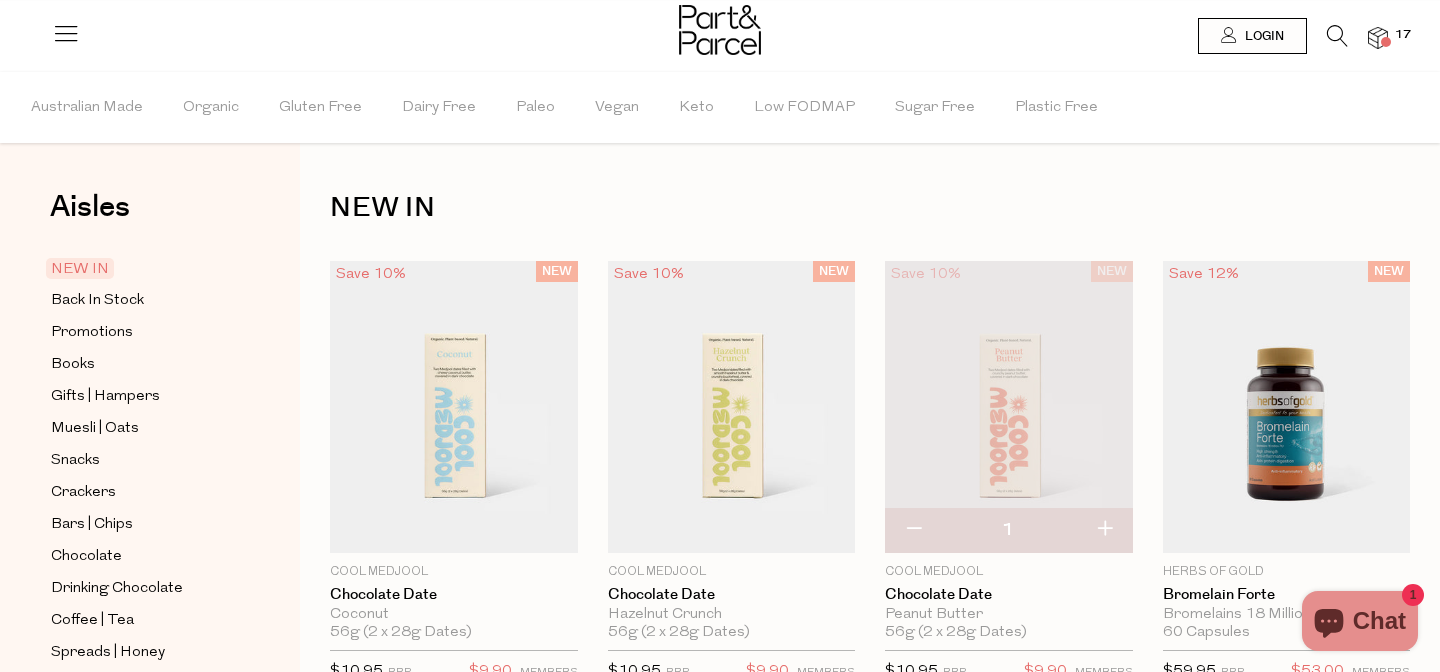 click at bounding box center [913, 530] 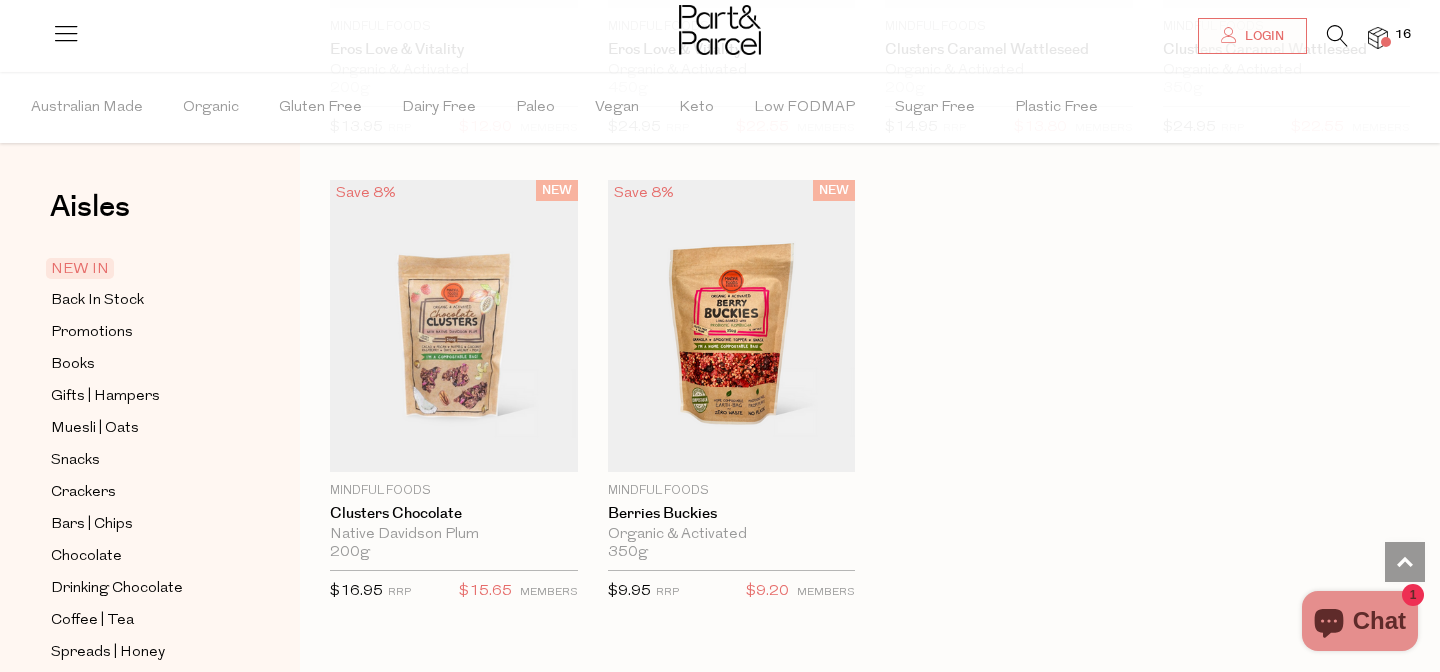 scroll, scrollTop: 2609, scrollLeft: 0, axis: vertical 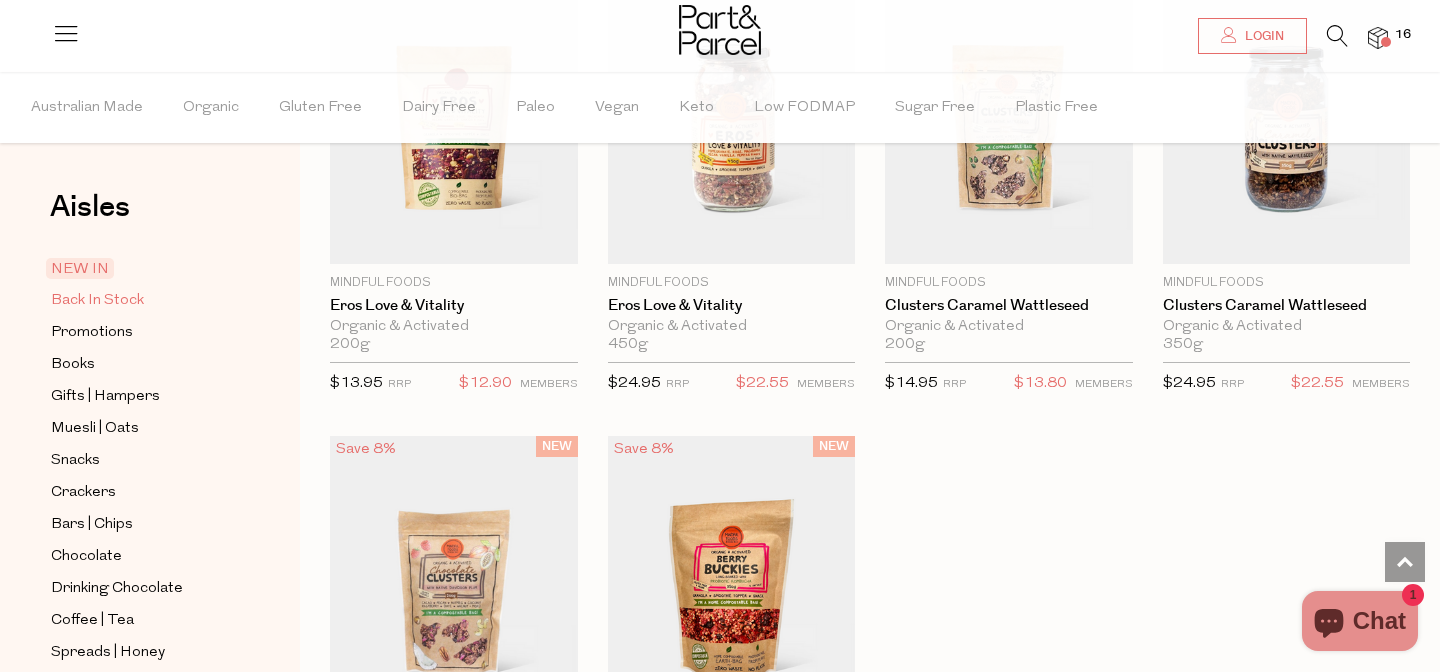 click on "Back In Stock" at bounding box center (97, 301) 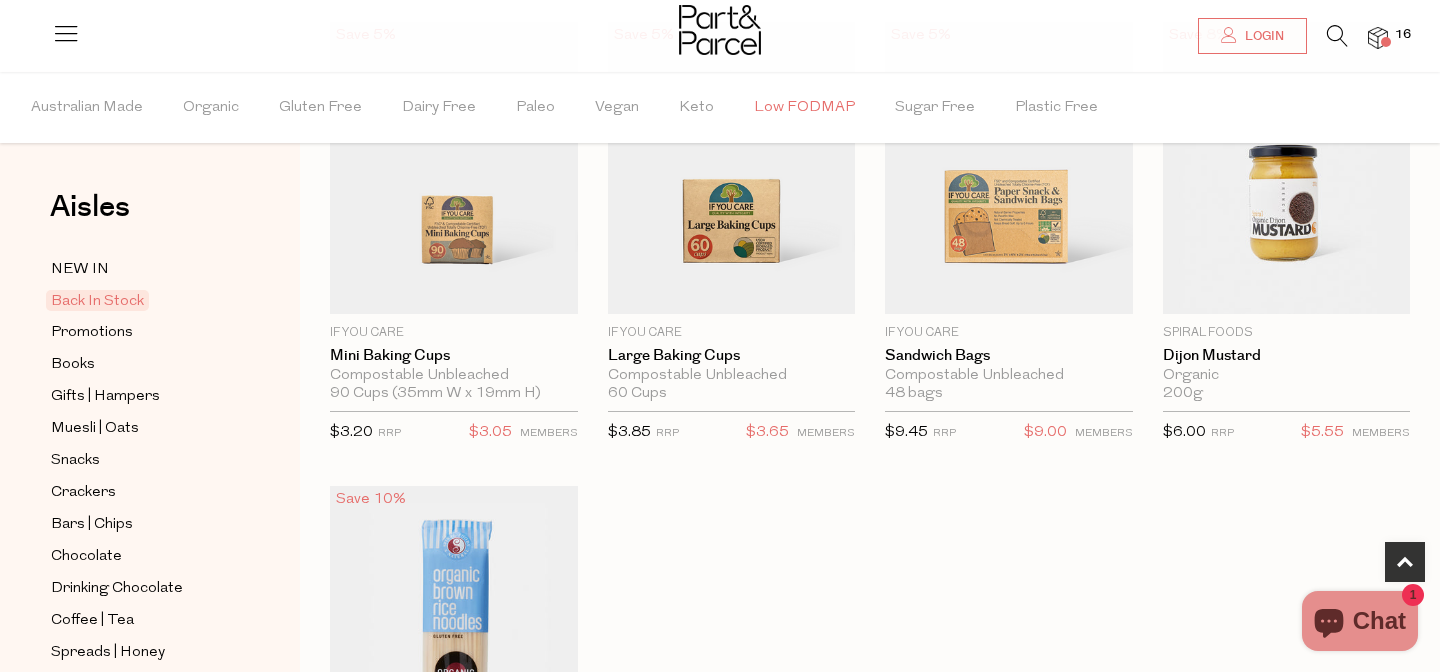scroll, scrollTop: 746, scrollLeft: 0, axis: vertical 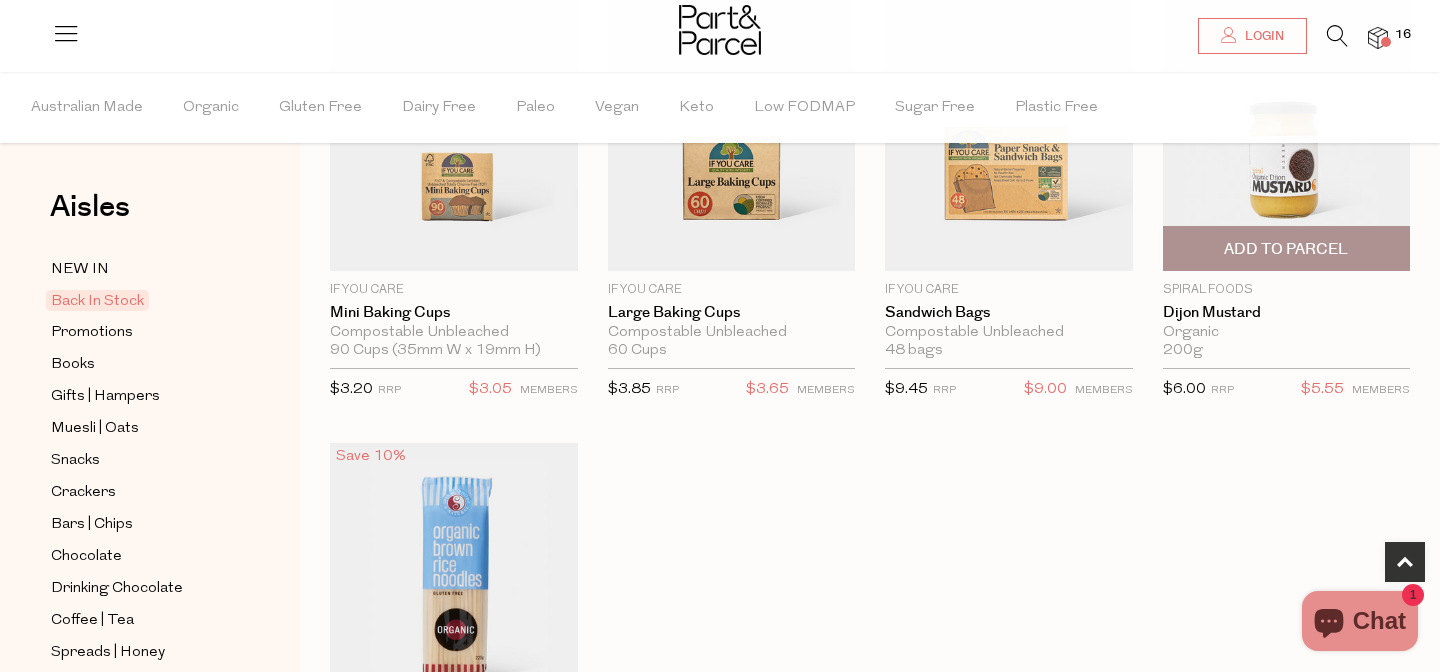click on "Add To Parcel" at bounding box center (1286, 249) 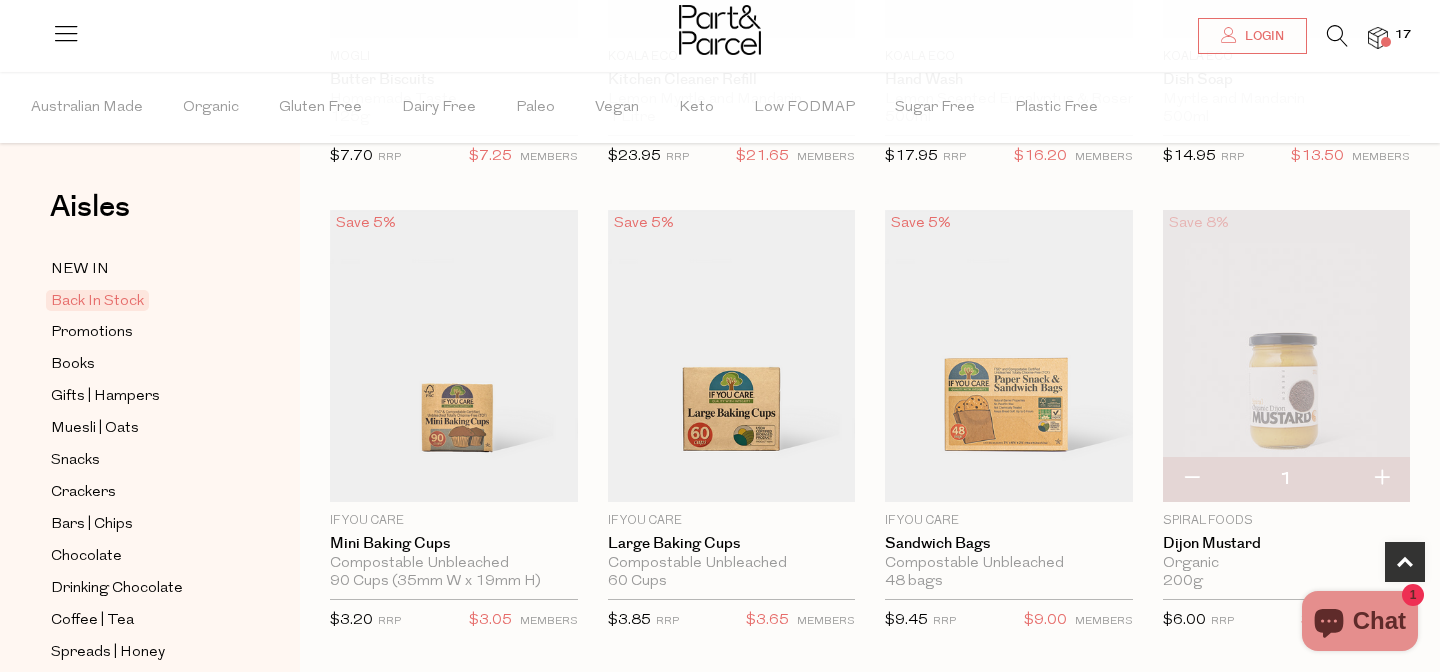 scroll, scrollTop: 510, scrollLeft: 0, axis: vertical 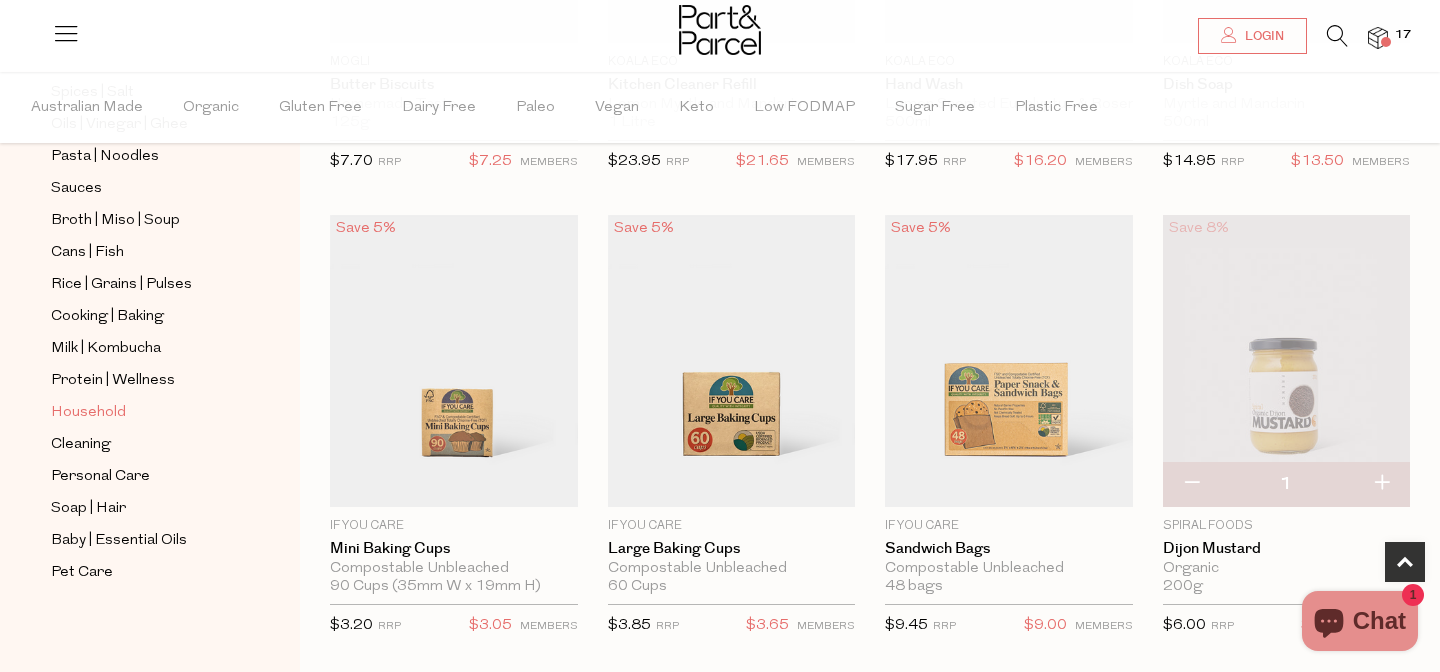 click on "Household" at bounding box center (88, 413) 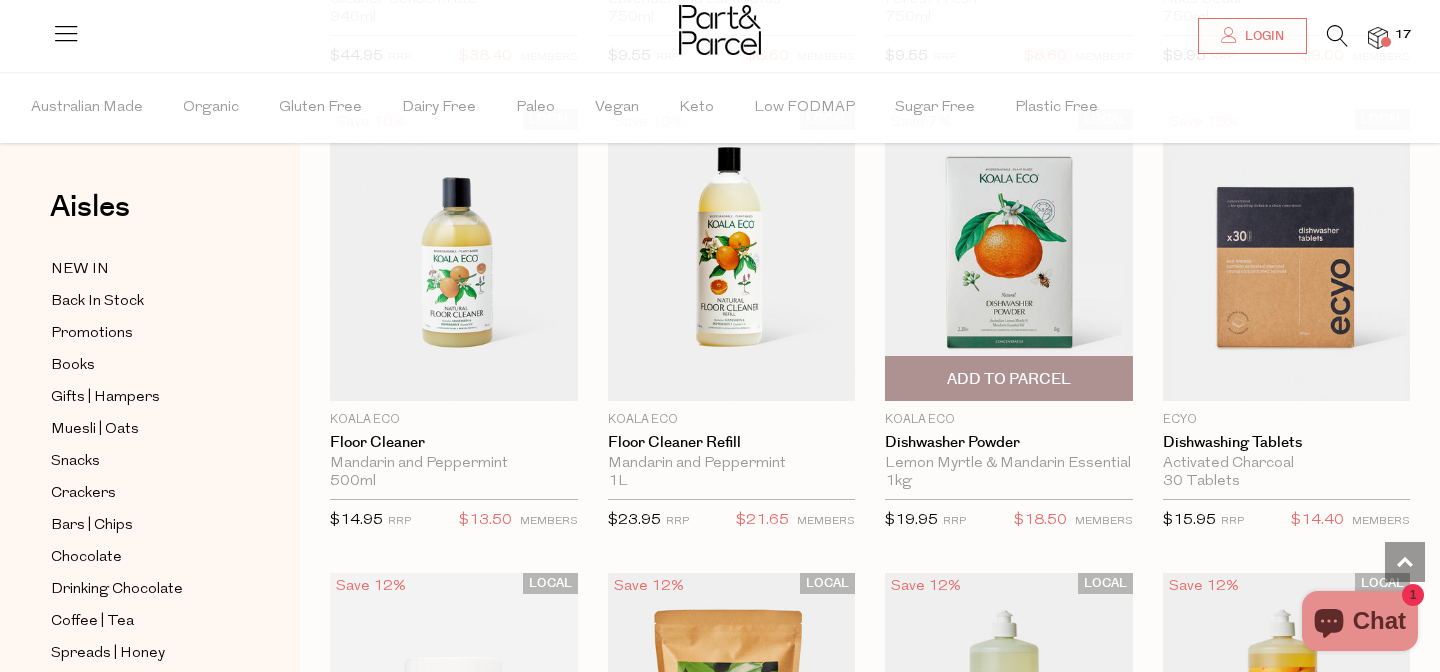 scroll, scrollTop: 2914, scrollLeft: 0, axis: vertical 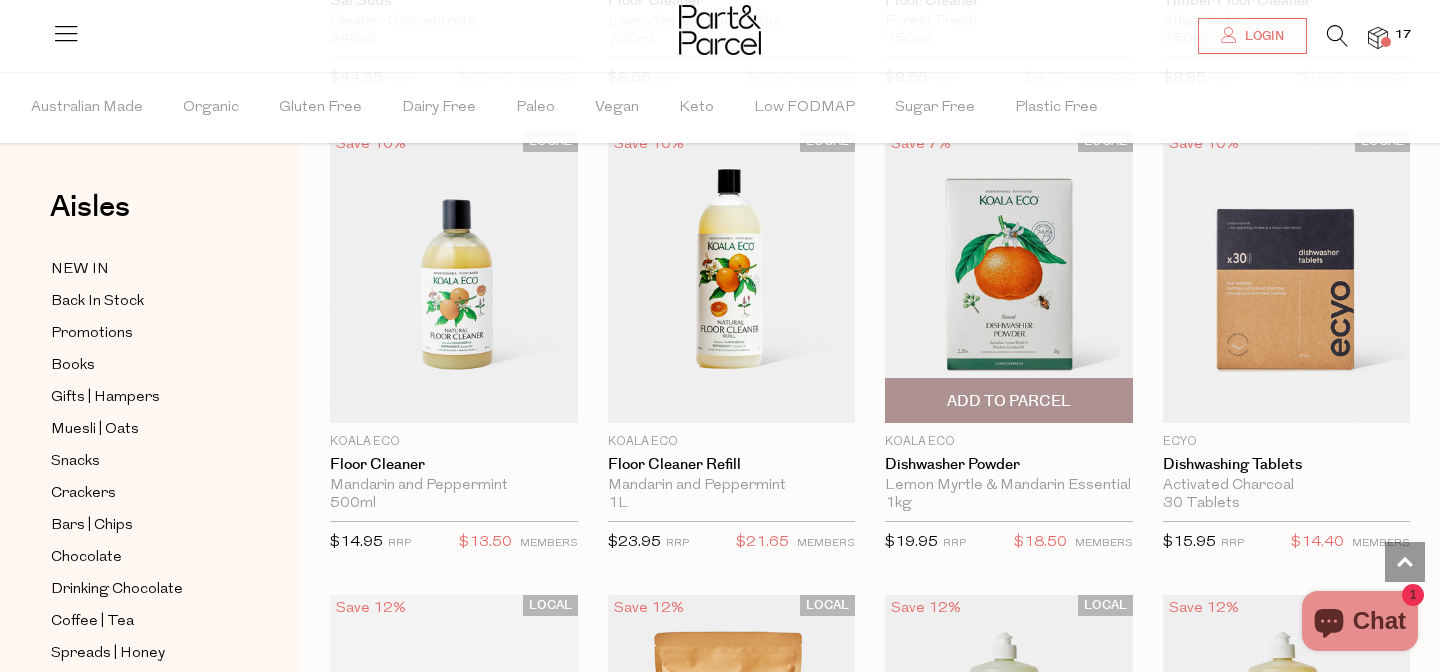click on "Add To Parcel" at bounding box center [1009, 401] 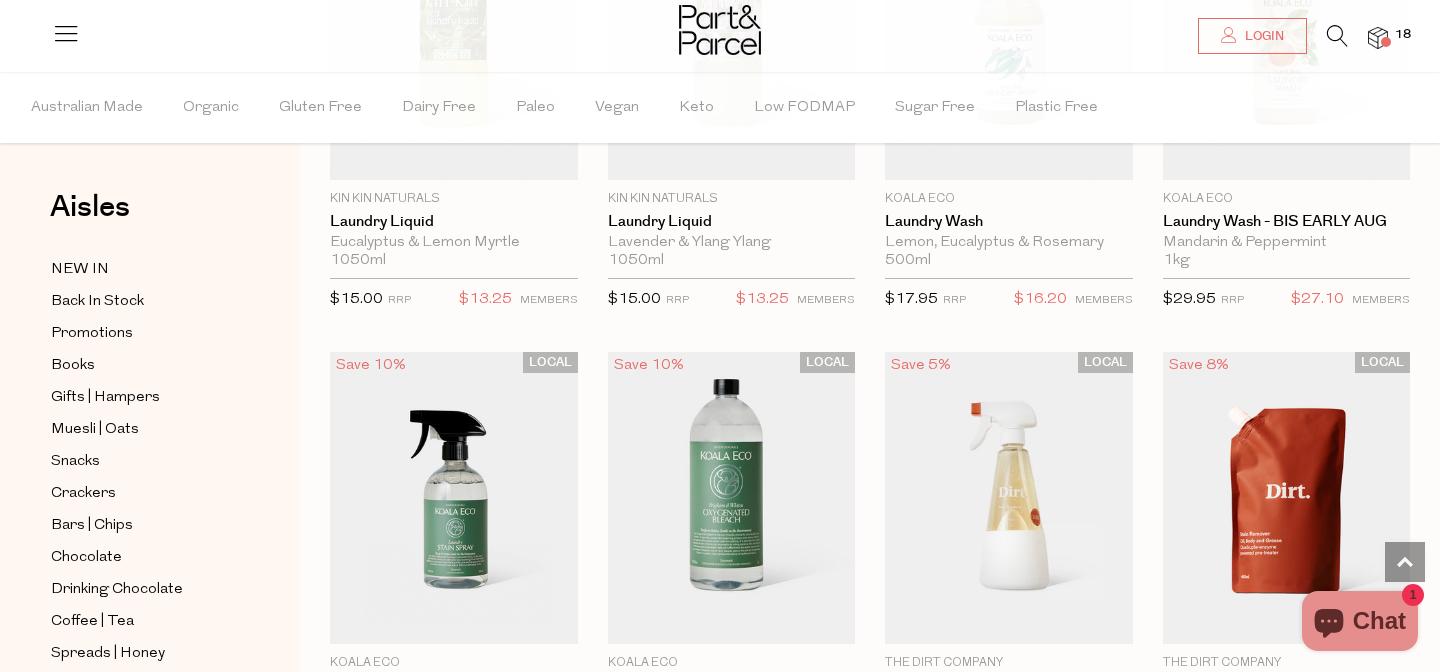 scroll, scrollTop: 5087, scrollLeft: 0, axis: vertical 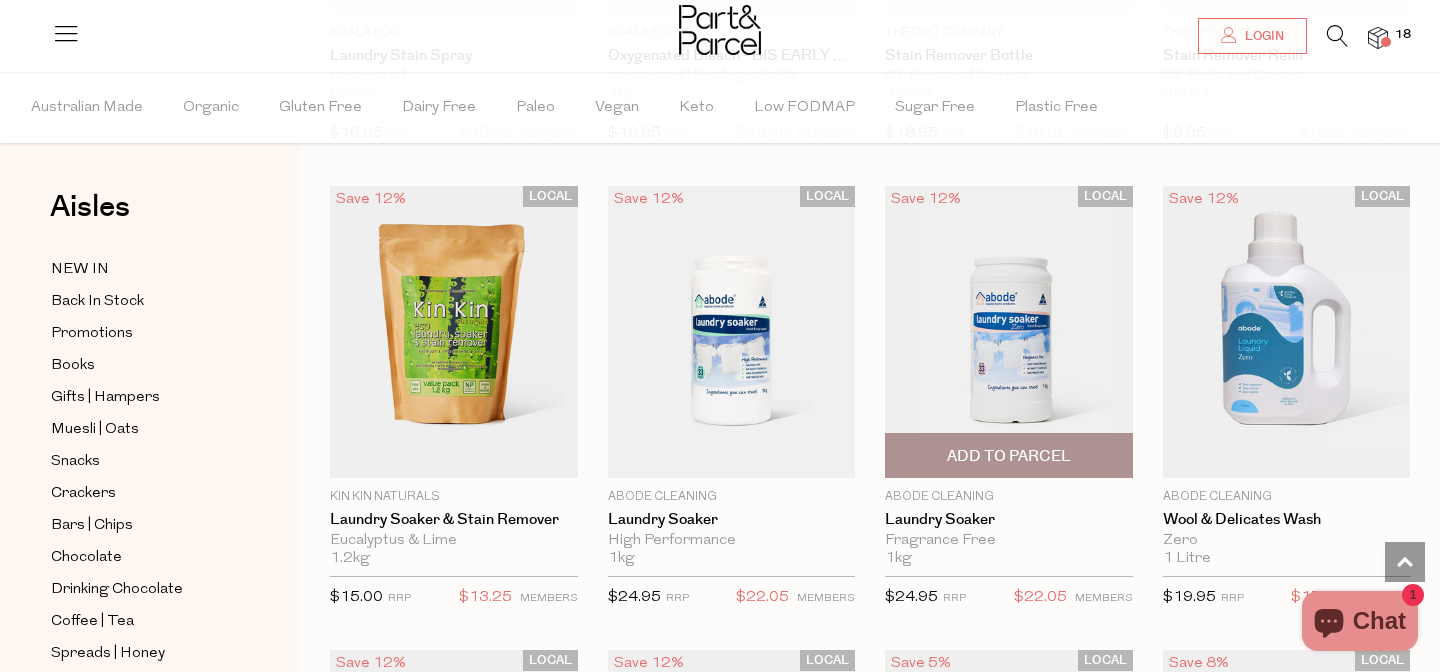 click on "Add To Parcel" at bounding box center (1009, 456) 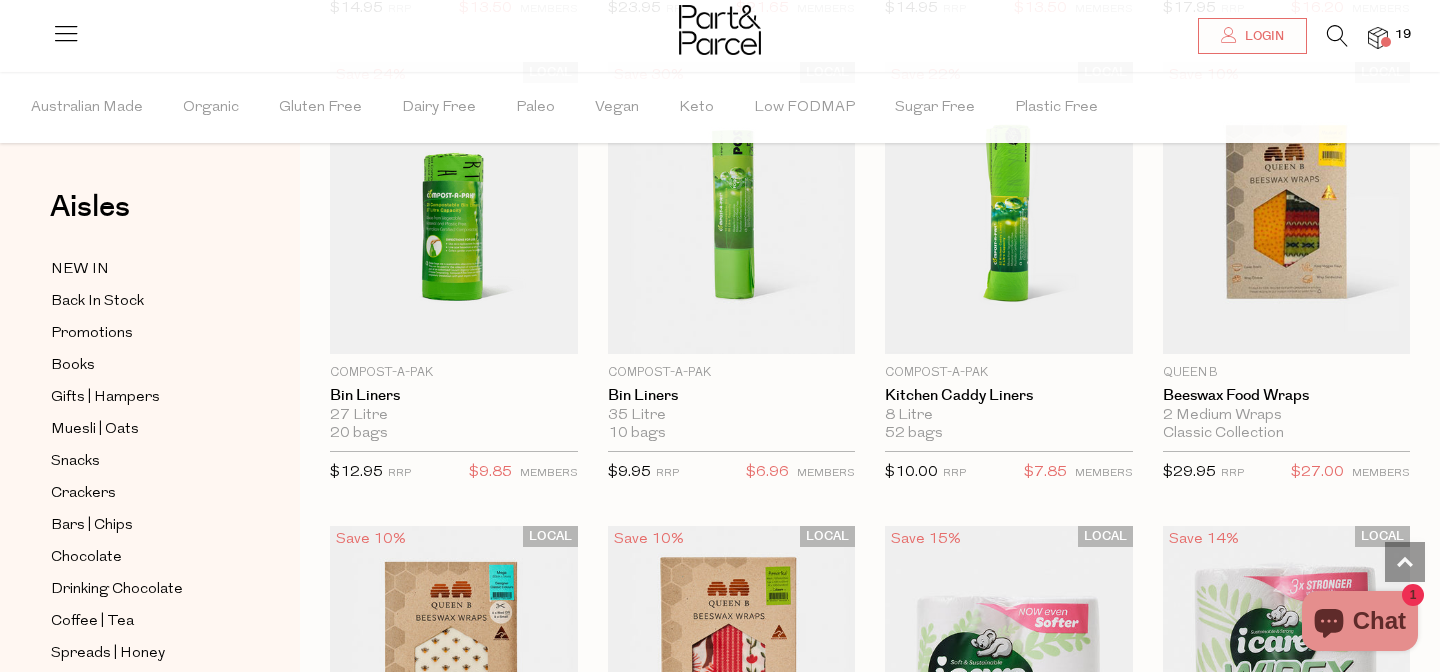 scroll, scrollTop: 8599, scrollLeft: 0, axis: vertical 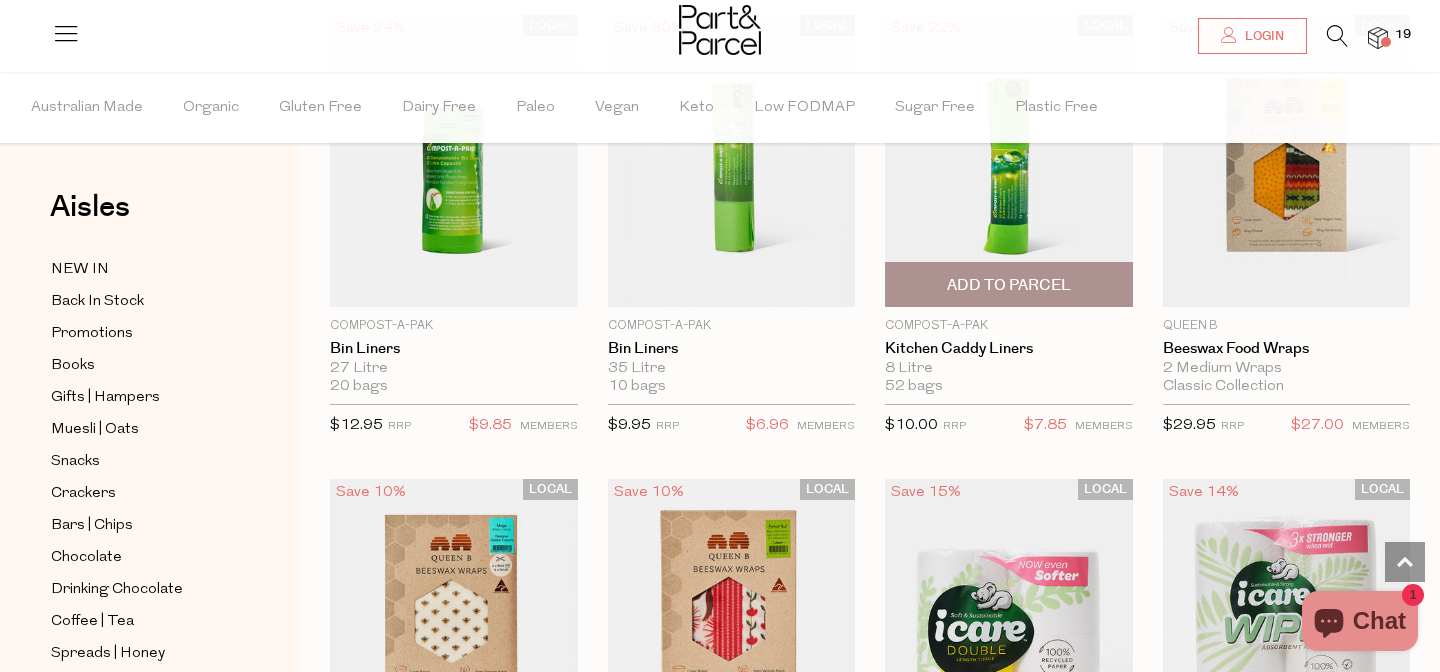 click on "Add To Parcel" at bounding box center [1009, 285] 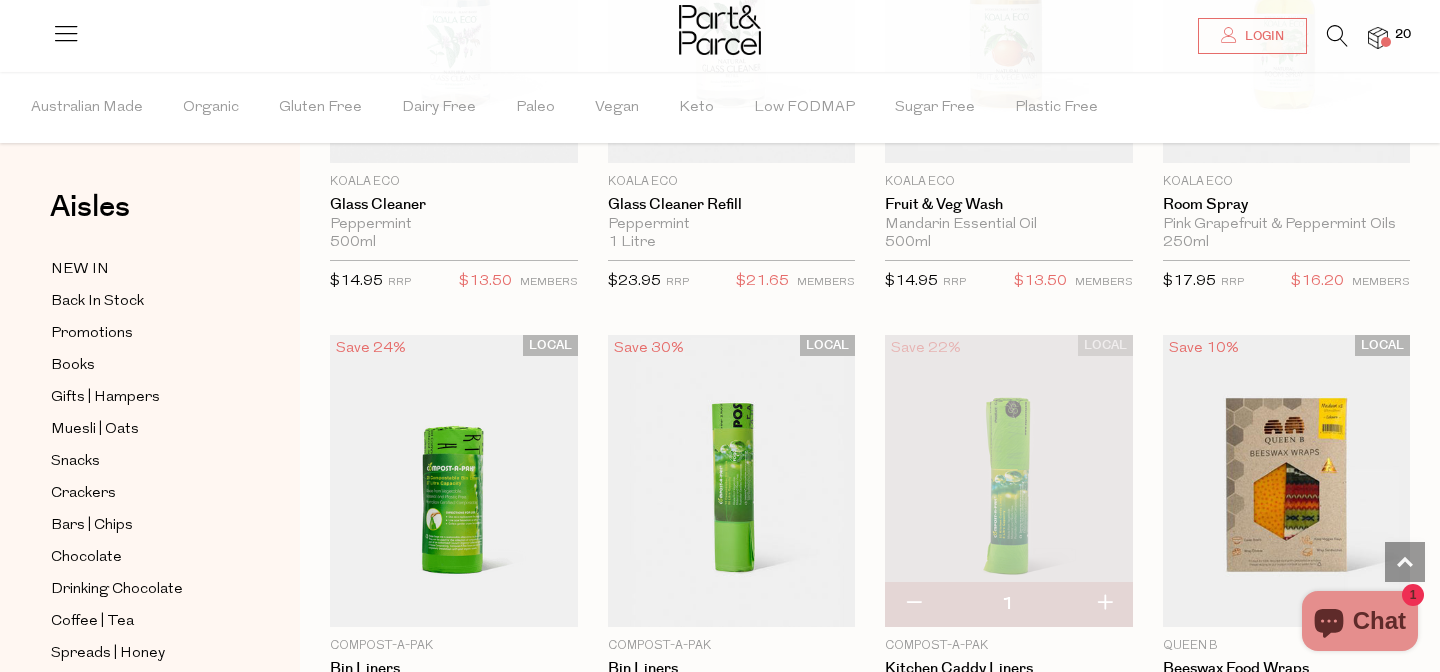 scroll, scrollTop: 8120, scrollLeft: 0, axis: vertical 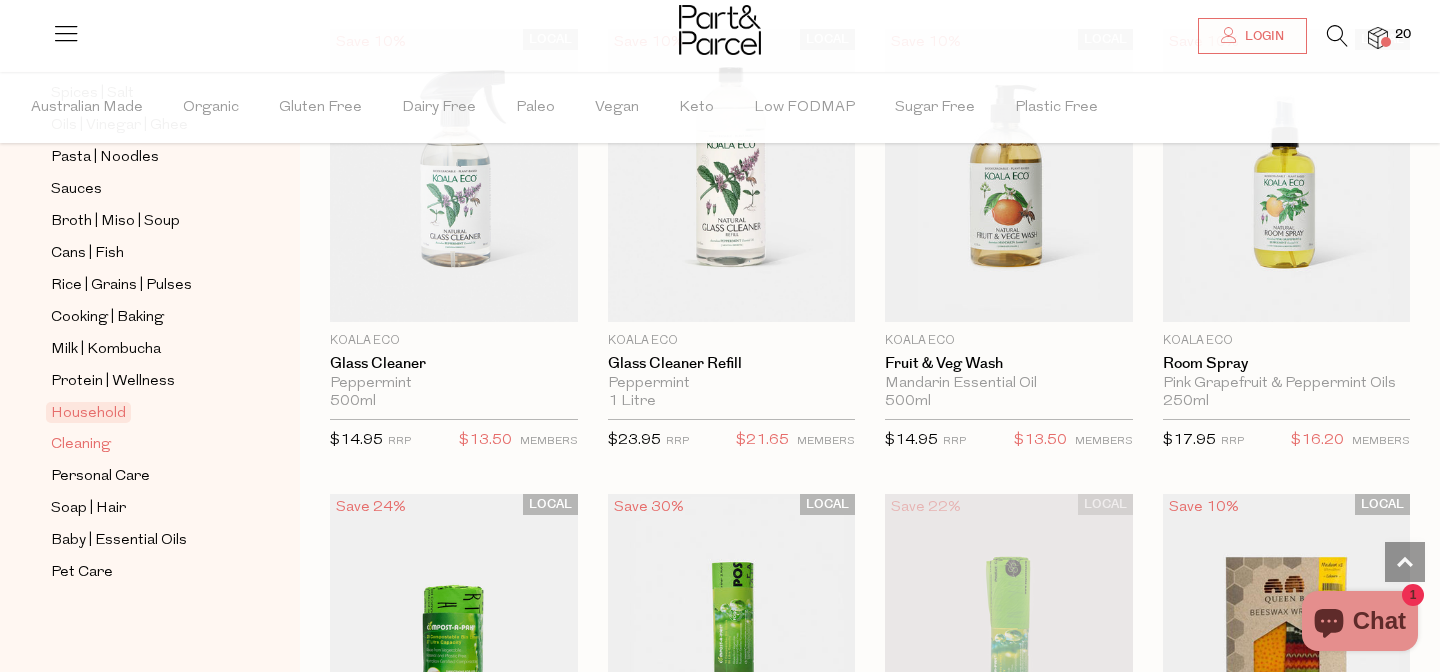 click on "Cleaning" at bounding box center [81, 445] 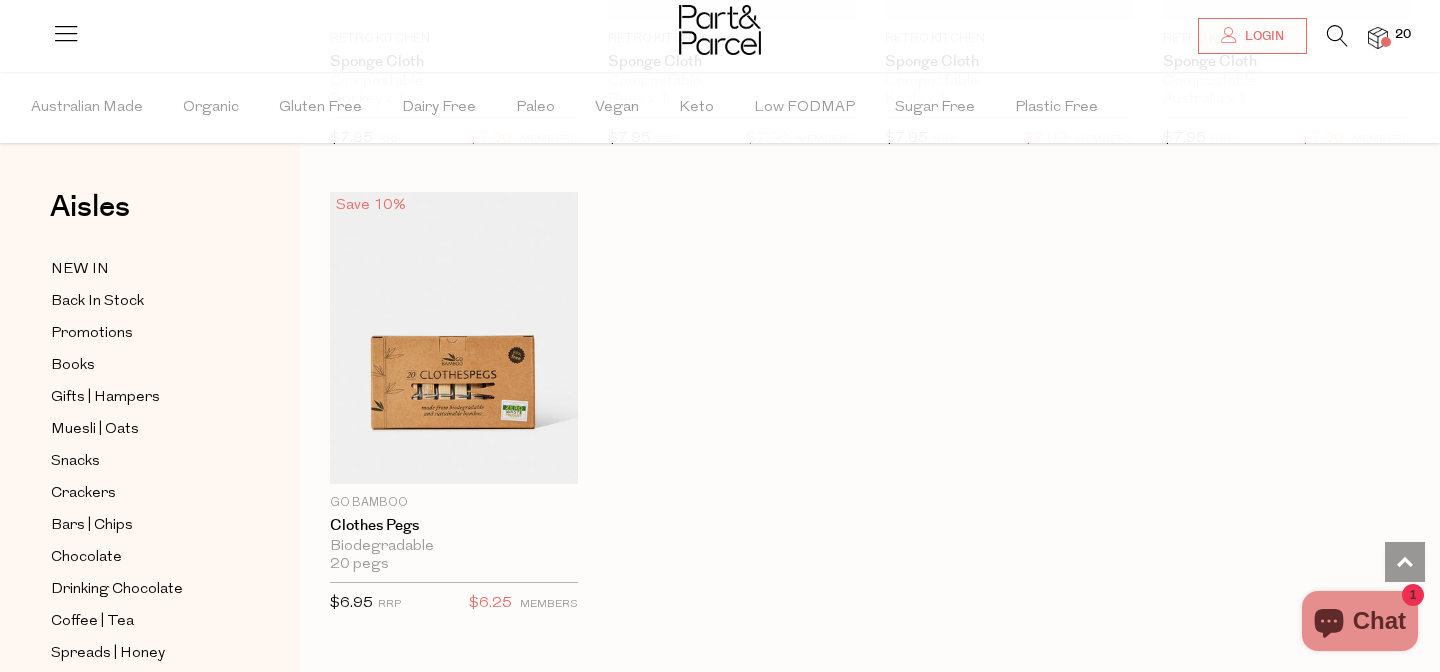 scroll, scrollTop: 1476, scrollLeft: 0, axis: vertical 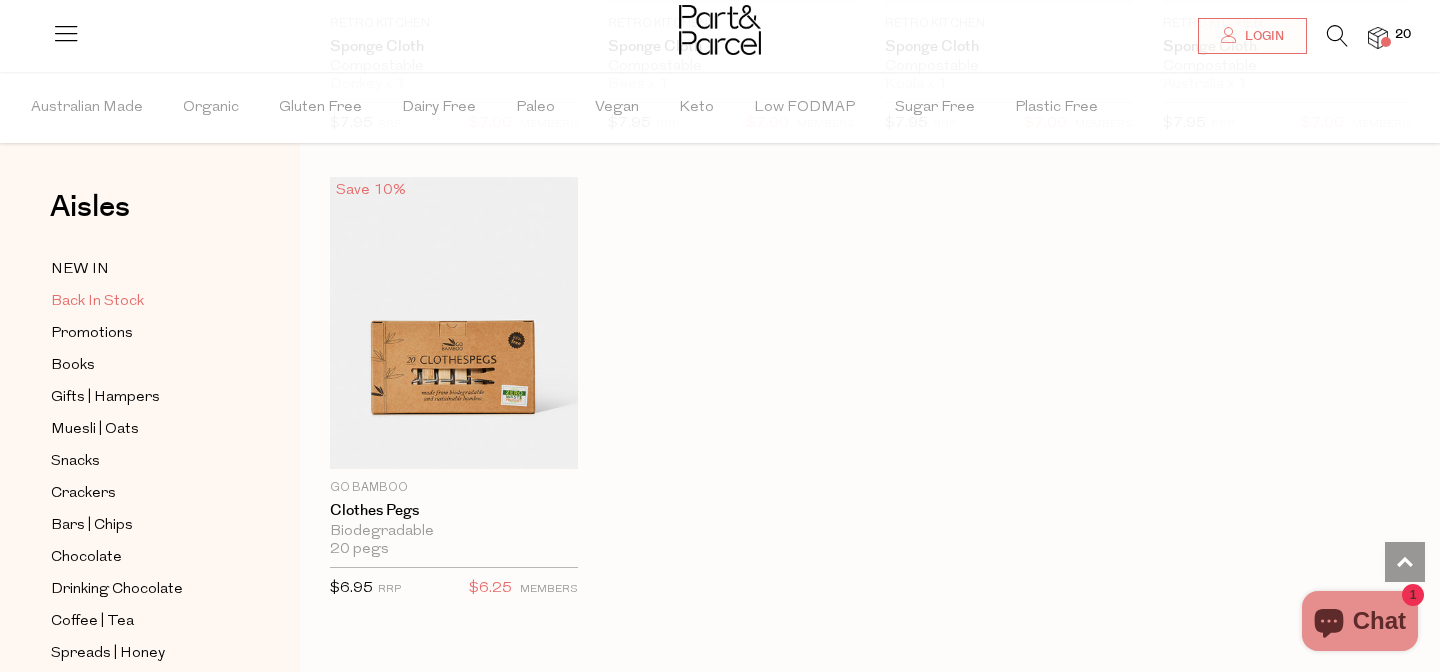 click on "Back In Stock" at bounding box center [97, 302] 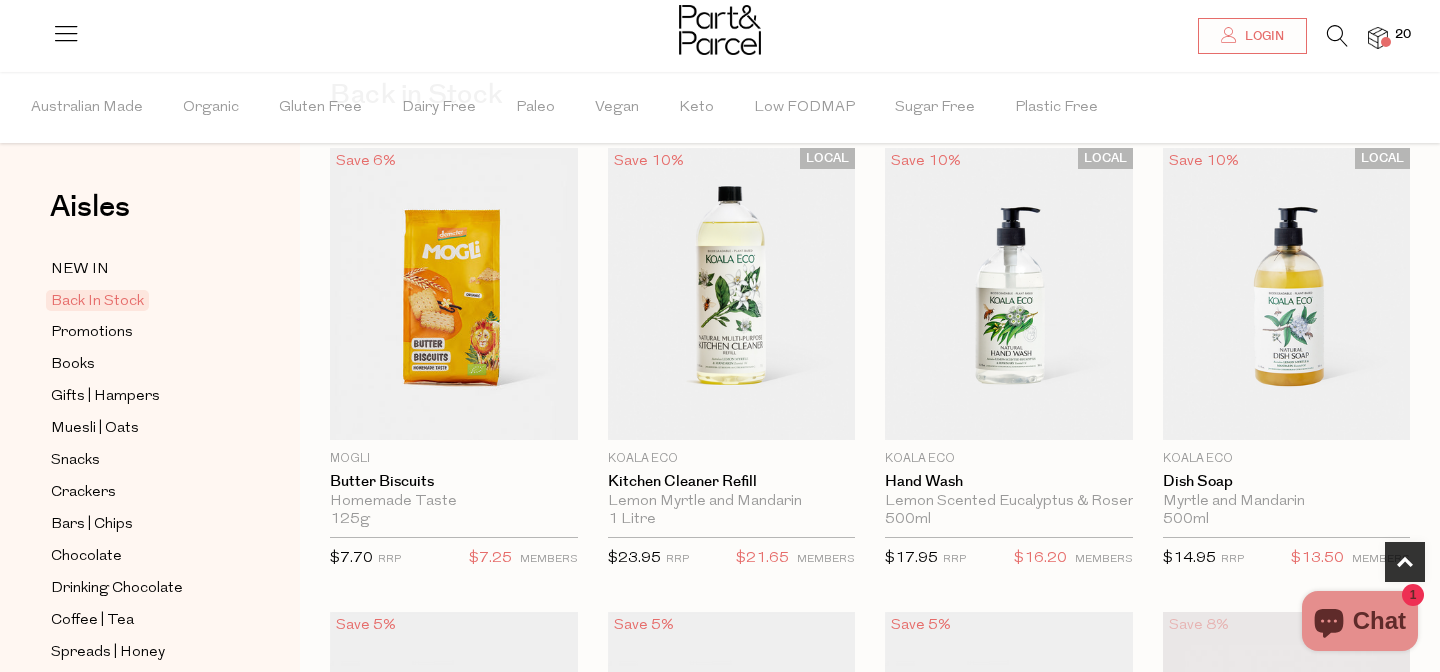 scroll, scrollTop: 0, scrollLeft: 0, axis: both 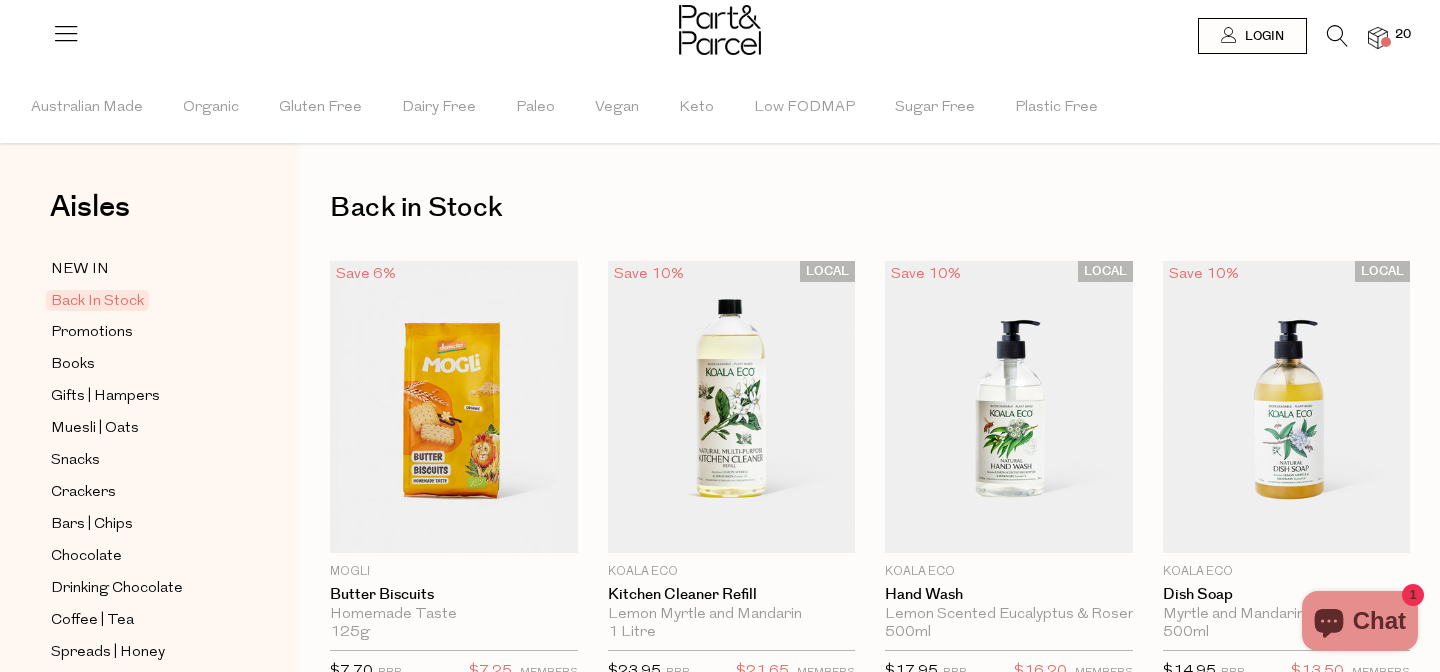 click at bounding box center [720, 32] 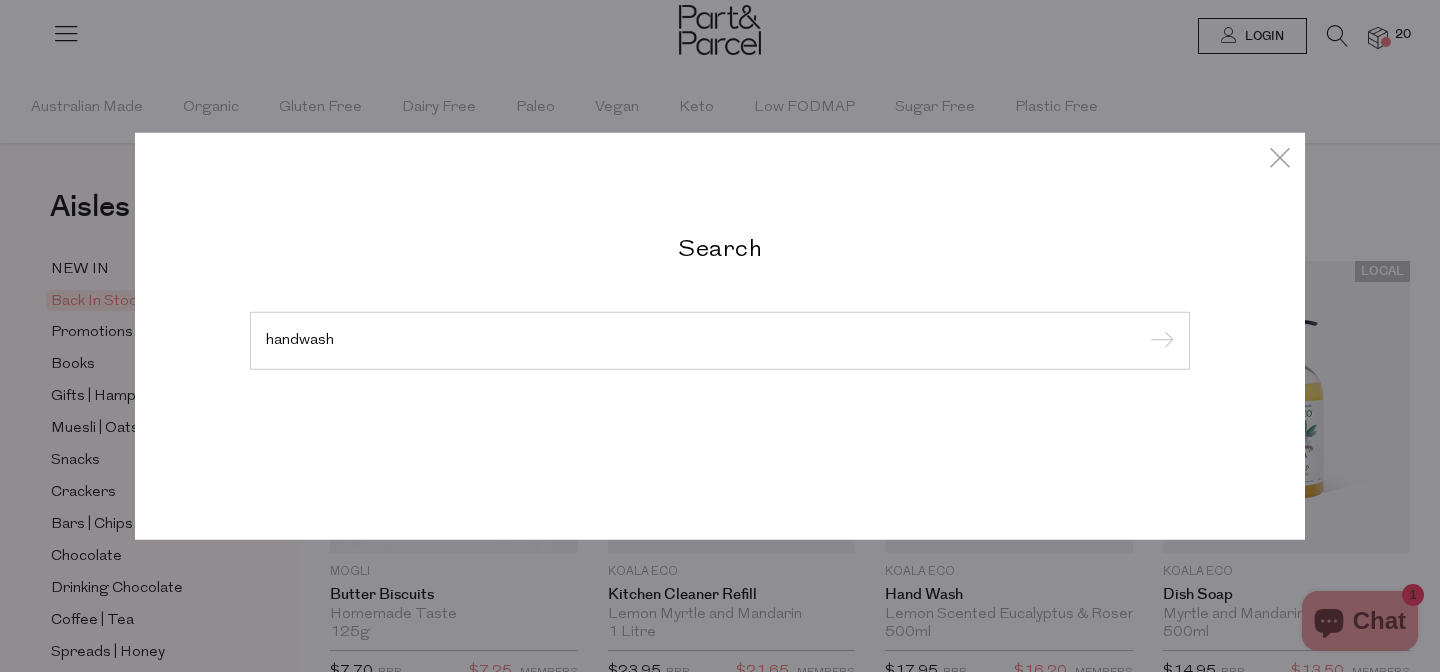 type on "handwash" 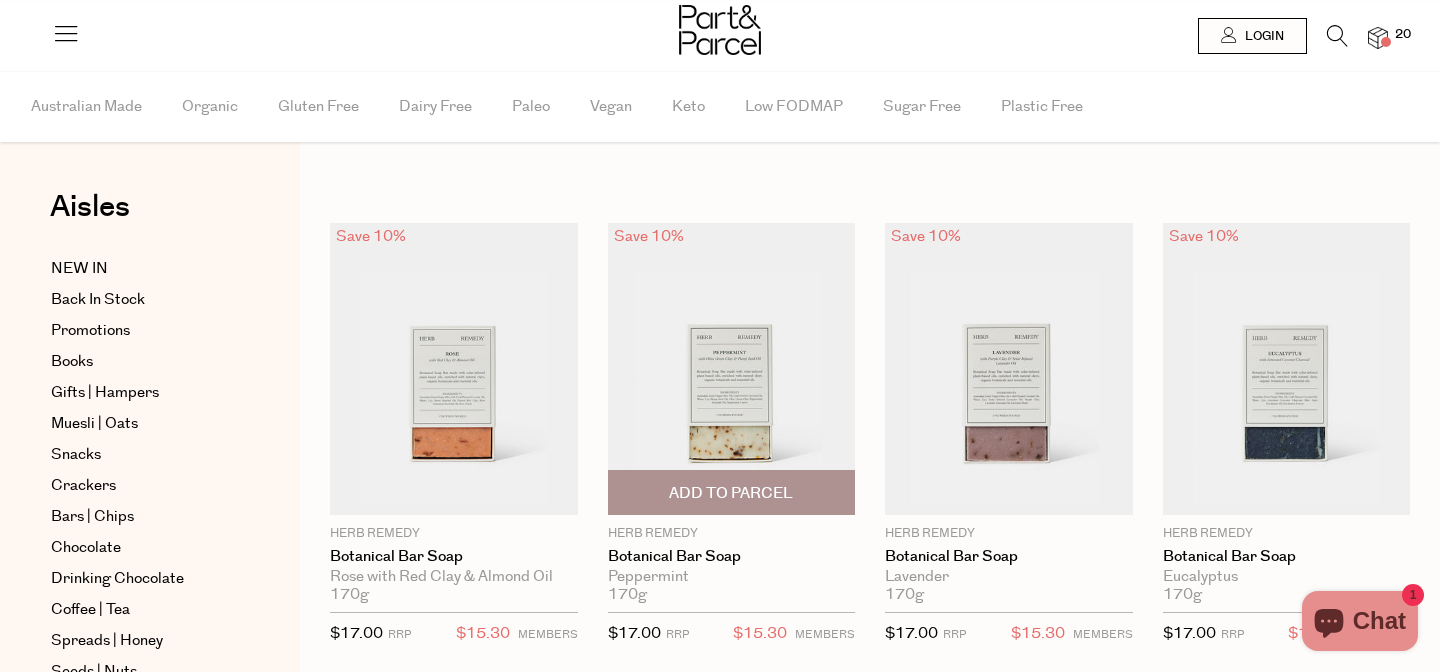 scroll, scrollTop: 0, scrollLeft: 0, axis: both 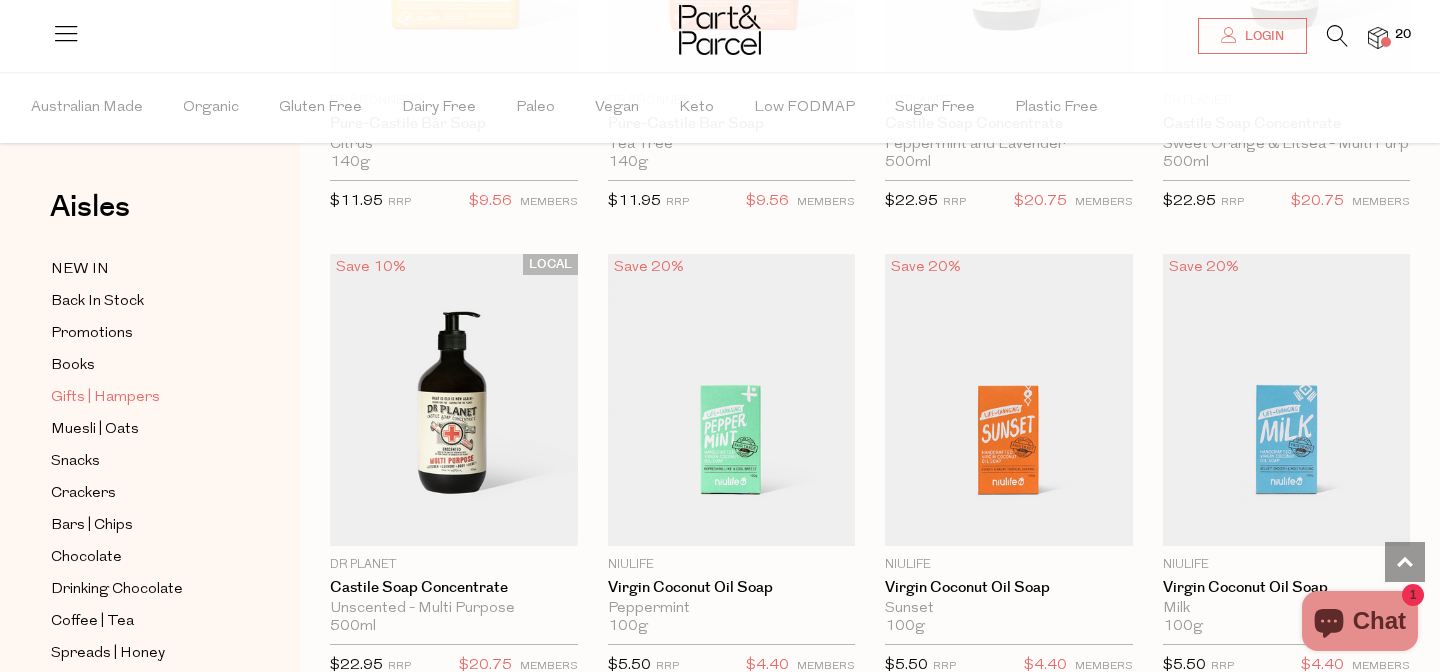 click on "Gifts | Hampers" at bounding box center [105, 398] 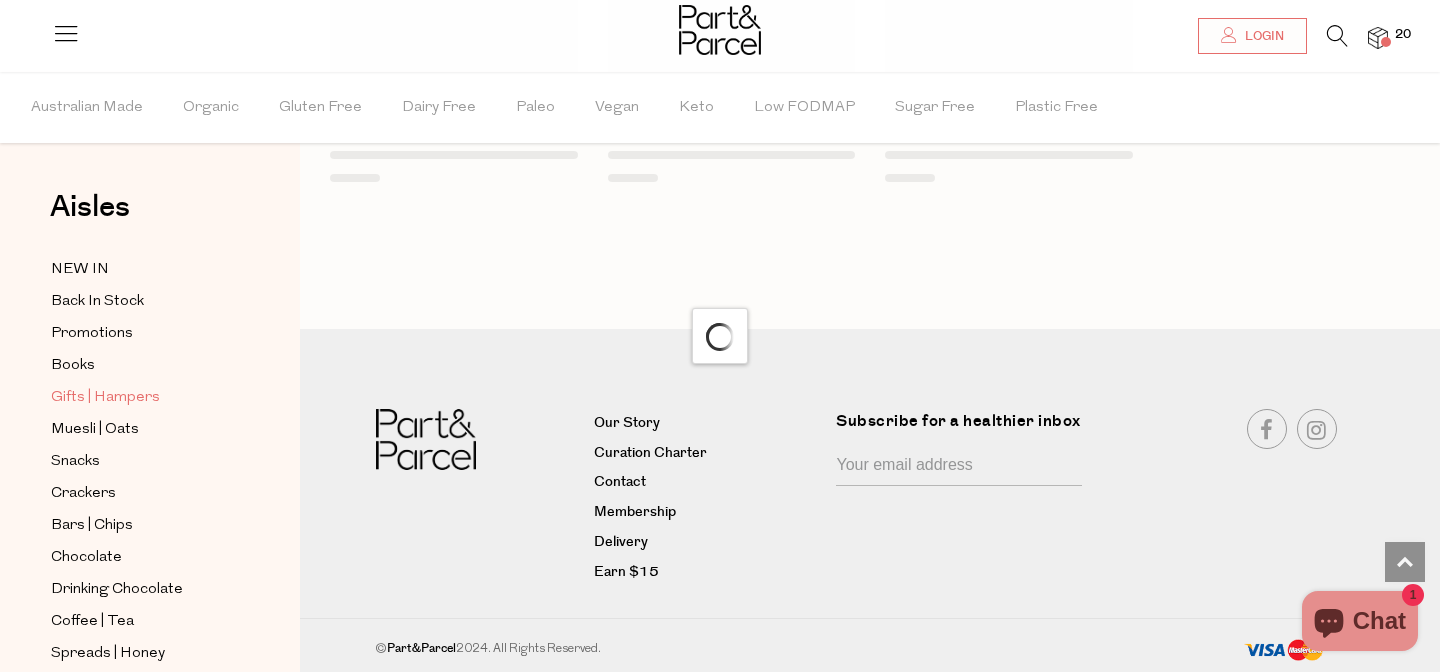scroll, scrollTop: 1735, scrollLeft: 0, axis: vertical 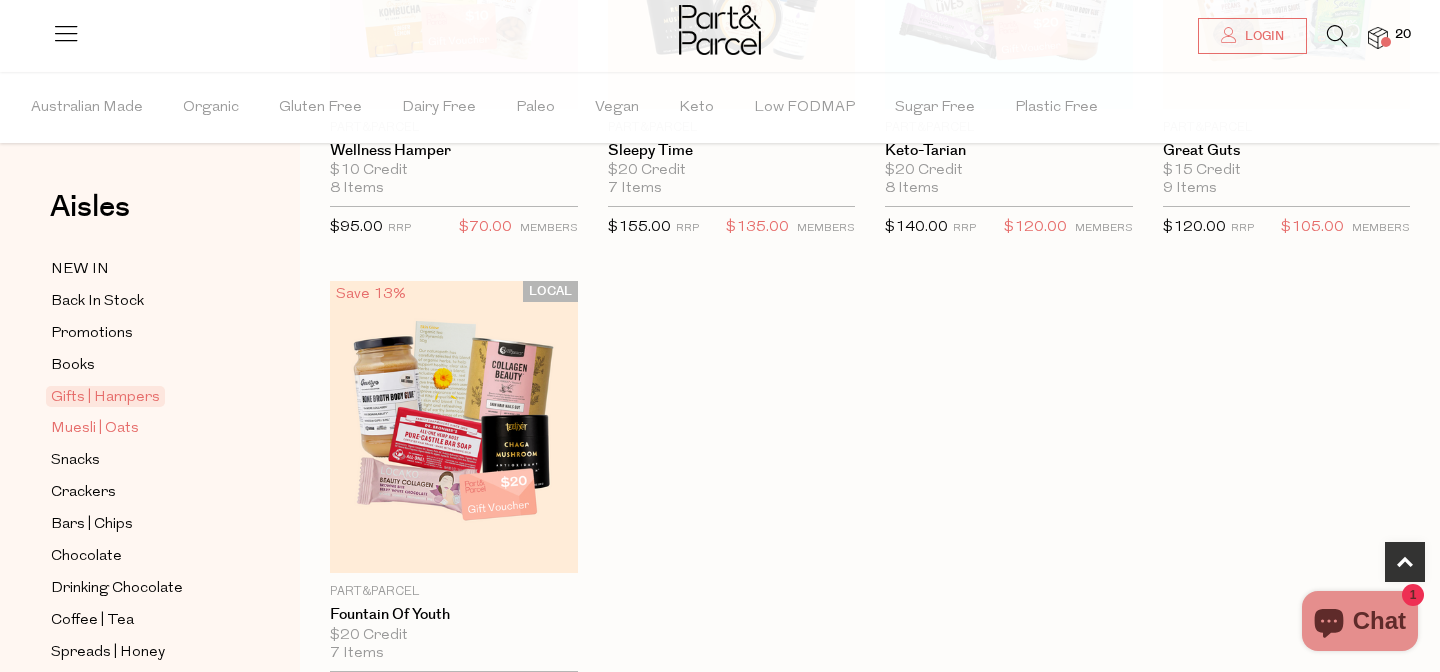 click on "Muesli | Oats" at bounding box center (95, 429) 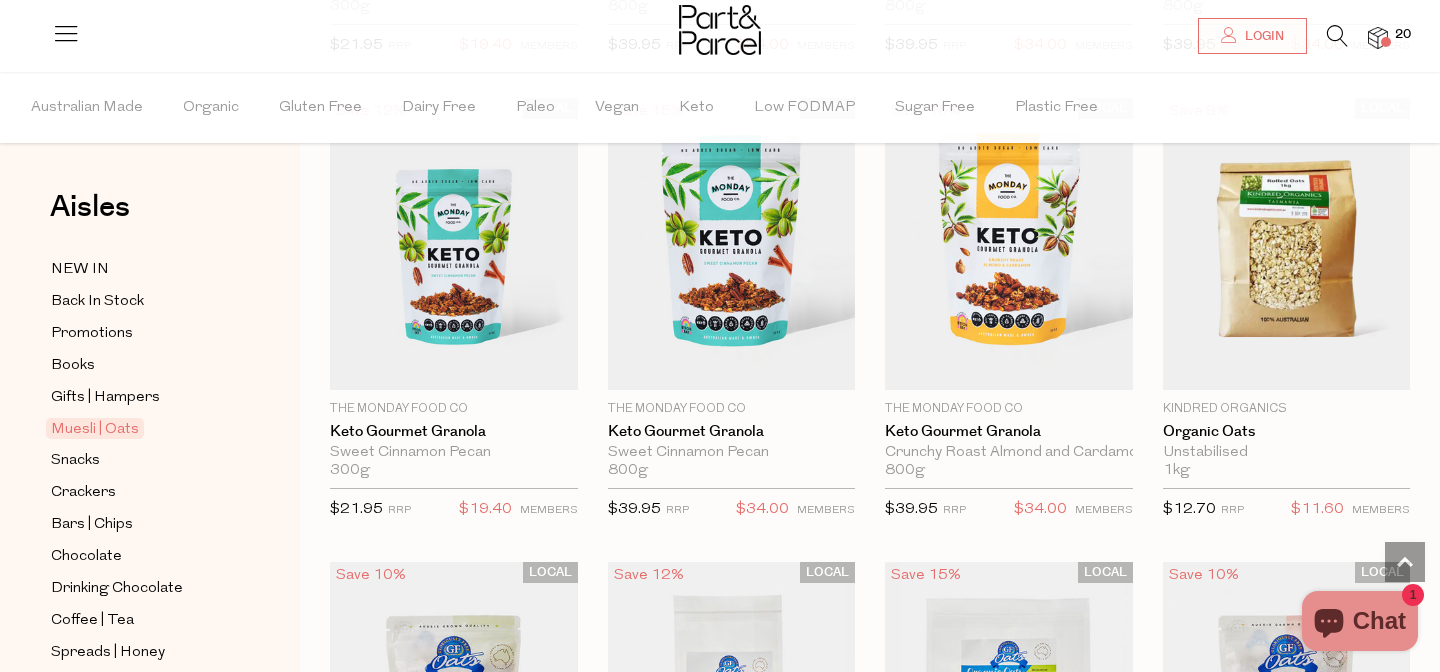 scroll, scrollTop: 4341, scrollLeft: 0, axis: vertical 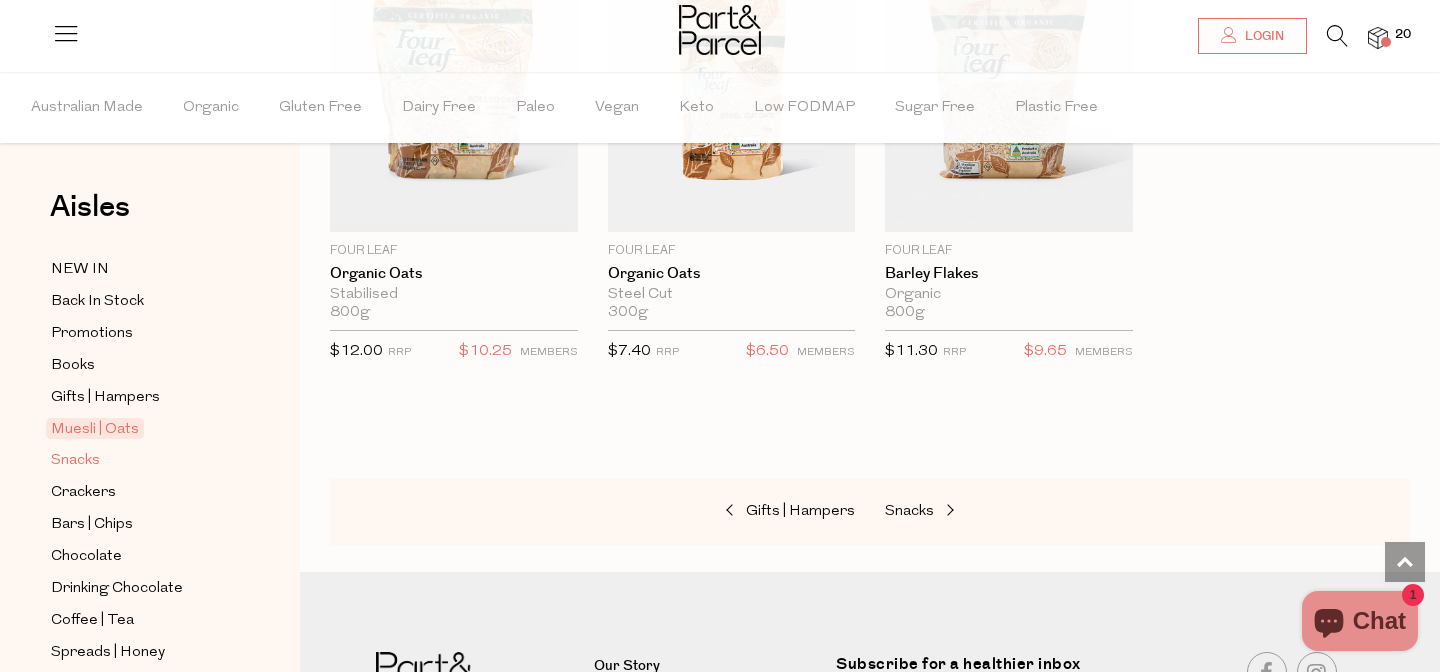 click on "Snacks" at bounding box center (75, 461) 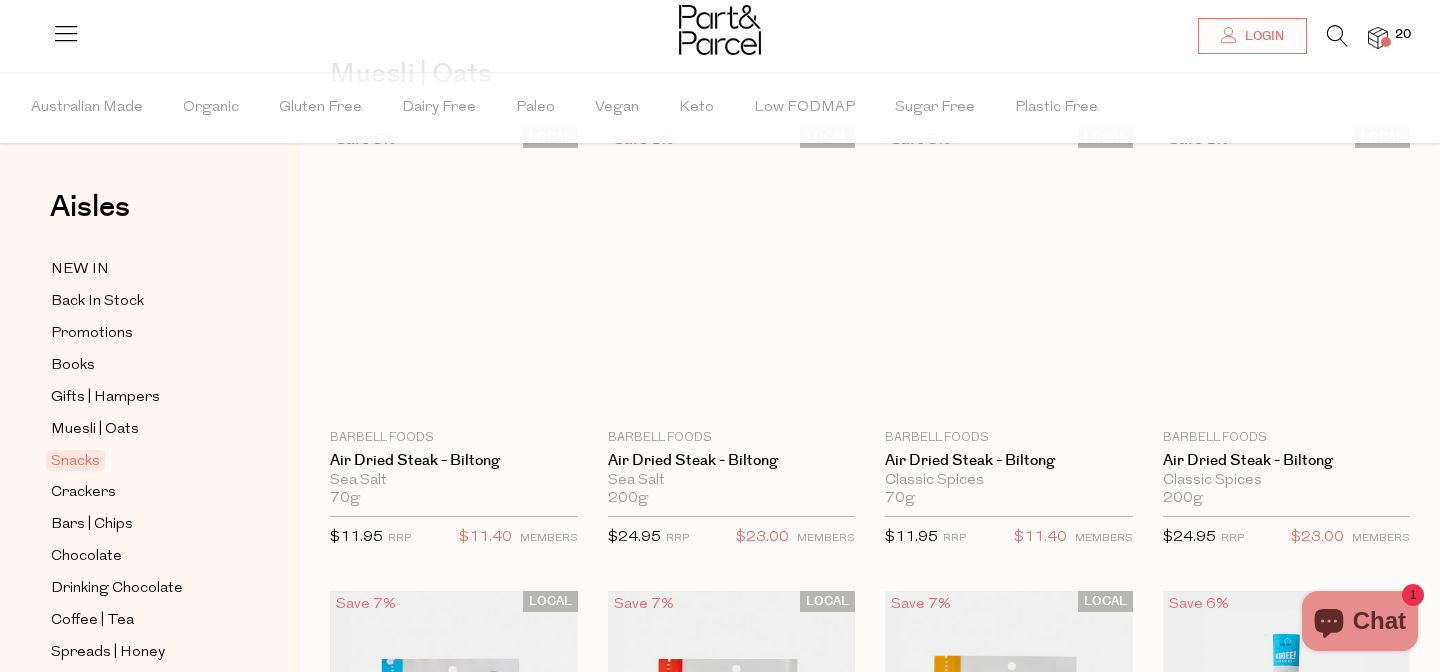 scroll, scrollTop: 2, scrollLeft: 0, axis: vertical 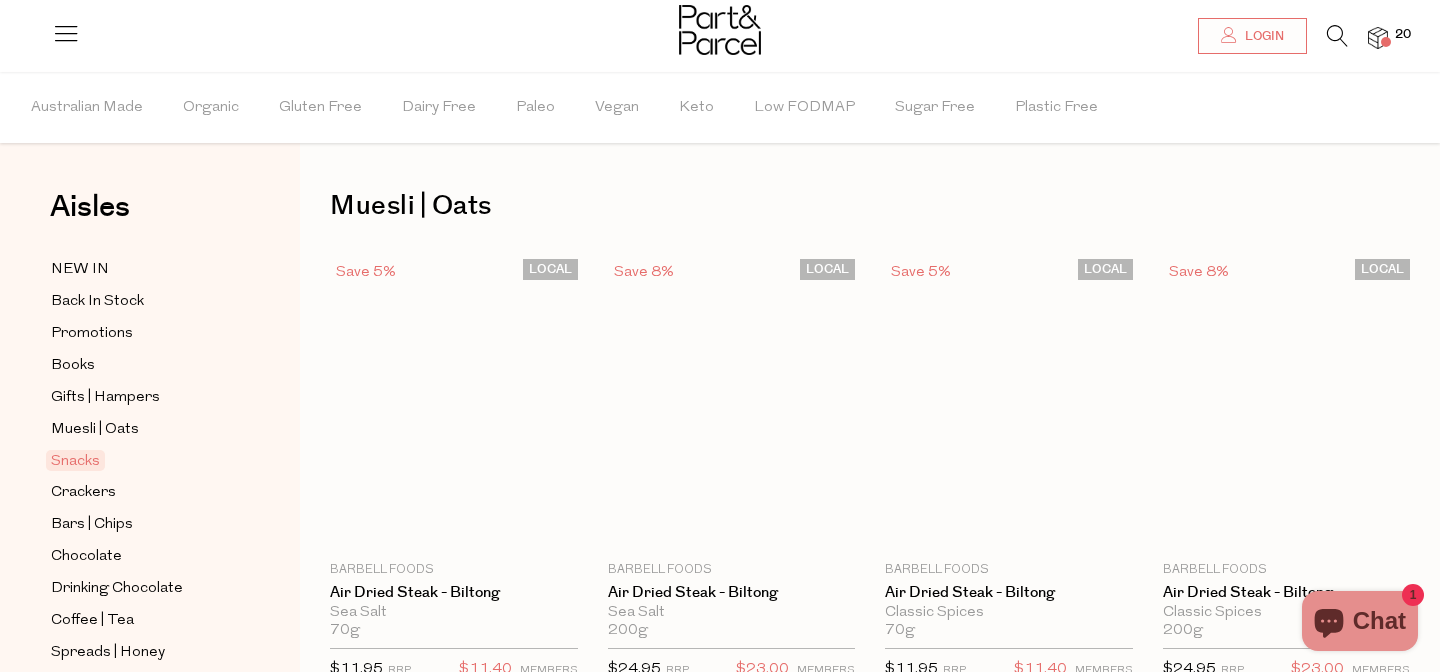 type on "2" 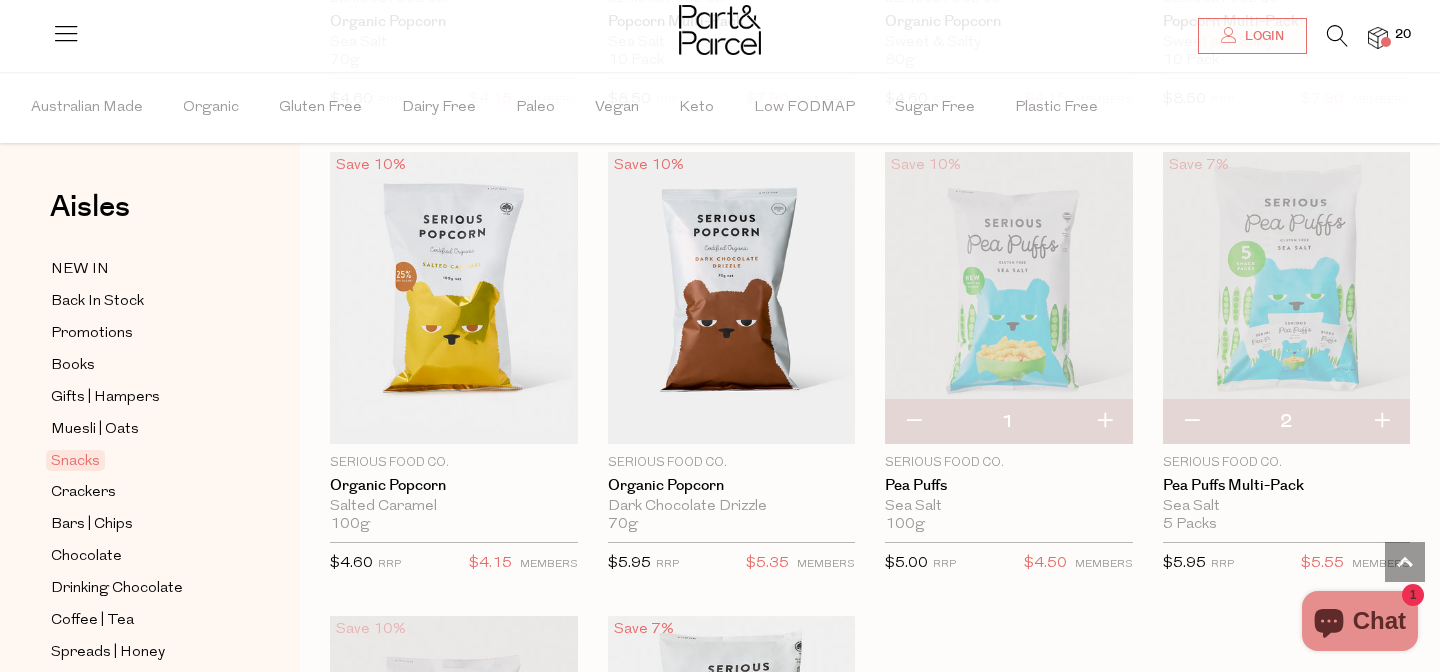 scroll, scrollTop: 5216, scrollLeft: 0, axis: vertical 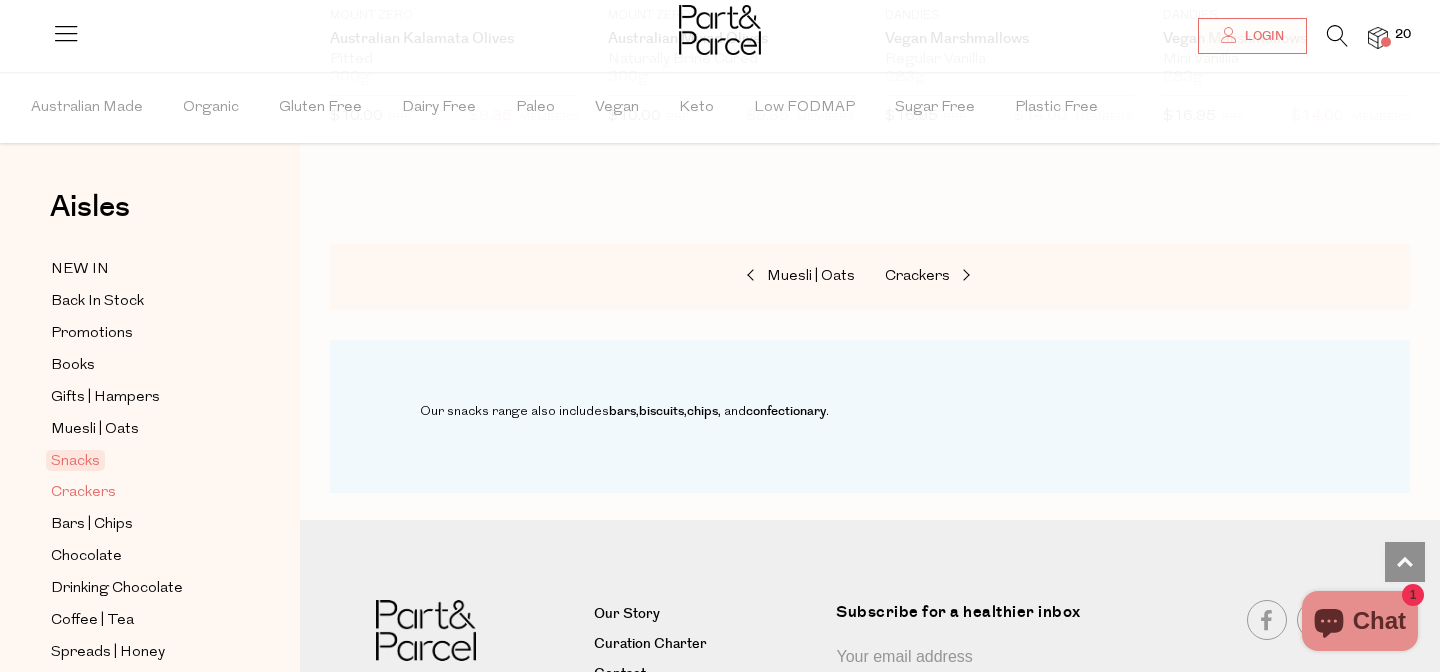 click on "Crackers" at bounding box center (83, 493) 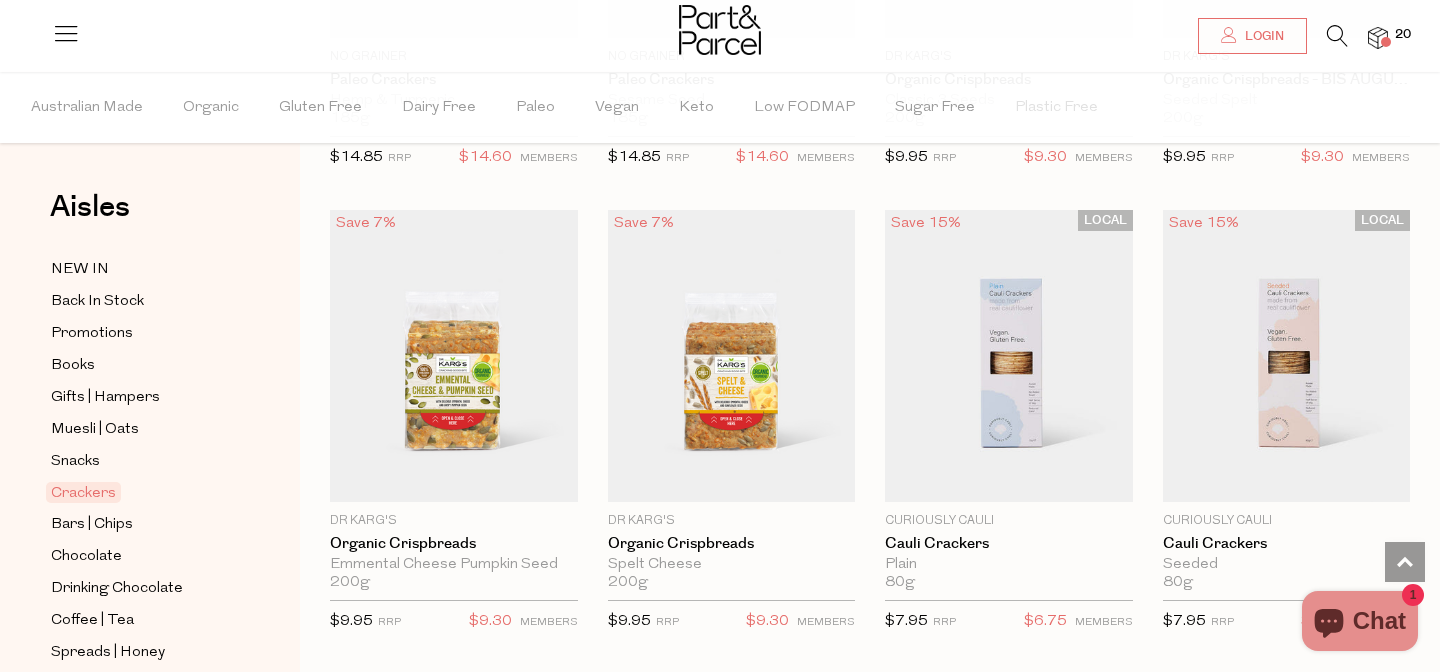 scroll, scrollTop: 3375, scrollLeft: 0, axis: vertical 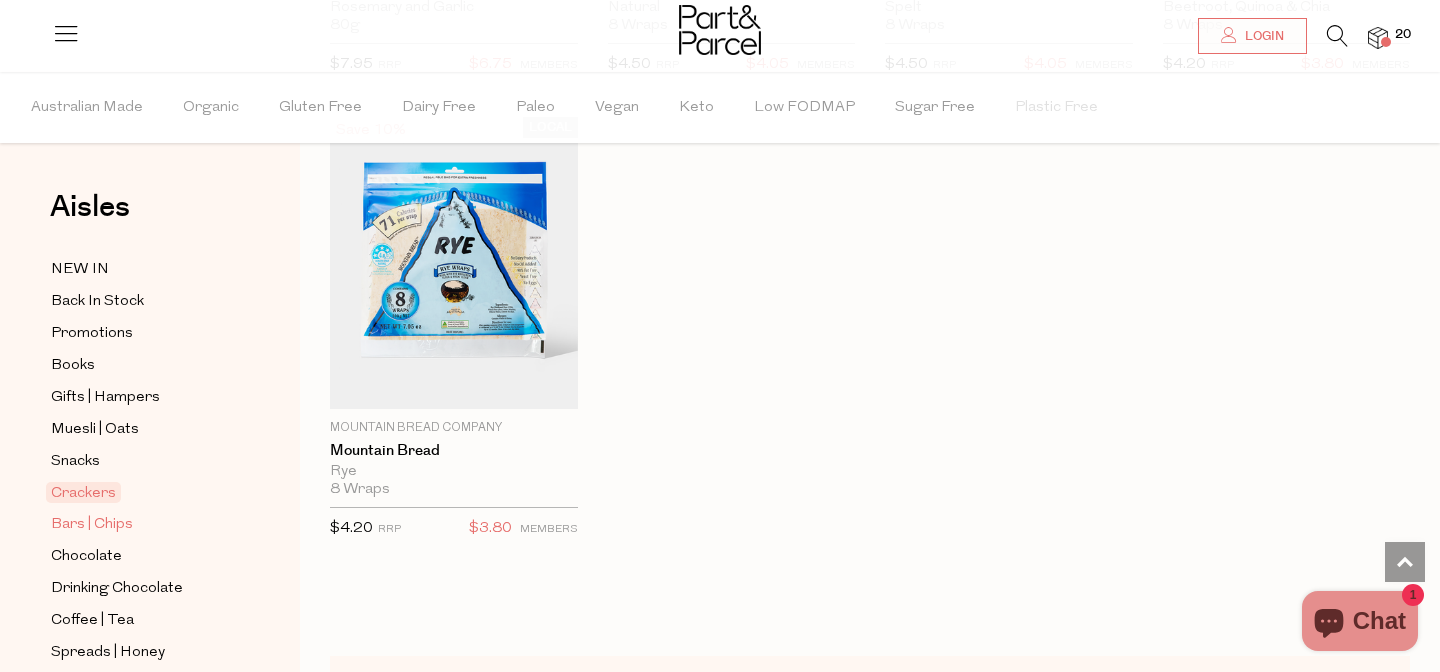 click on "Bars | Chips" at bounding box center (92, 525) 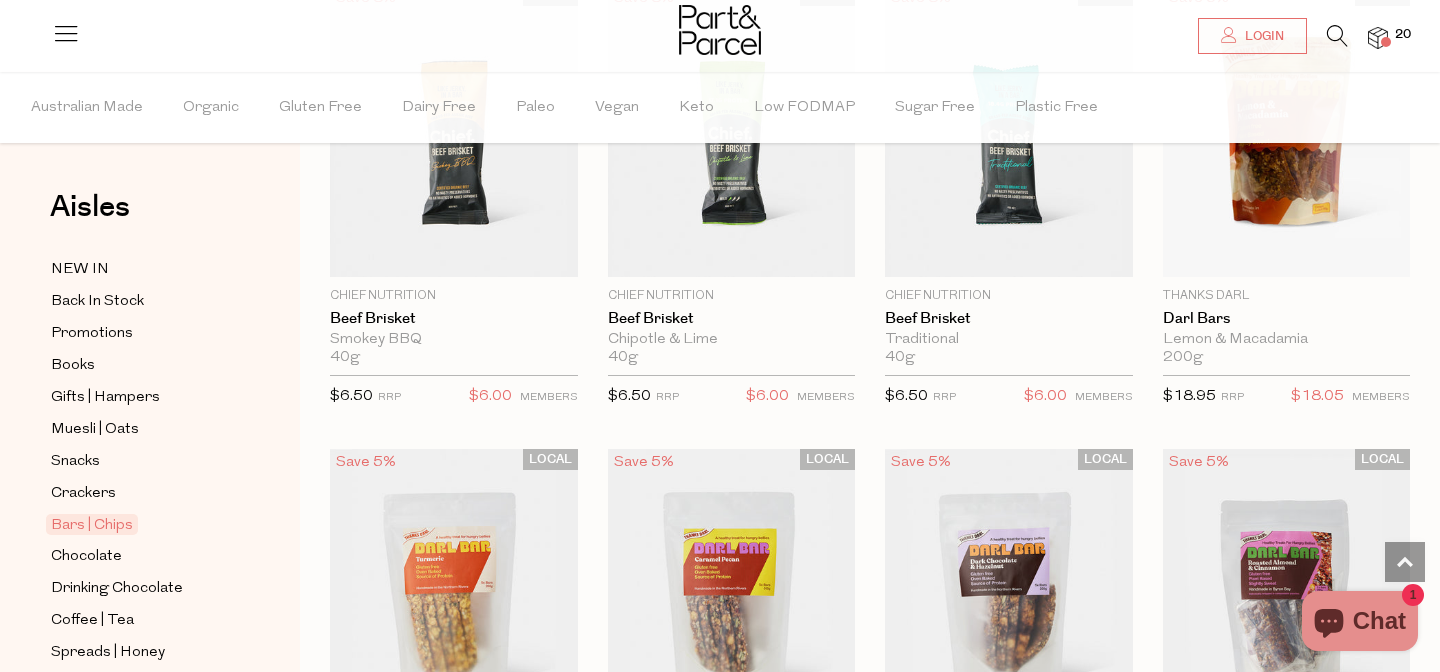 scroll, scrollTop: 2603, scrollLeft: 0, axis: vertical 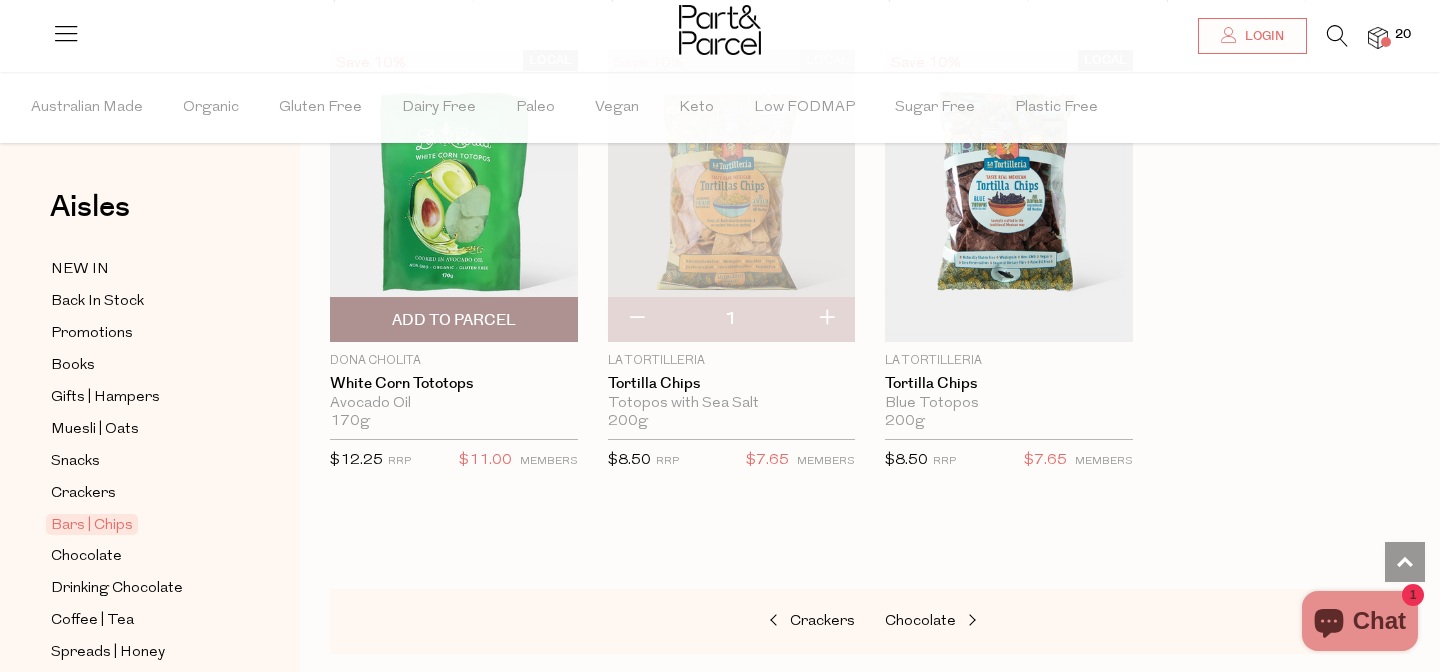 click on "Add To Parcel" at bounding box center (454, 320) 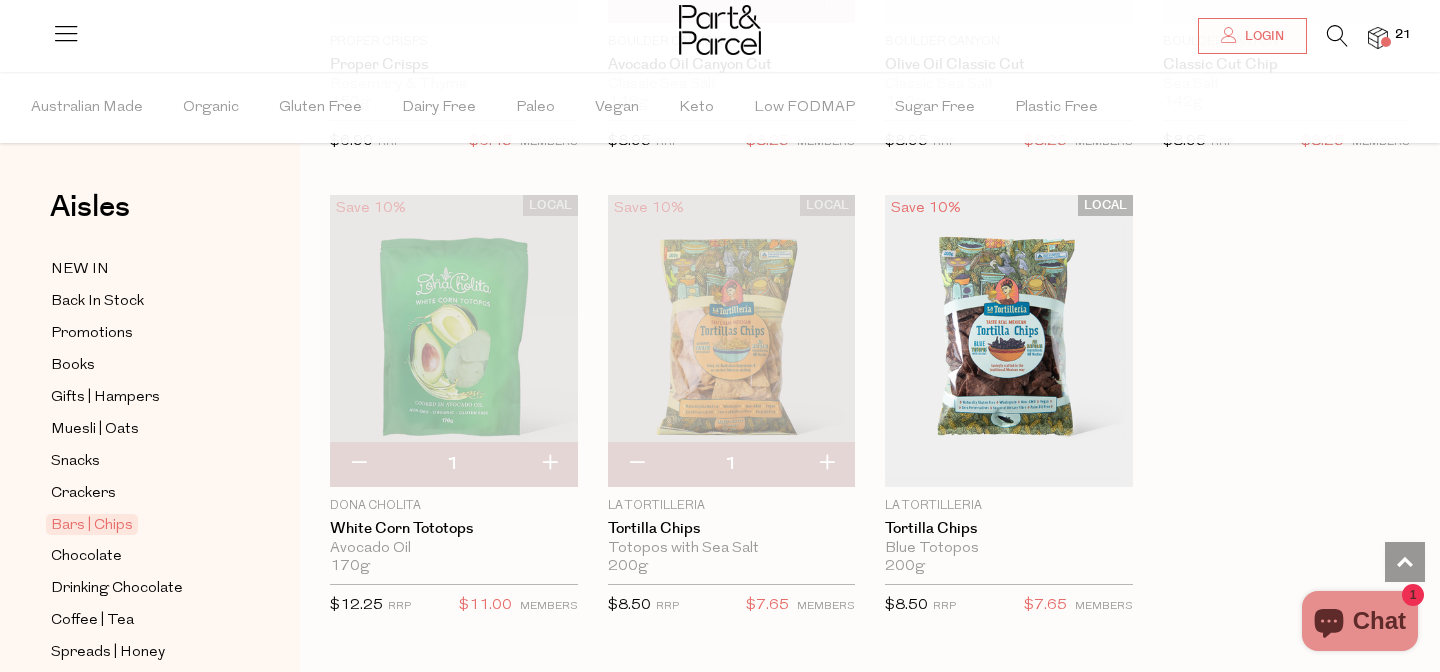 scroll, scrollTop: 7951, scrollLeft: 0, axis: vertical 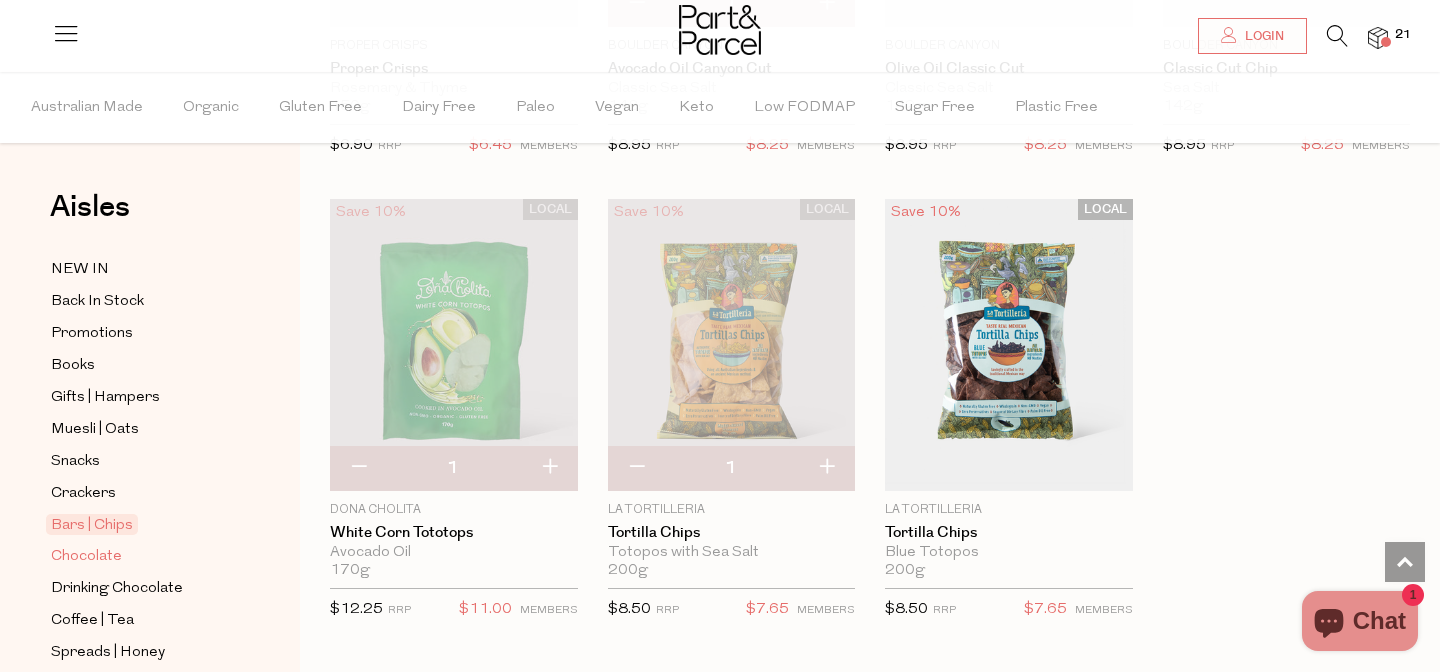 click on "Chocolate" at bounding box center [86, 557] 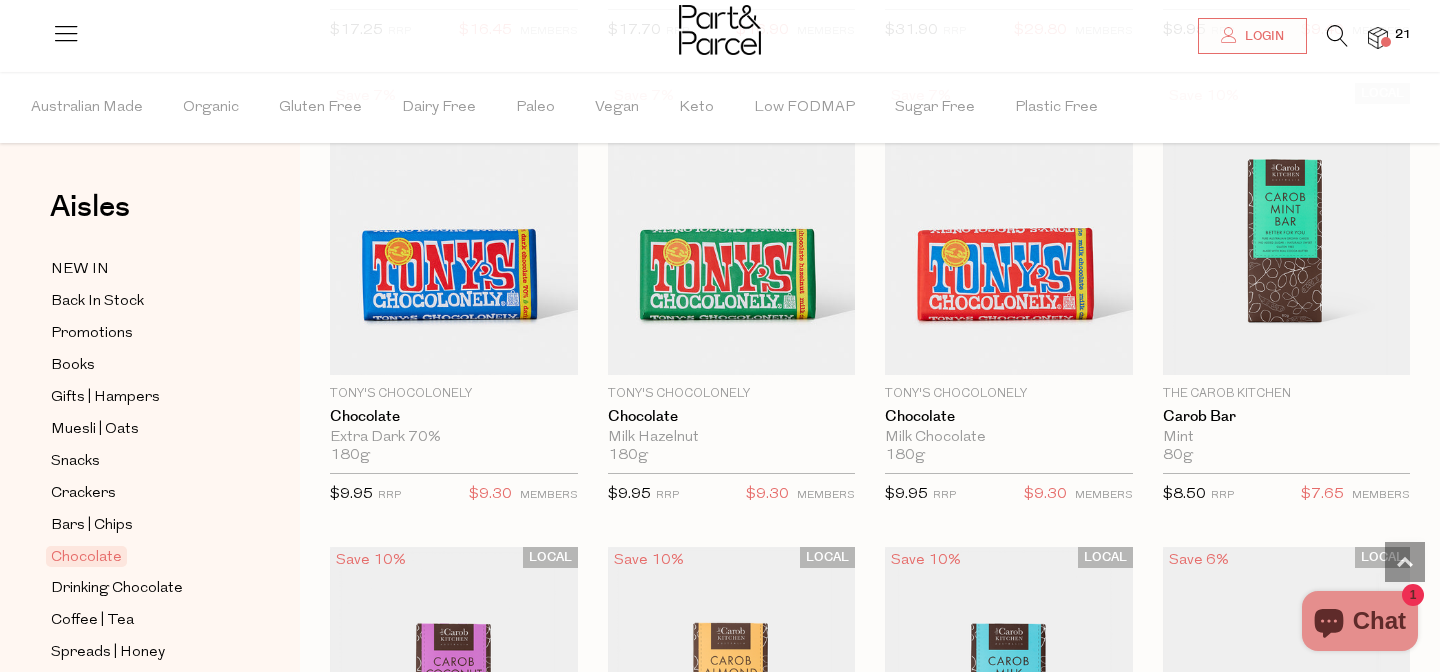 scroll, scrollTop: 4819, scrollLeft: 0, axis: vertical 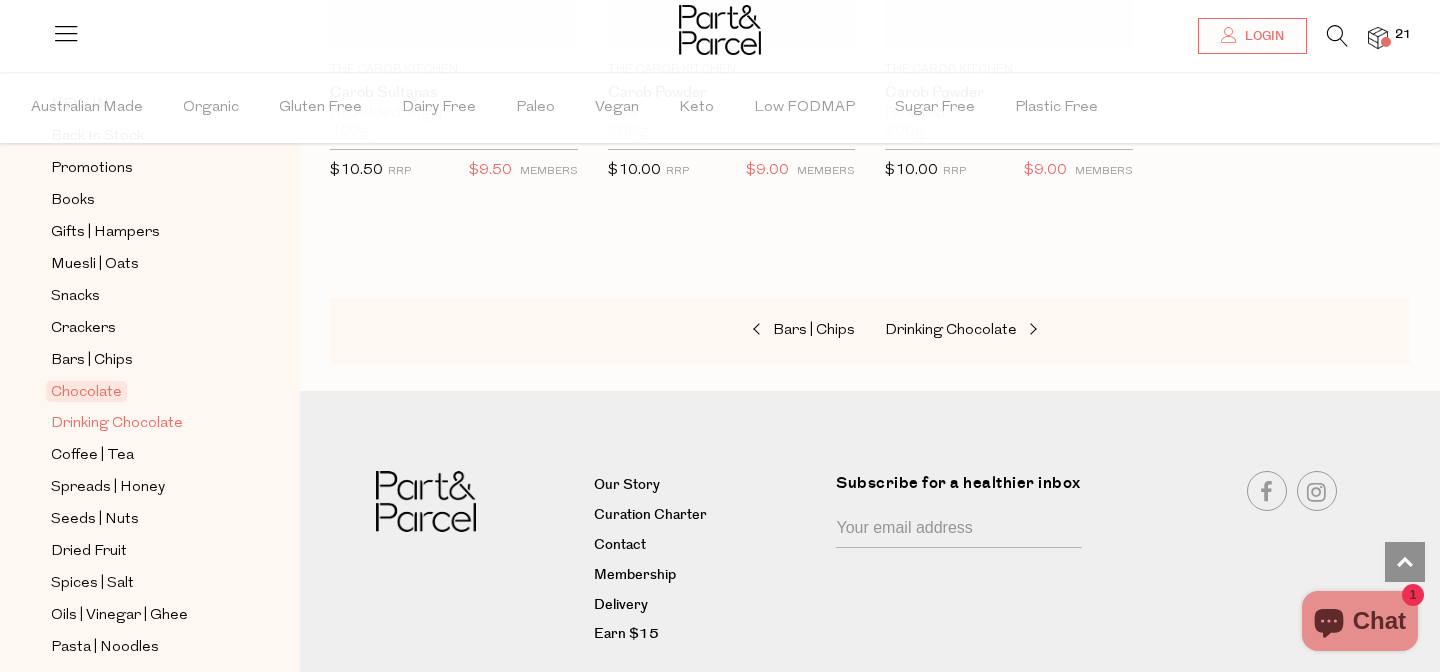 click on "Drinking Chocolate" at bounding box center (117, 424) 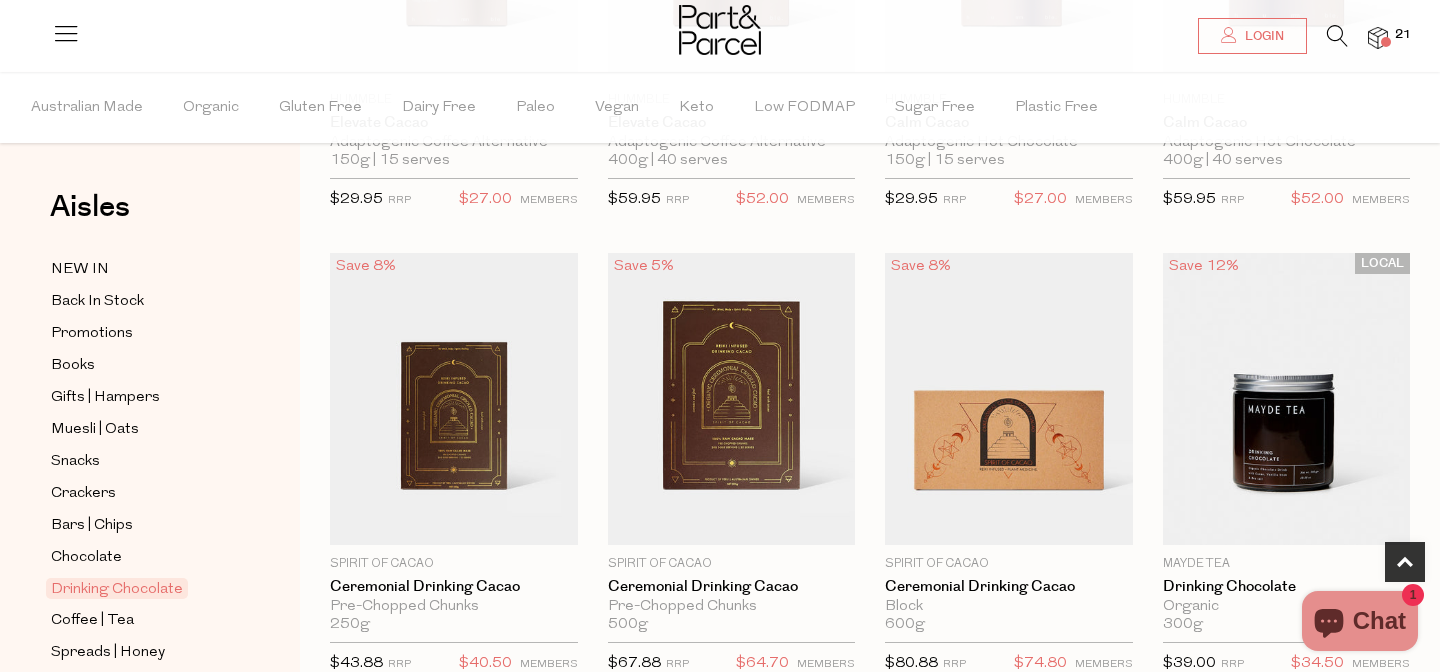 scroll, scrollTop: 961, scrollLeft: 0, axis: vertical 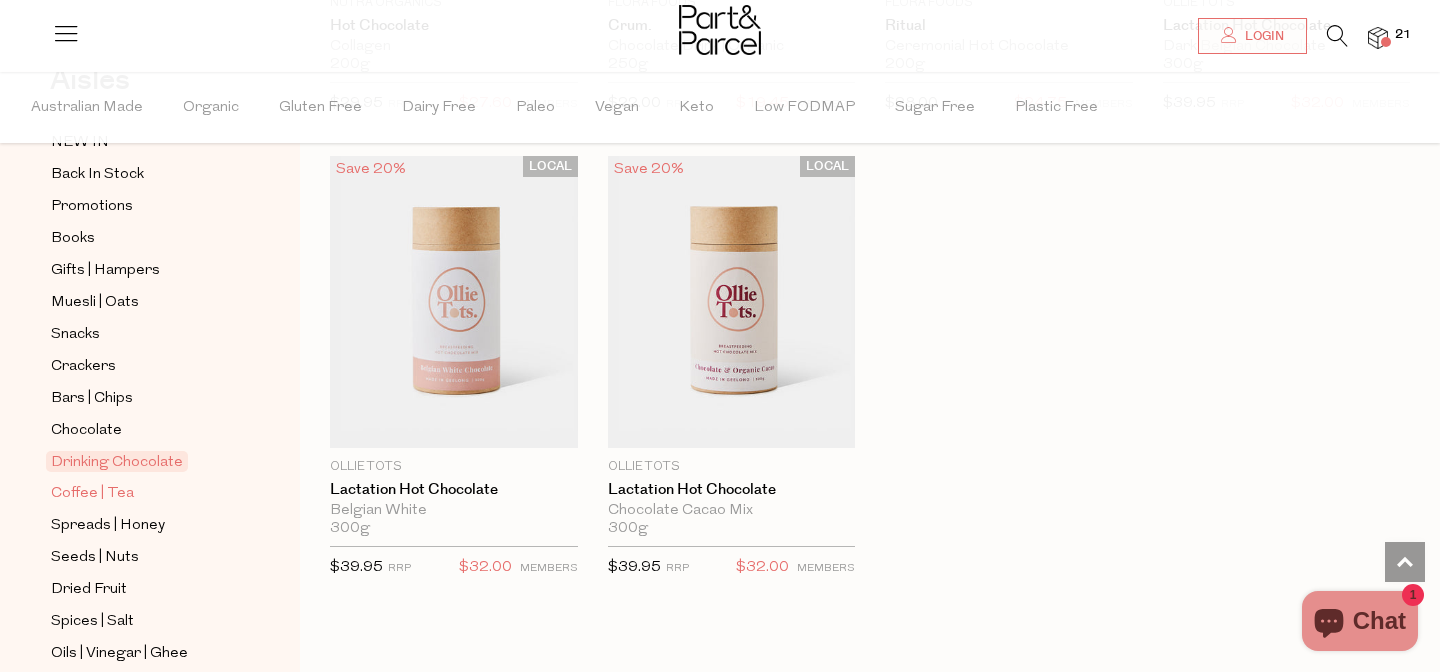 click on "Coffee | Tea" at bounding box center [92, 494] 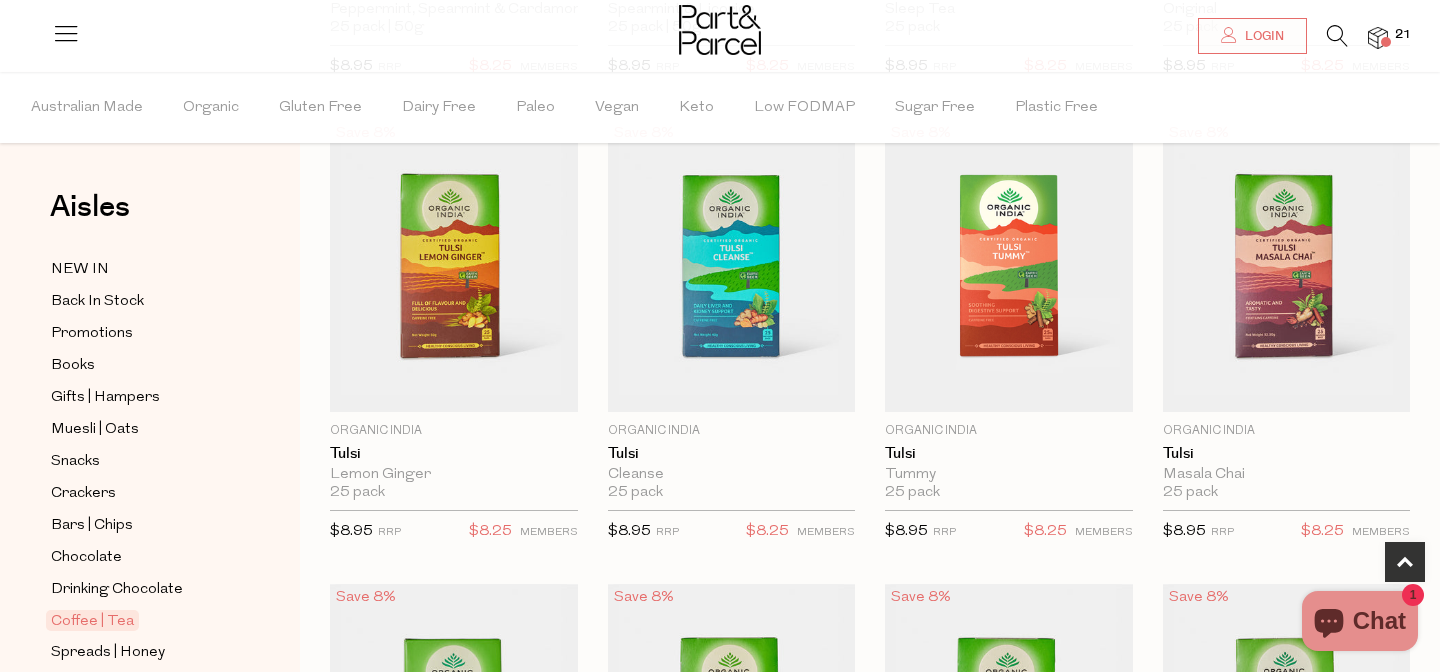 scroll, scrollTop: 1071, scrollLeft: 0, axis: vertical 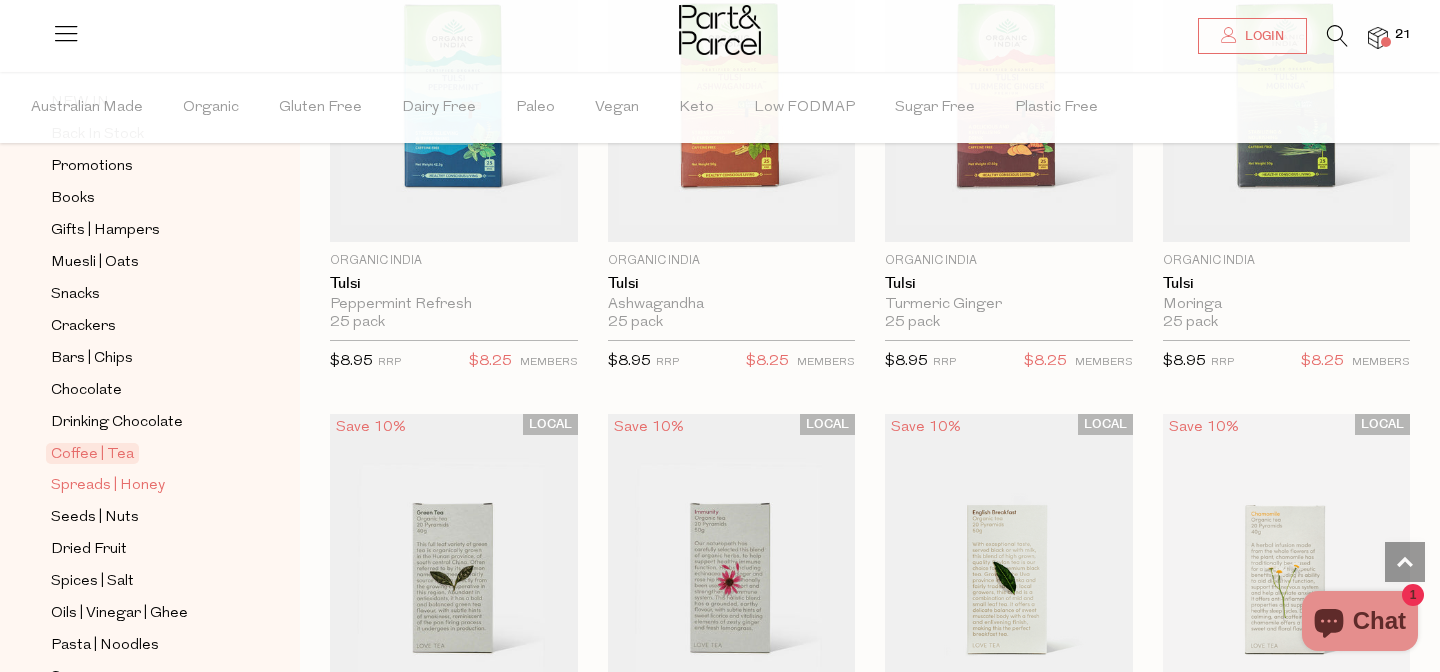 click on "Spreads | Honey" at bounding box center (142, 485) 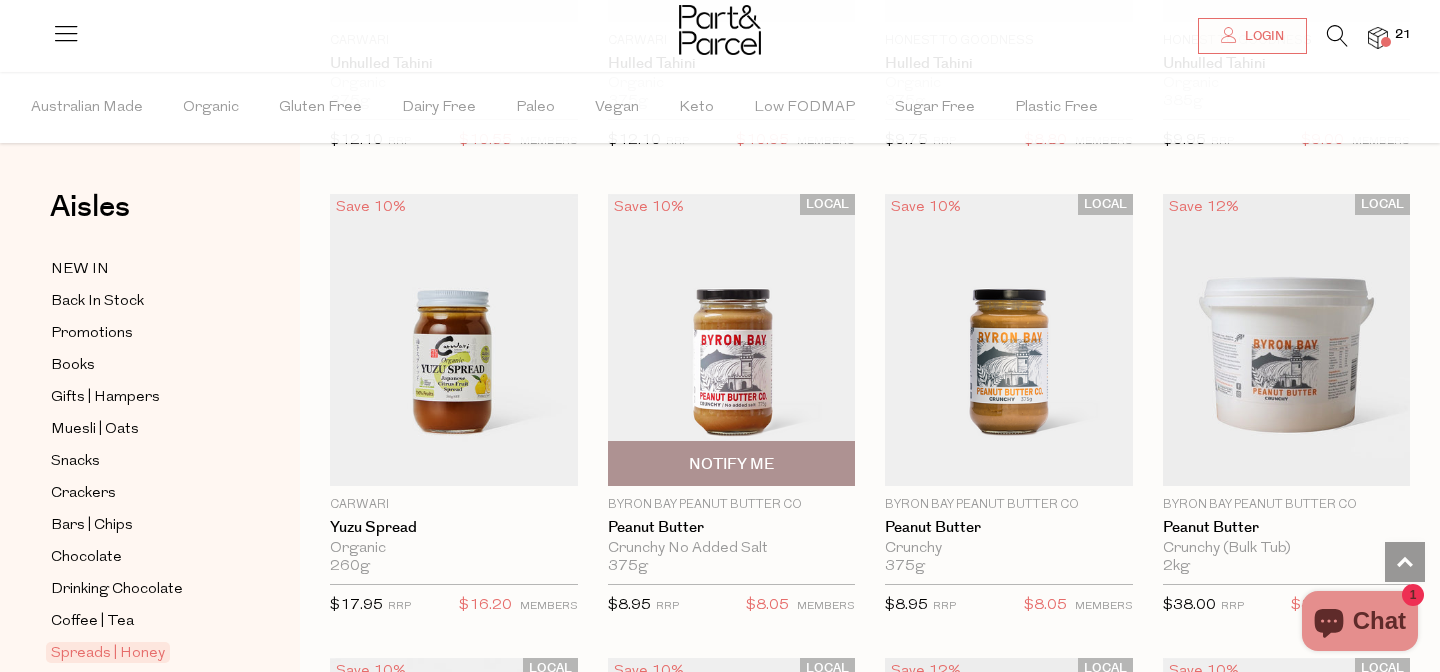 scroll, scrollTop: 1478, scrollLeft: 0, axis: vertical 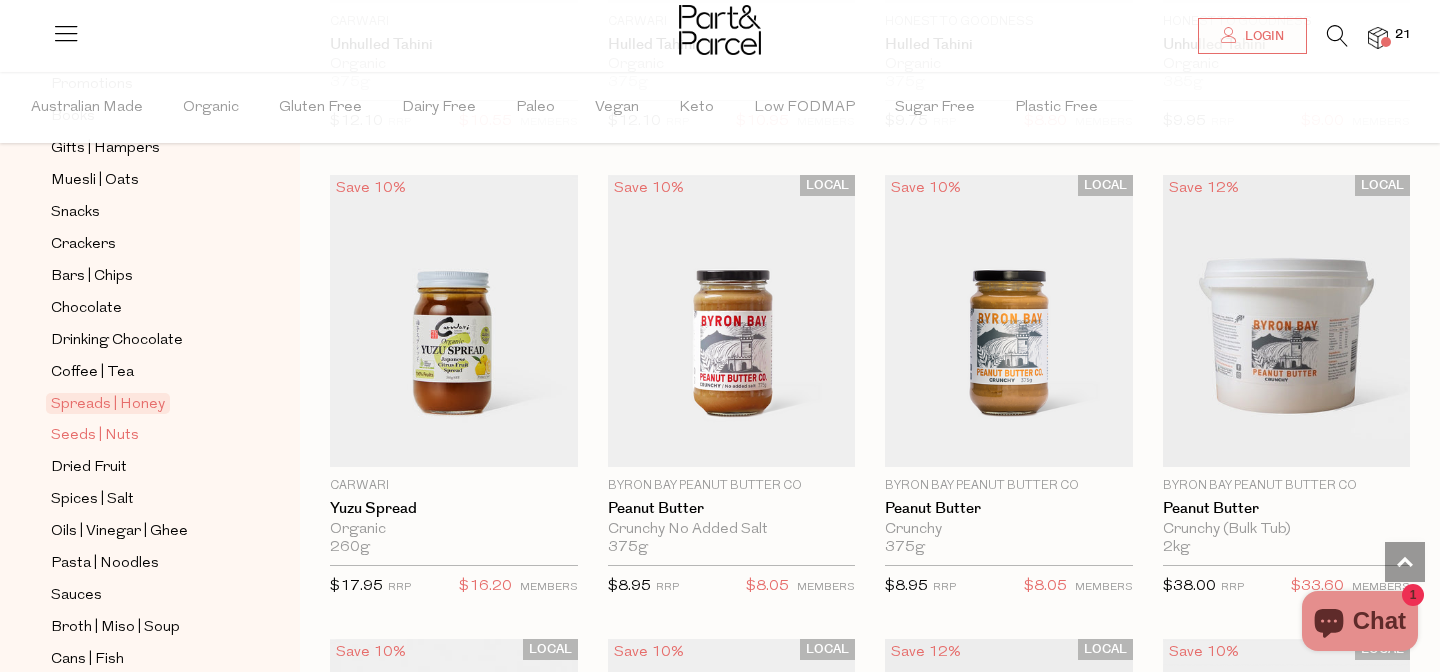 click on "Seeds | Nuts" at bounding box center [95, 436] 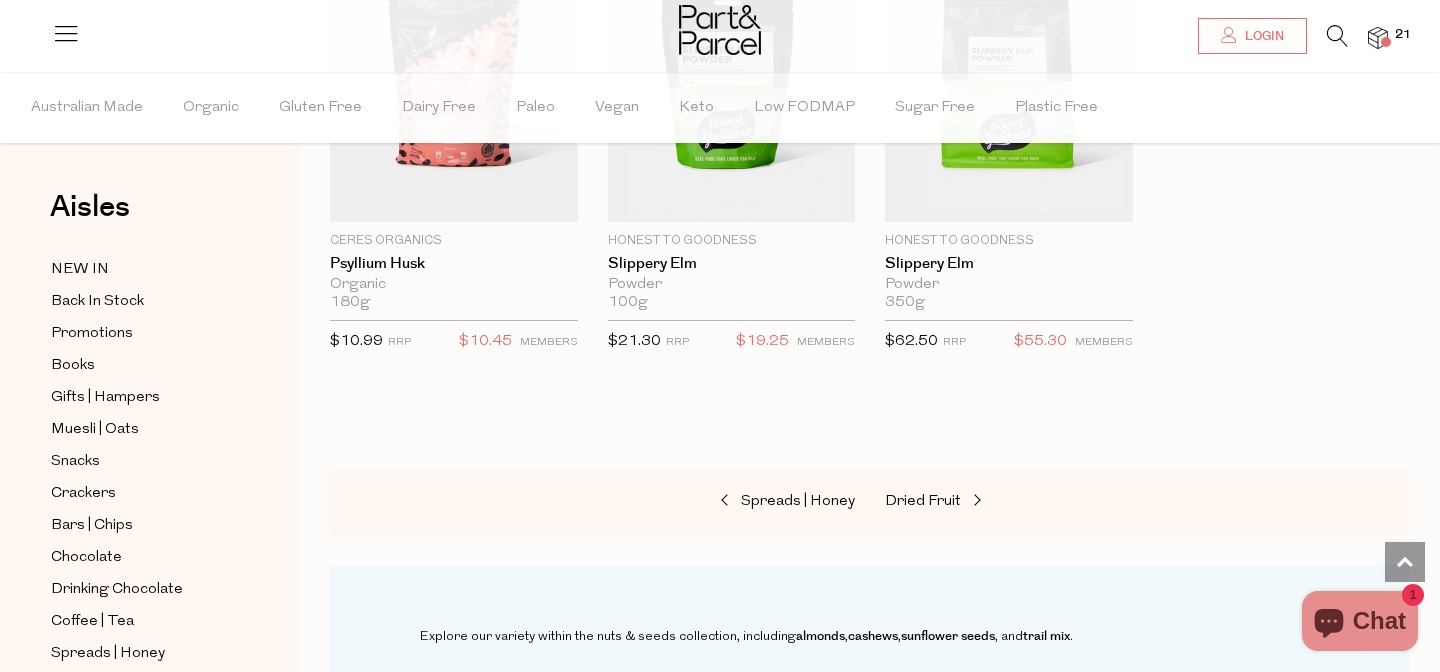scroll, scrollTop: 5458, scrollLeft: 0, axis: vertical 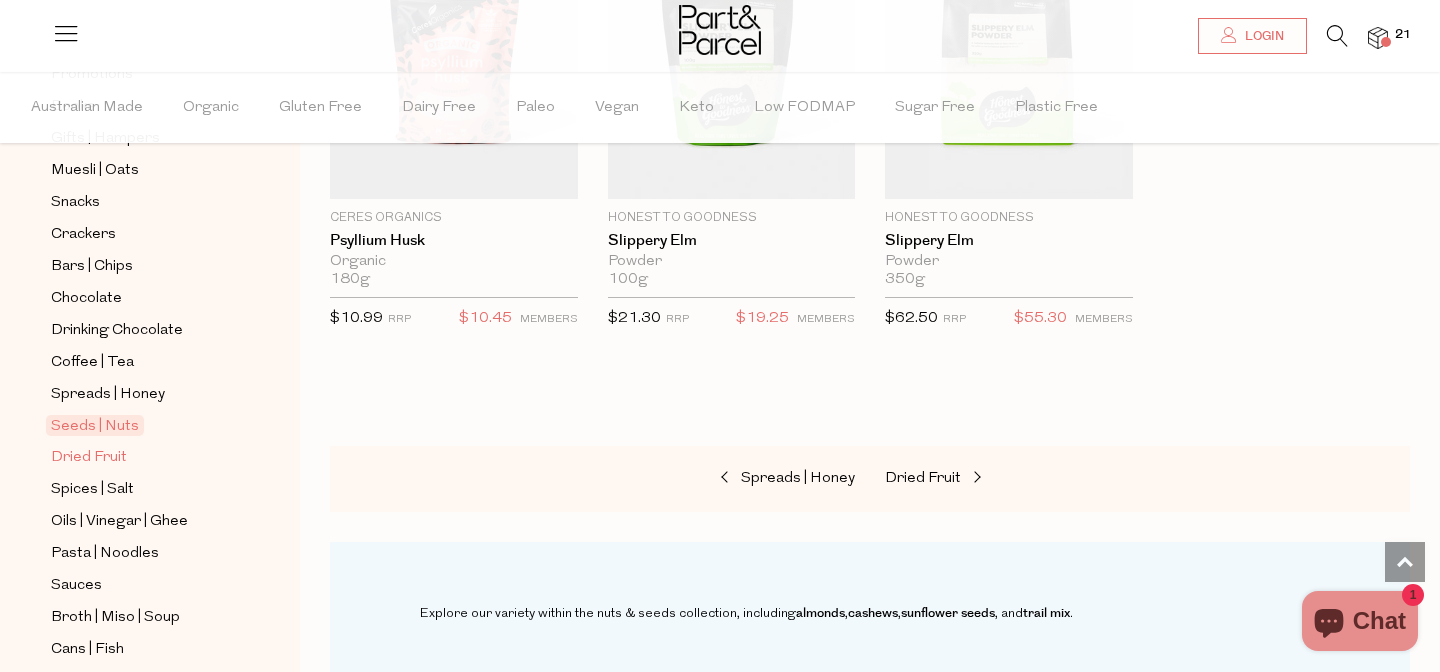 click on "Dried Fruit" at bounding box center [89, 458] 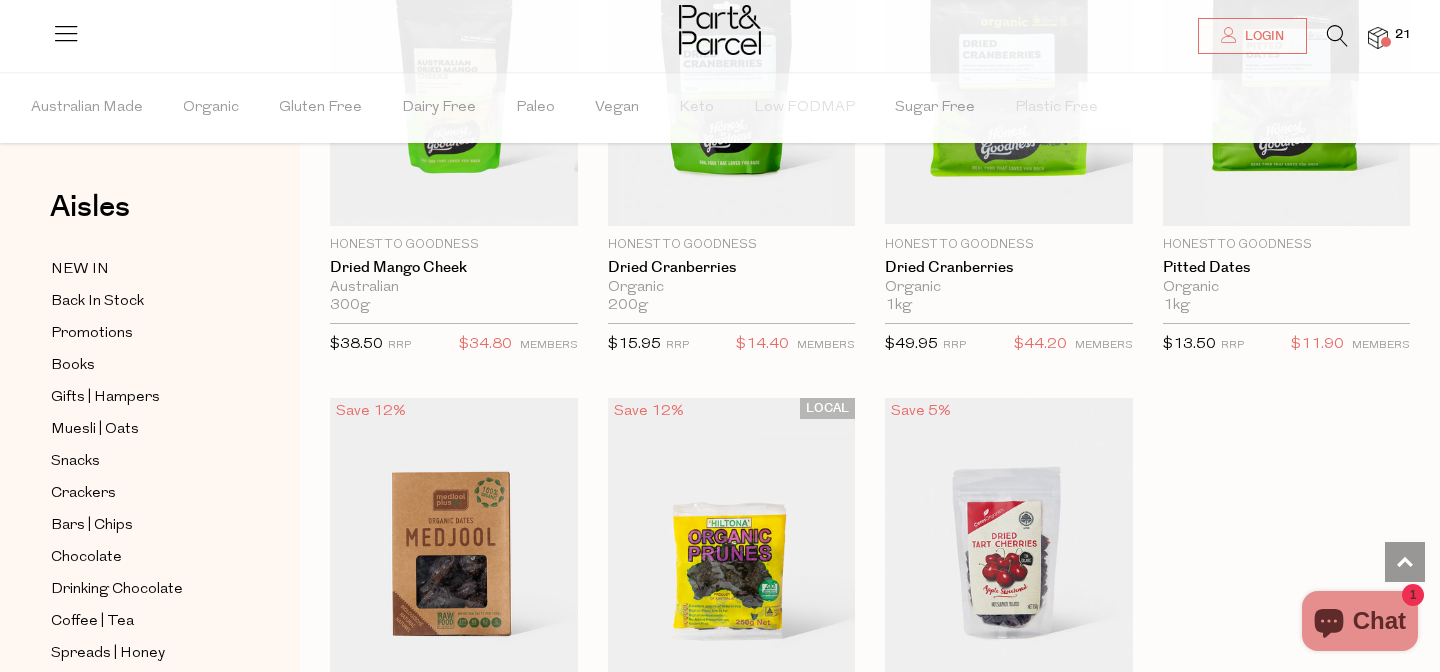 scroll, scrollTop: 818, scrollLeft: 0, axis: vertical 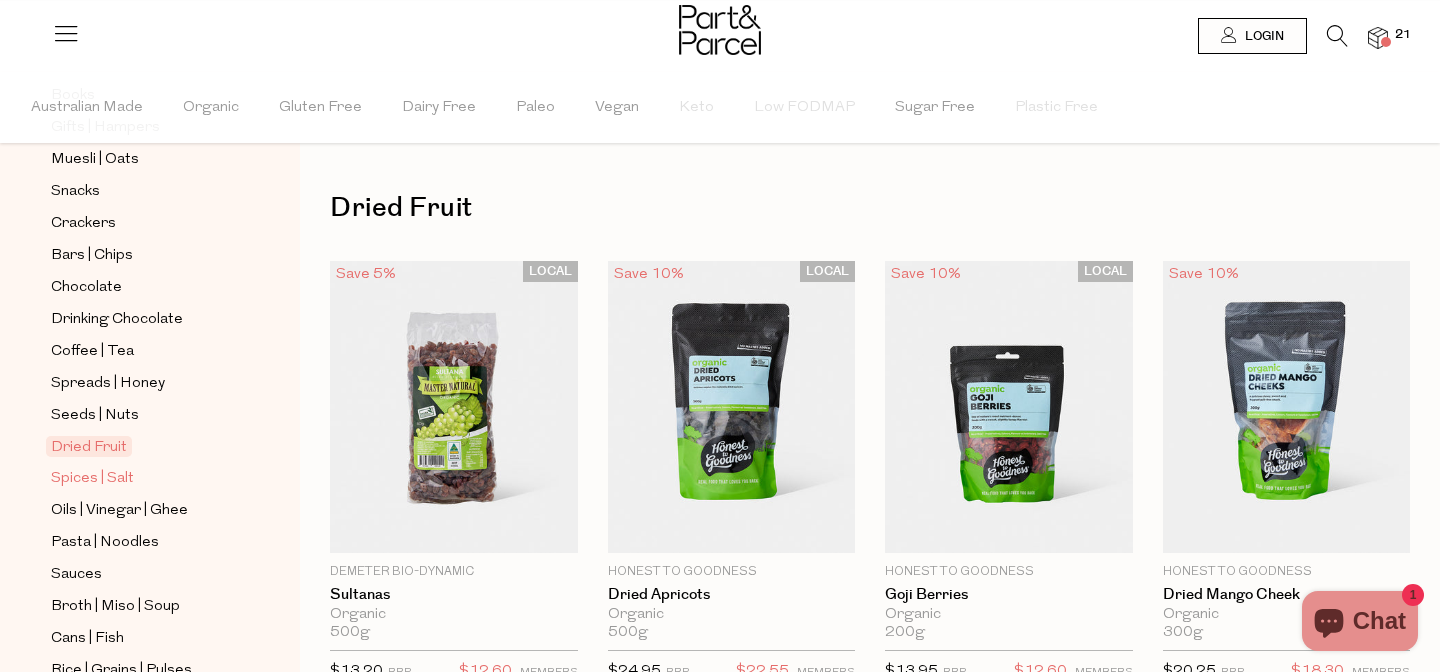click on "Spices | Salt" at bounding box center [92, 479] 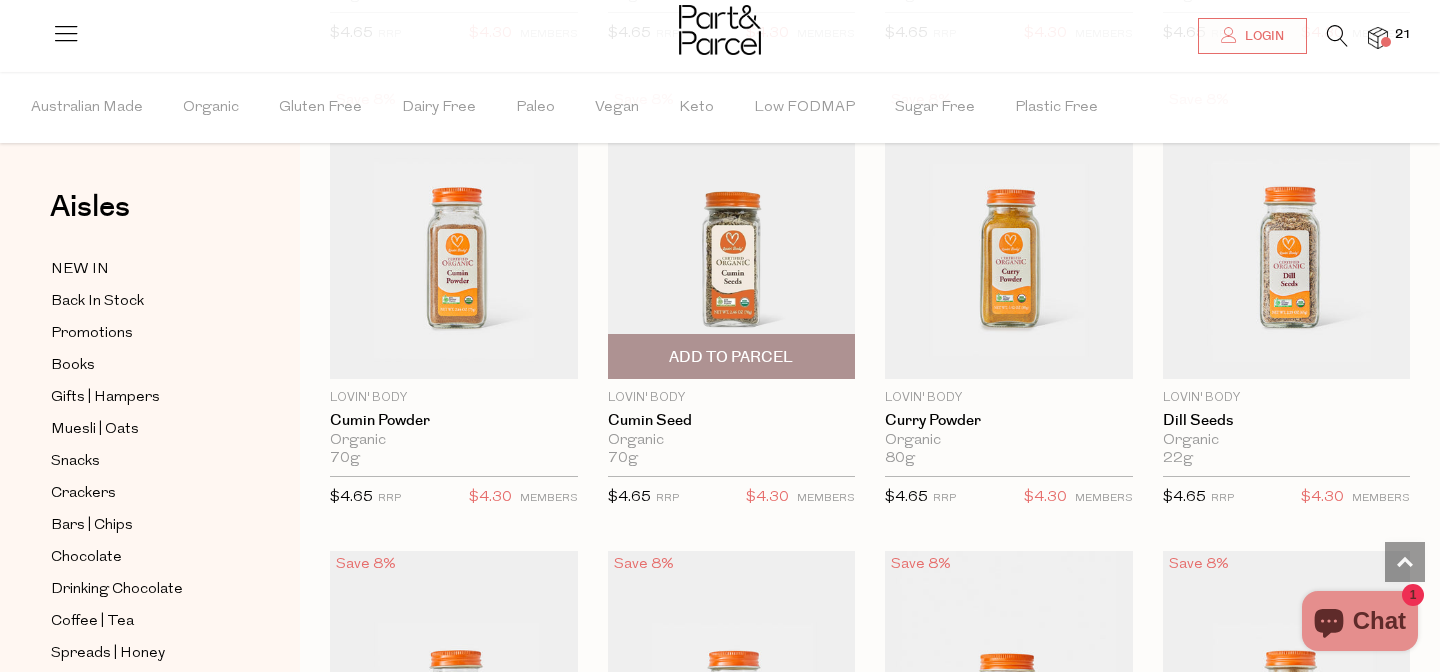 scroll, scrollTop: 4415, scrollLeft: 0, axis: vertical 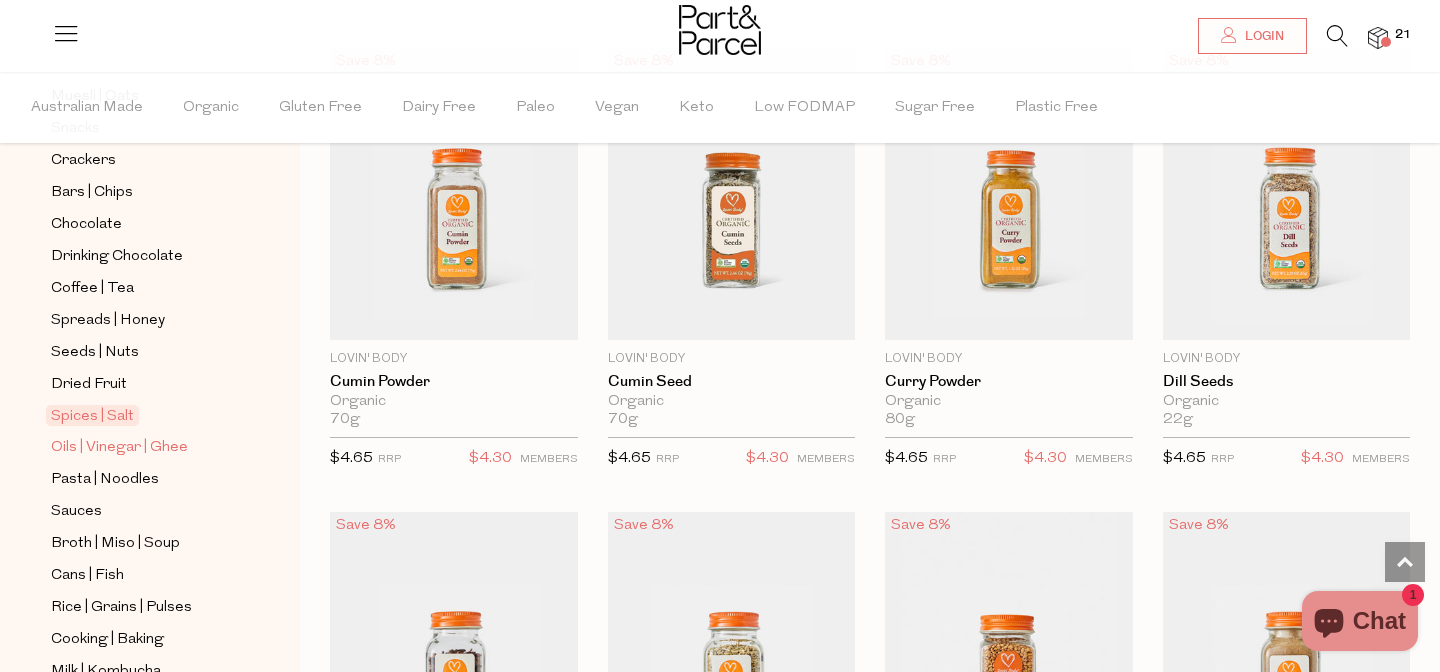 click on "Oils | Vinegar | Ghee" at bounding box center (119, 448) 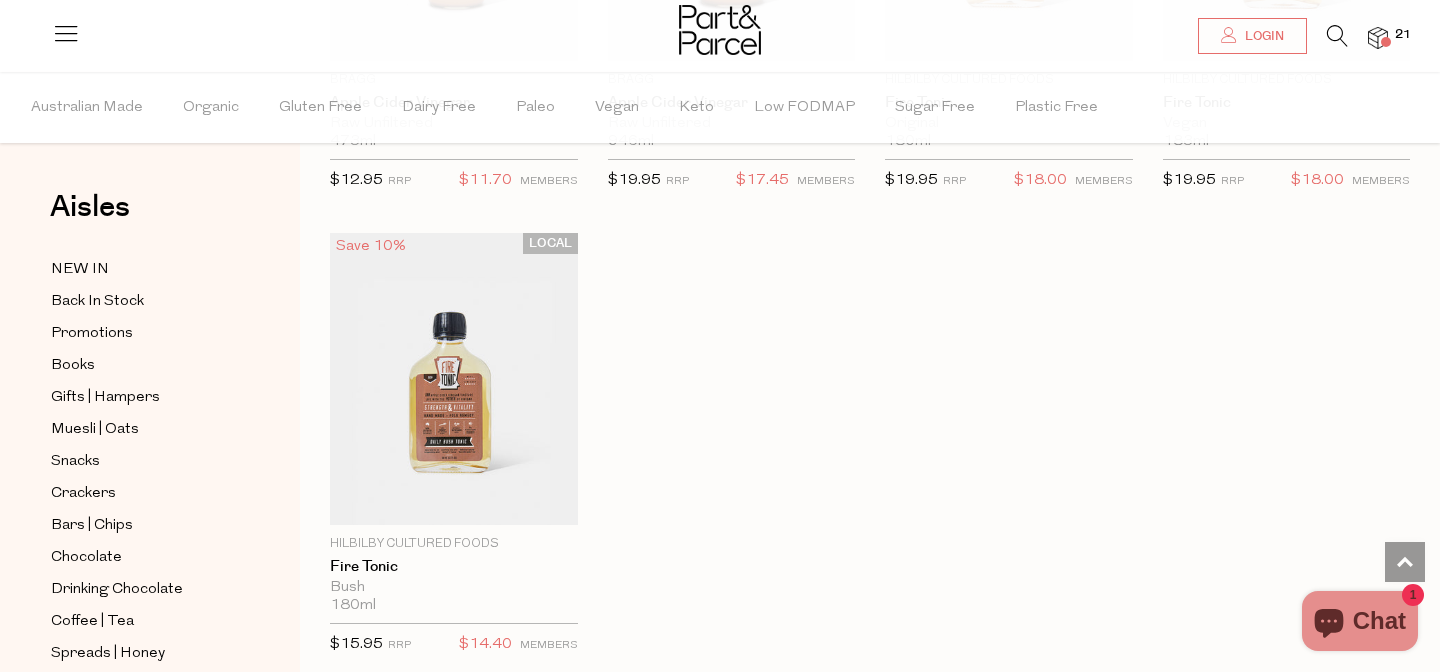 scroll, scrollTop: 5142, scrollLeft: 0, axis: vertical 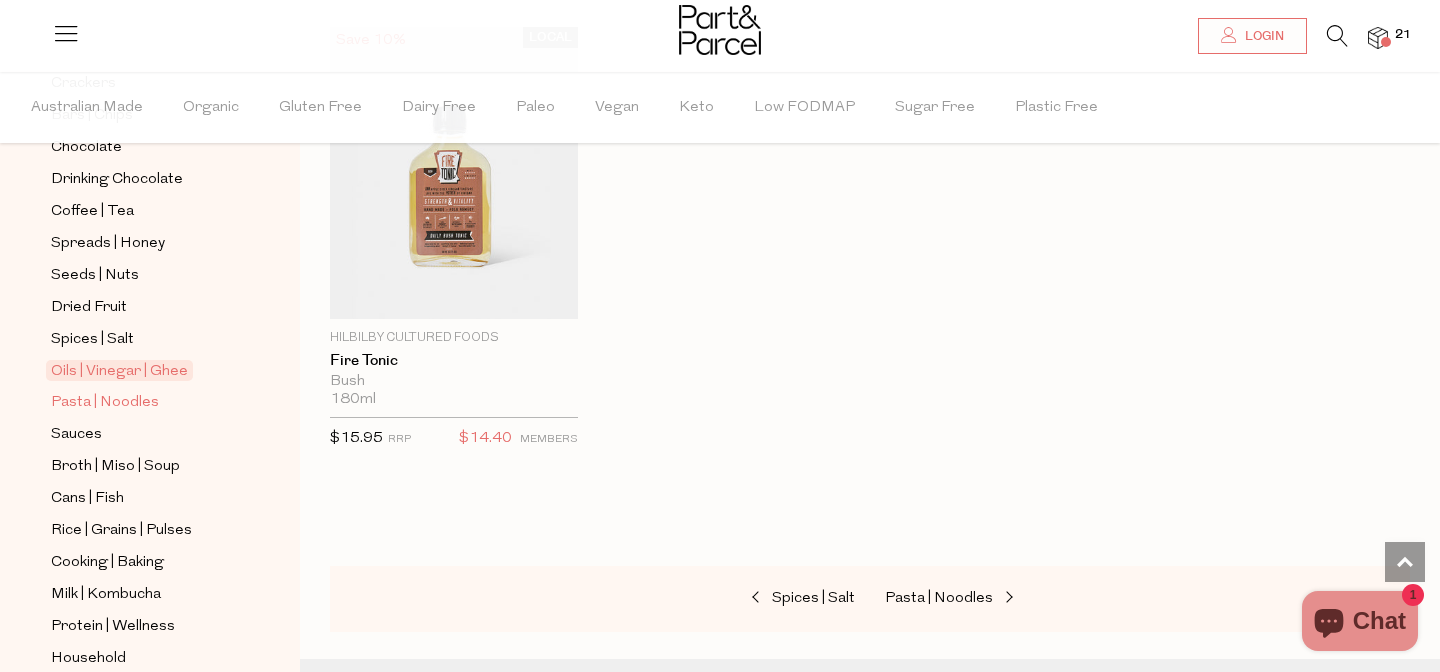 click on "Pasta | Noodles" at bounding box center (105, 403) 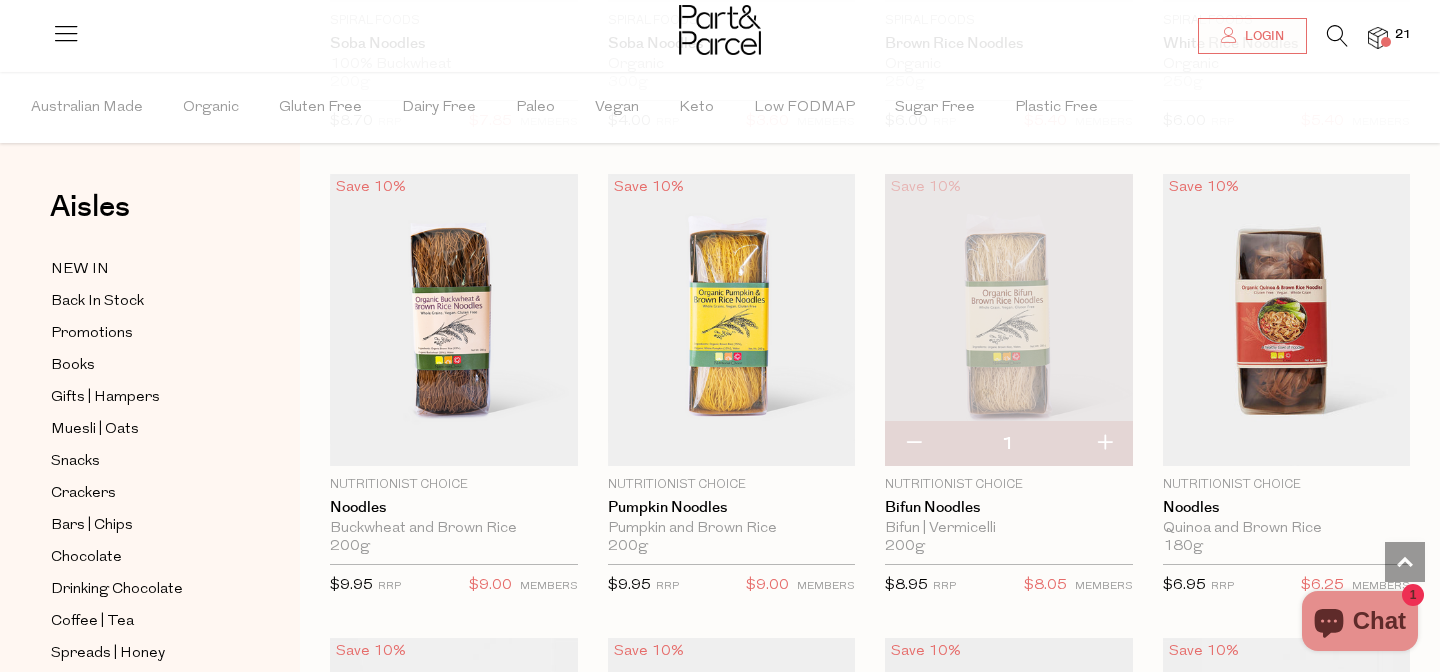 scroll, scrollTop: 4726, scrollLeft: 0, axis: vertical 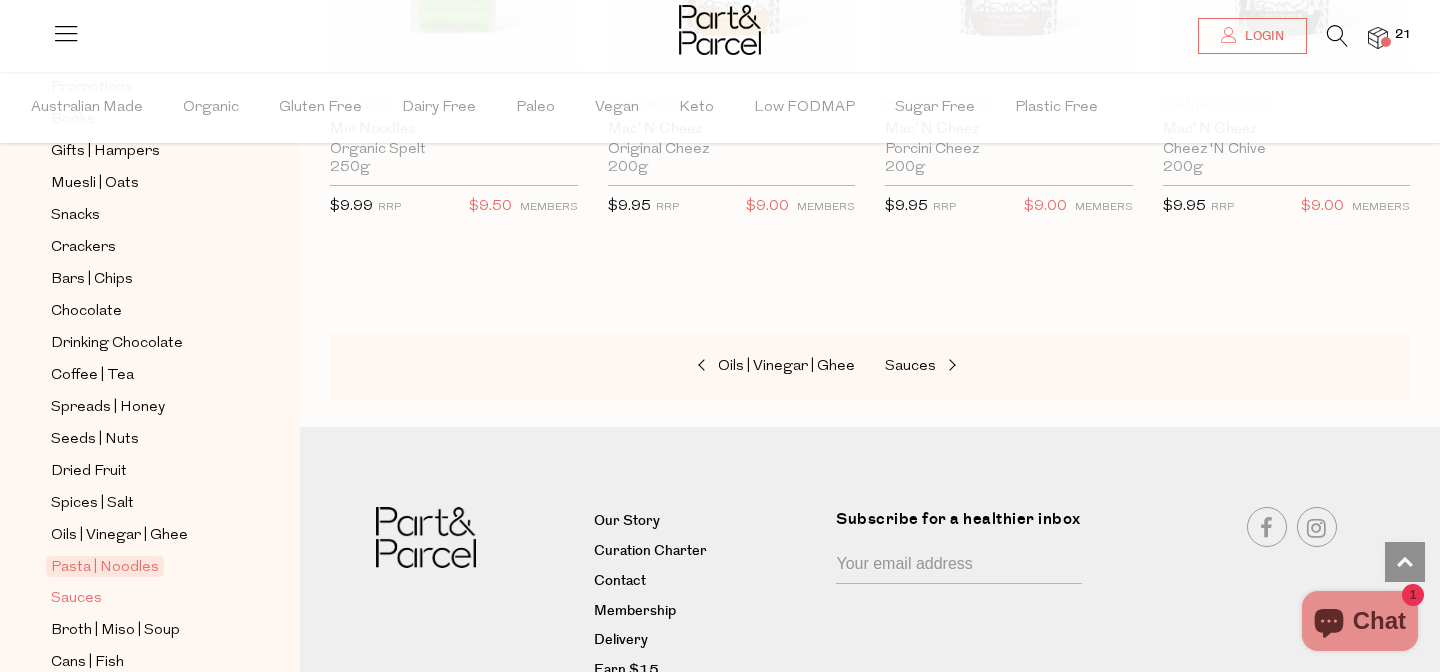 click on "Sauces" at bounding box center (76, 599) 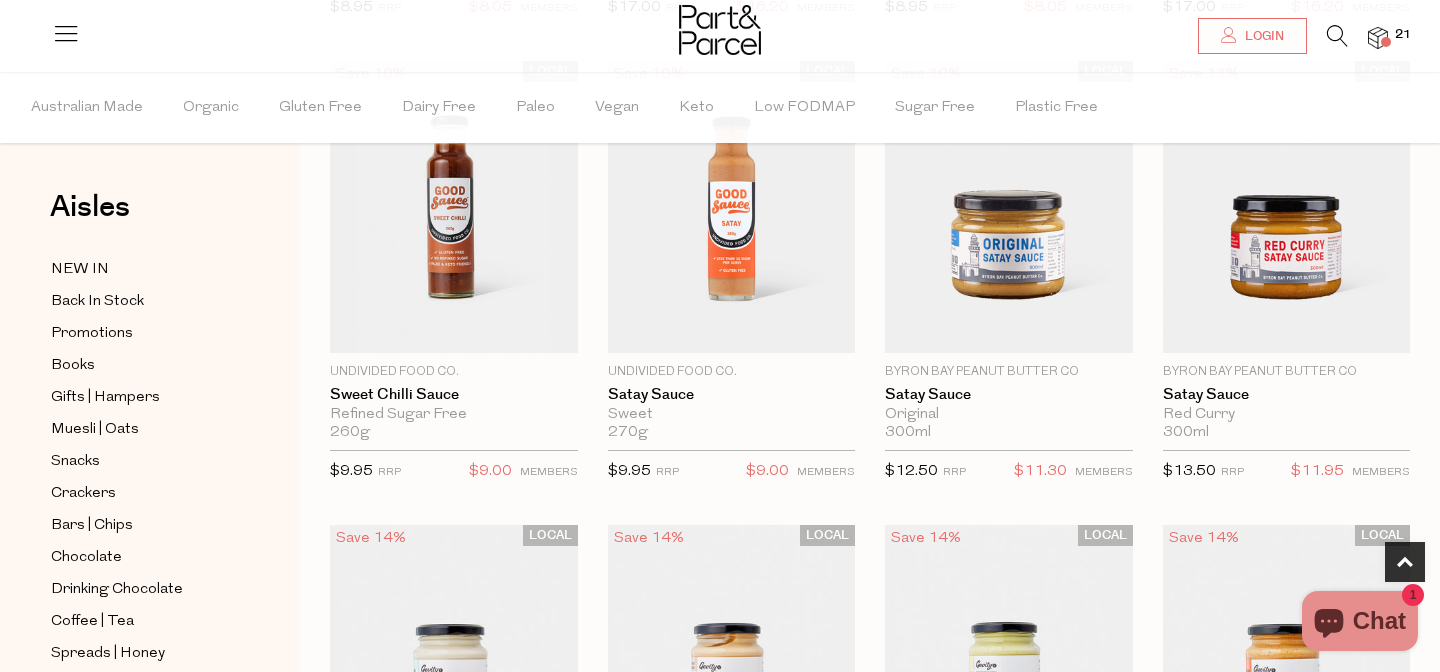 scroll, scrollTop: 623, scrollLeft: 0, axis: vertical 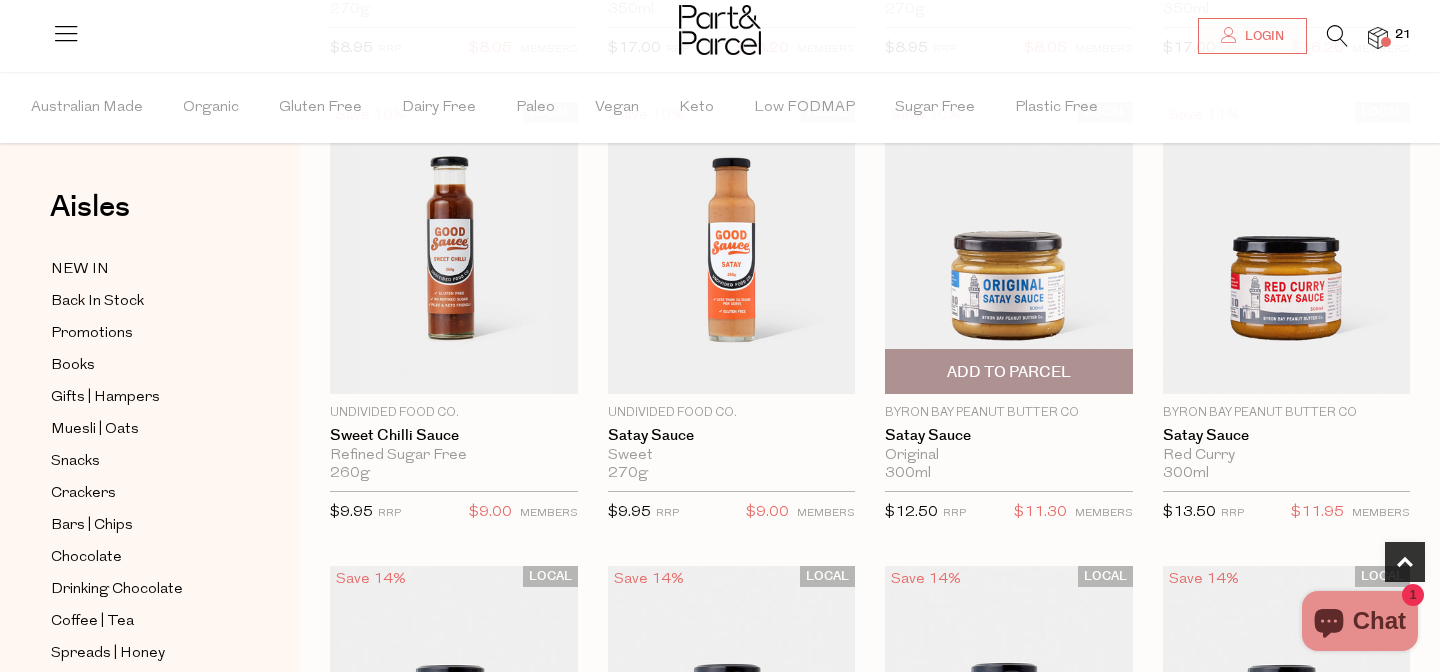 click at bounding box center (1009, 248) 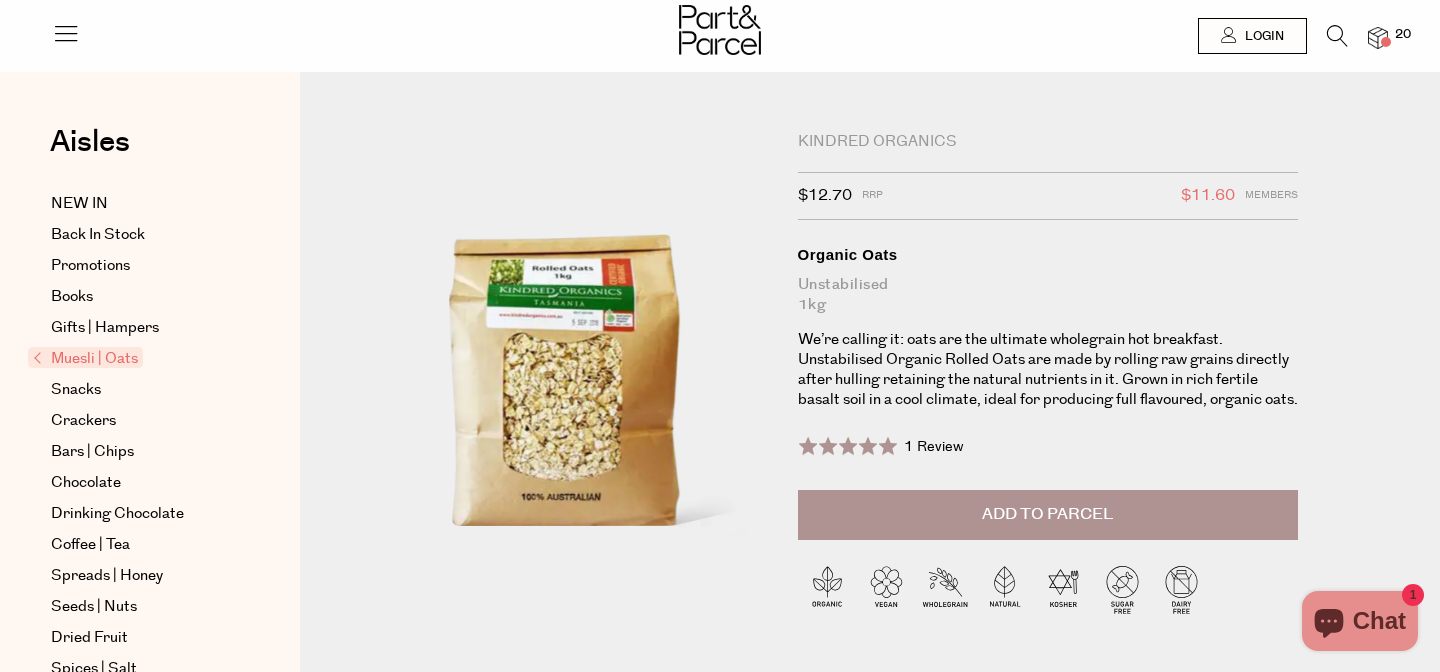 scroll, scrollTop: 0, scrollLeft: 0, axis: both 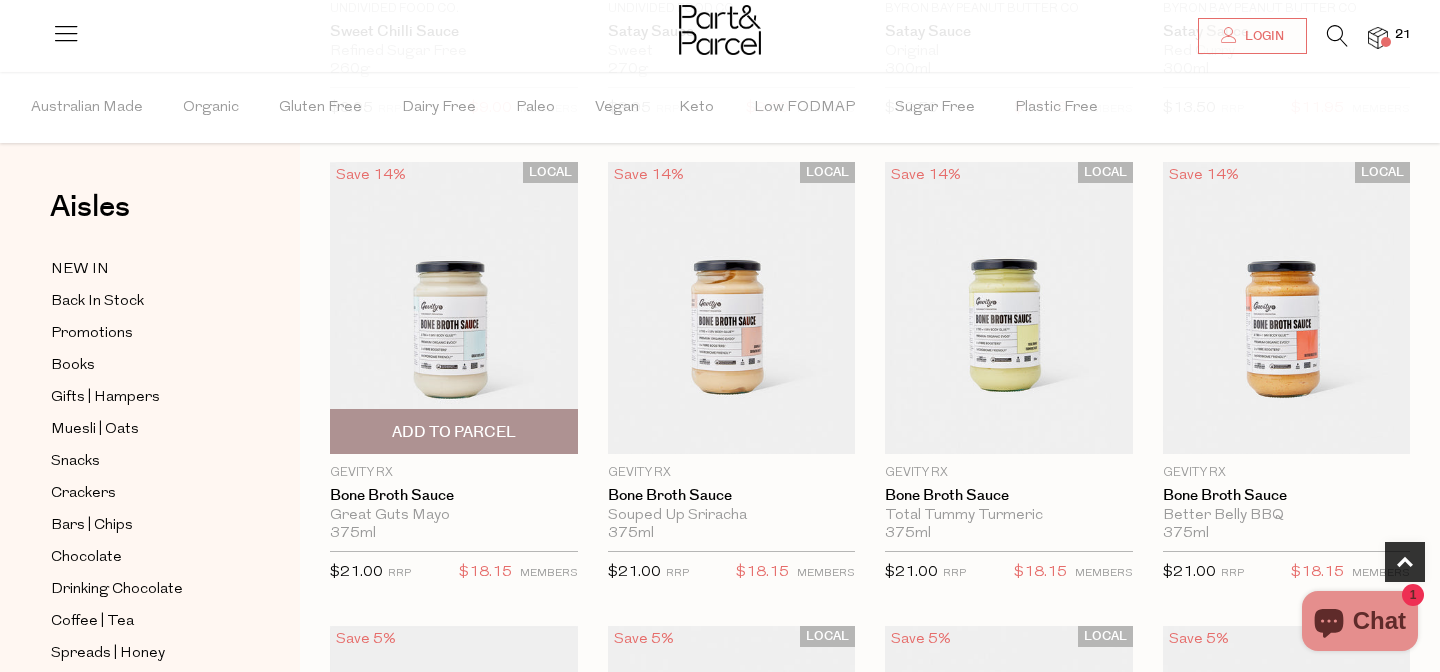 click at bounding box center (454, 308) 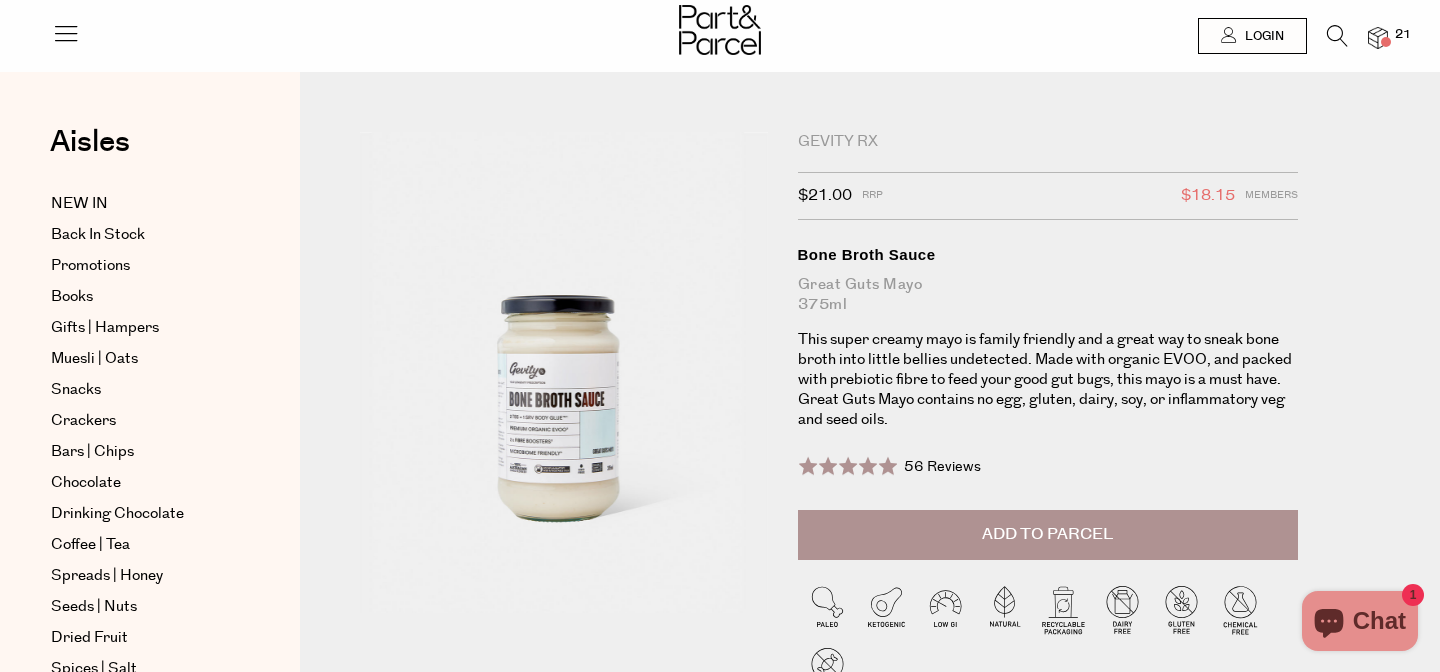 scroll, scrollTop: 0, scrollLeft: 0, axis: both 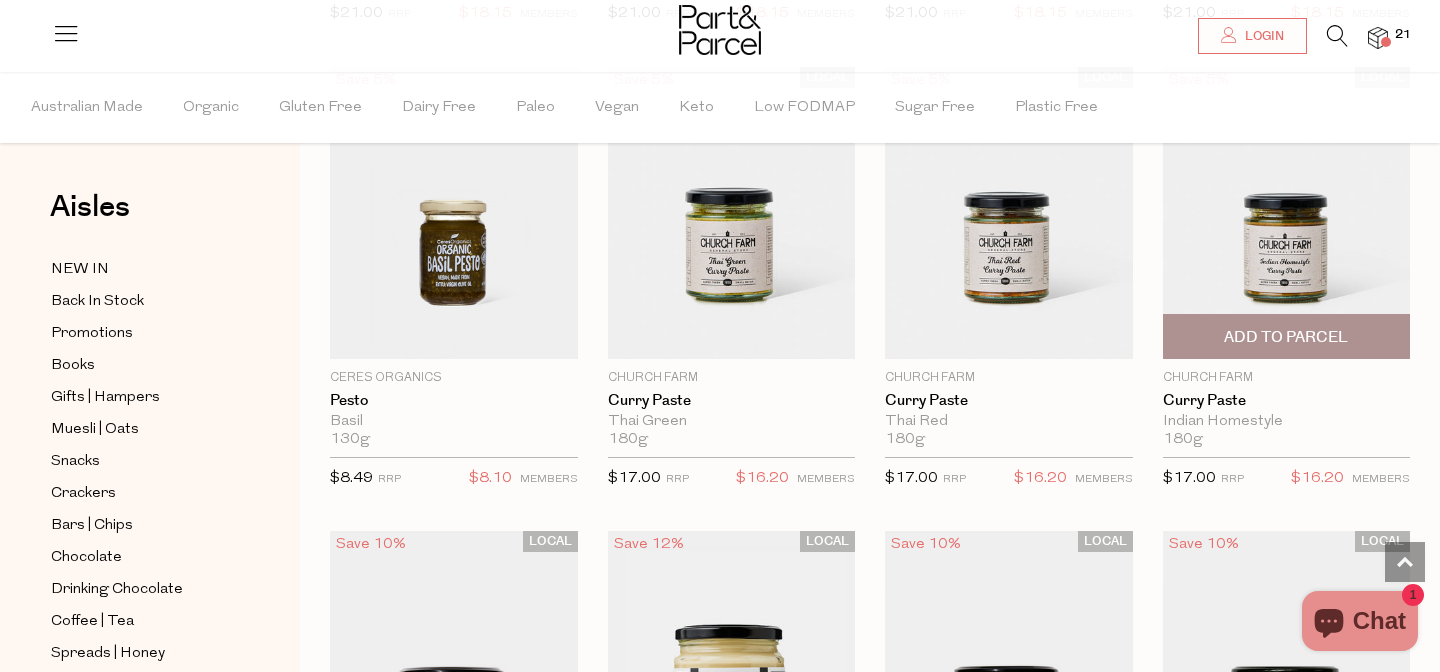 click at bounding box center (1287, 213) 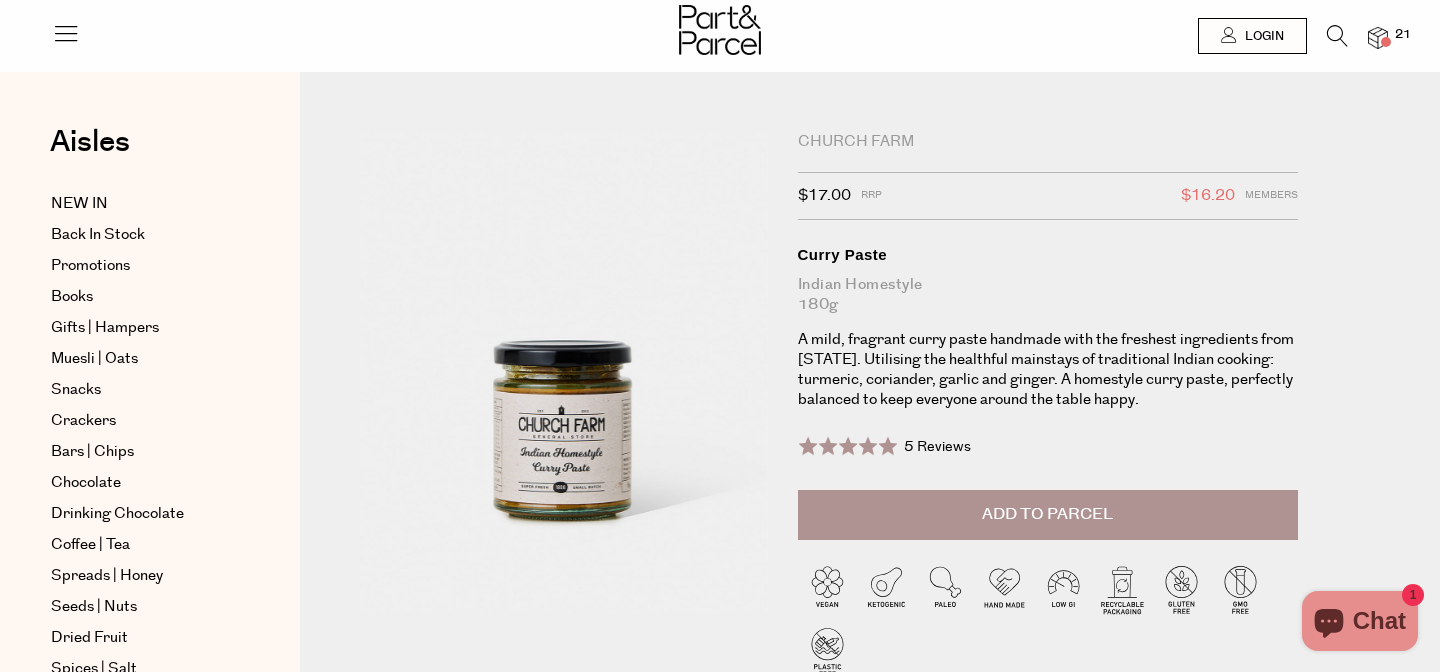scroll, scrollTop: 0, scrollLeft: 0, axis: both 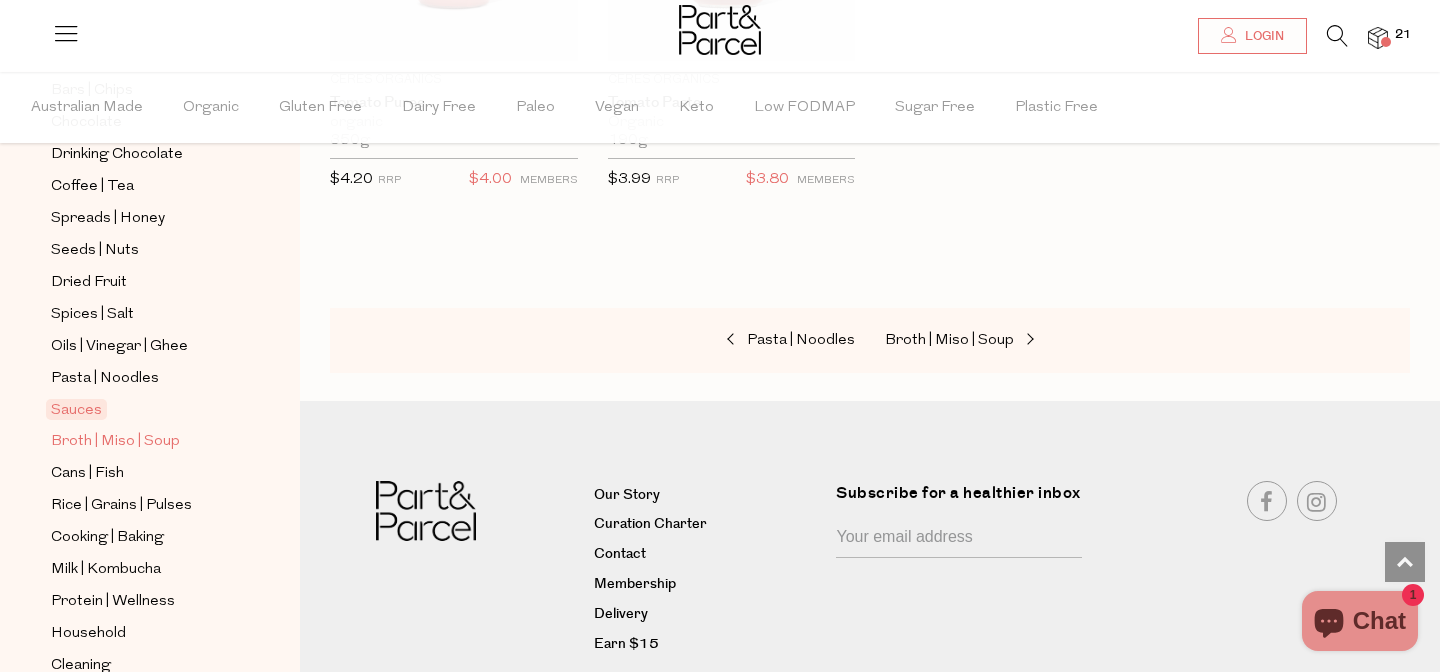 click on "Broth | Miso | Soup" at bounding box center [115, 442] 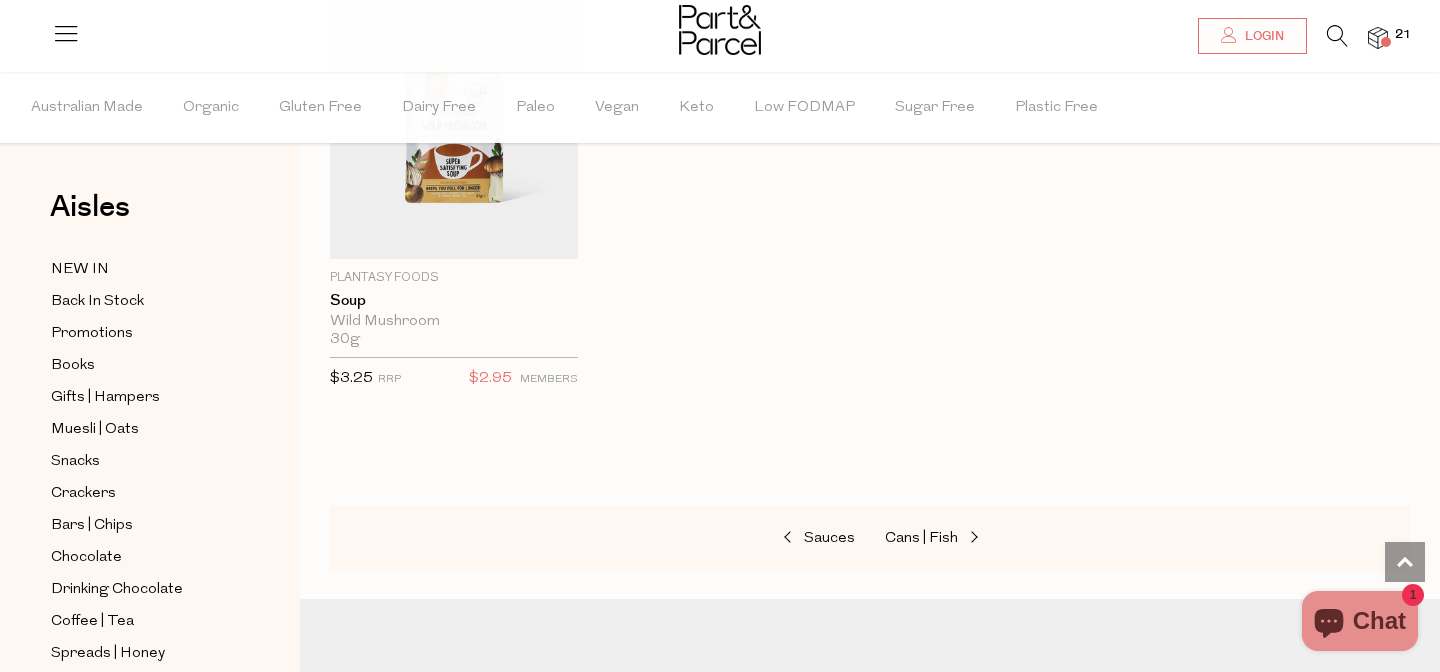 scroll, scrollTop: 4072, scrollLeft: 0, axis: vertical 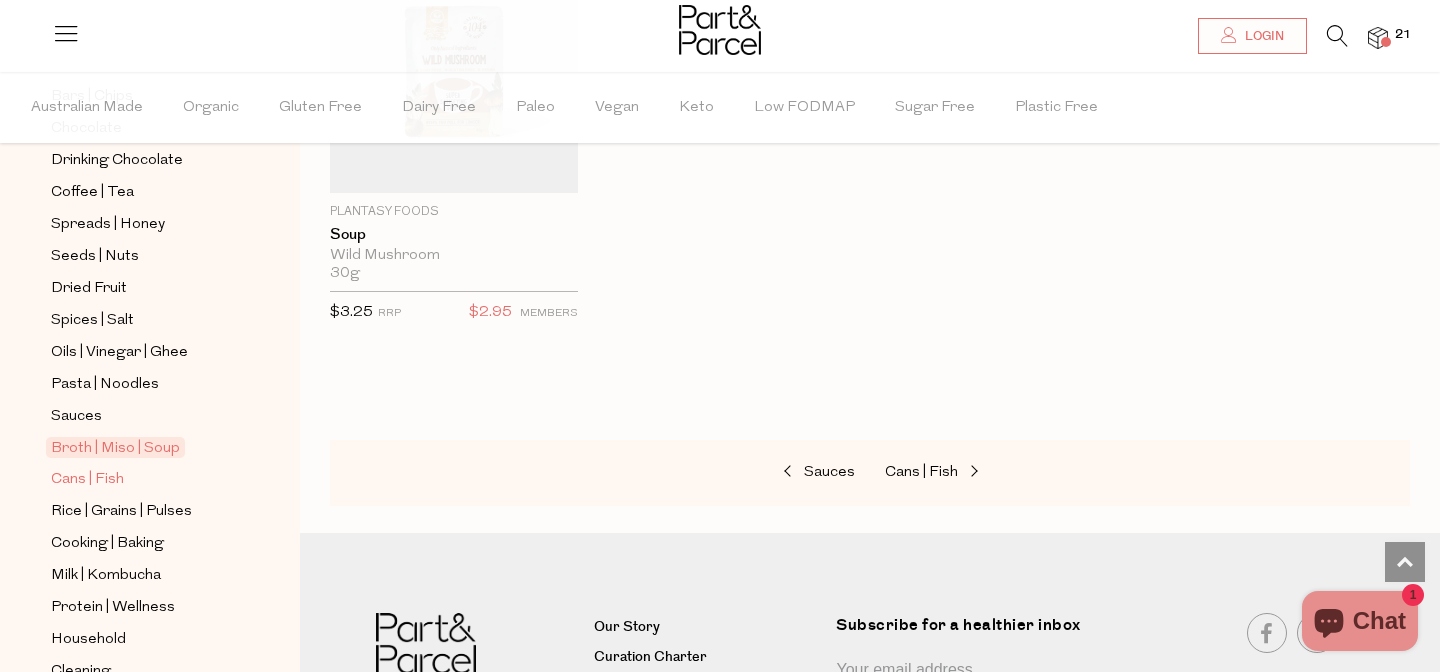click on "Cans | Fish" at bounding box center (87, 480) 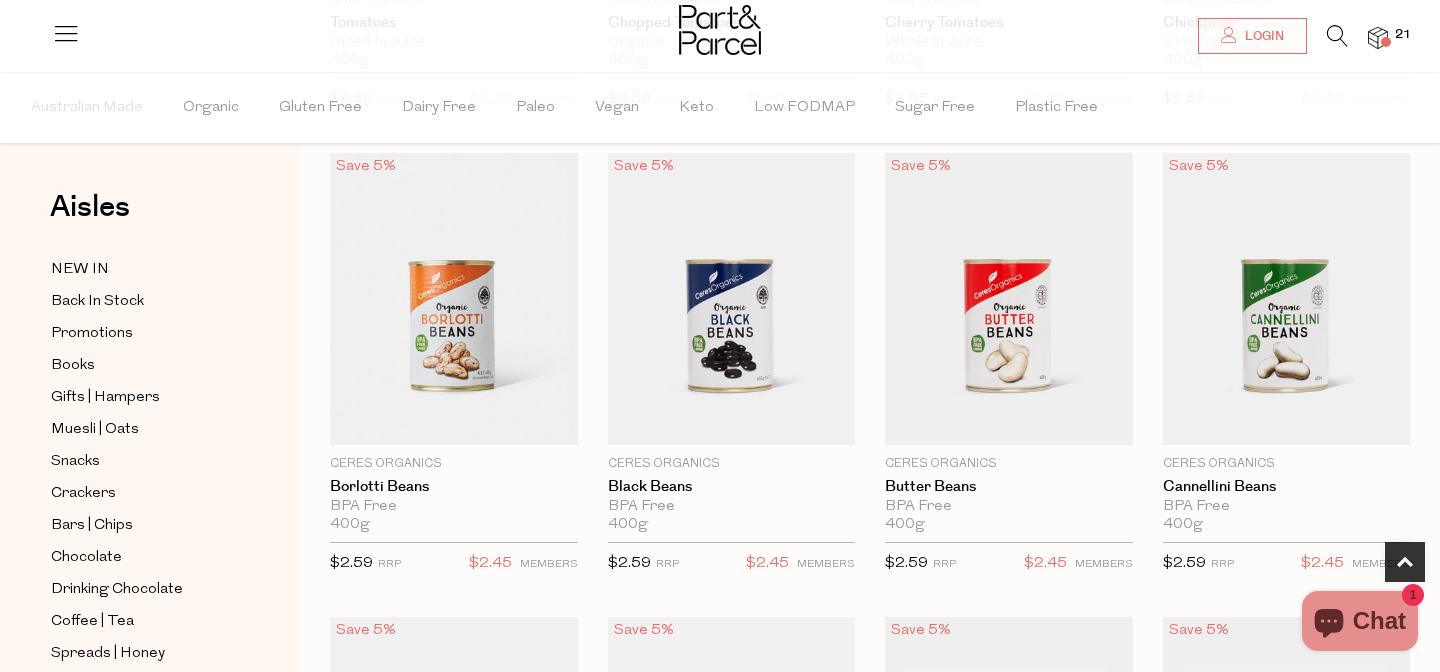 scroll, scrollTop: 583, scrollLeft: 0, axis: vertical 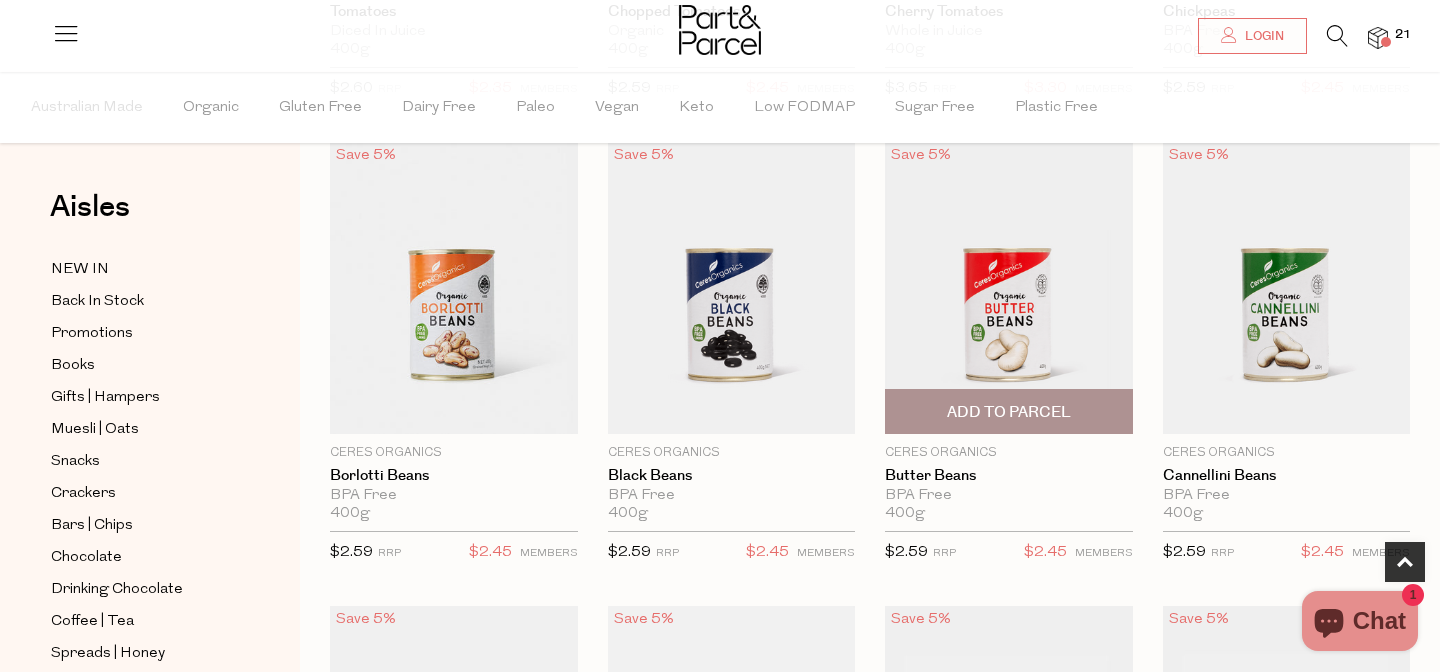 click on "Add To Parcel" at bounding box center (1009, 412) 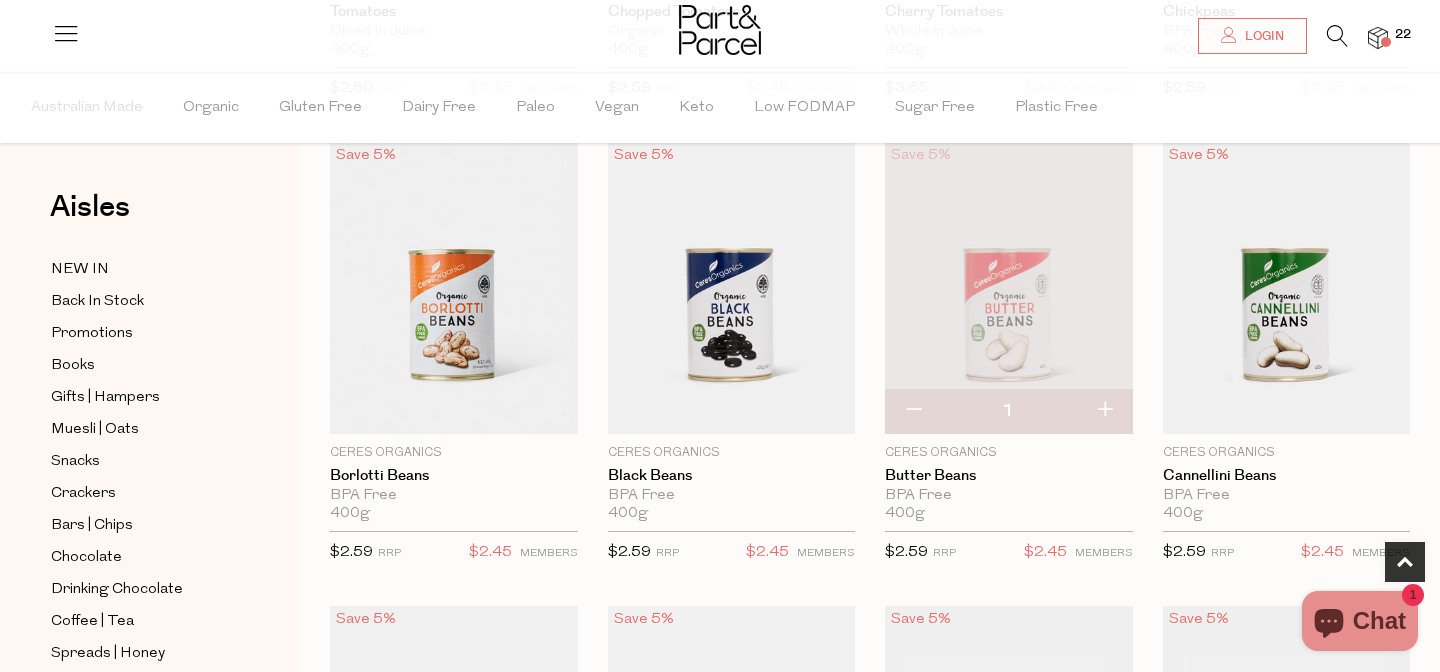 click at bounding box center [1104, 411] 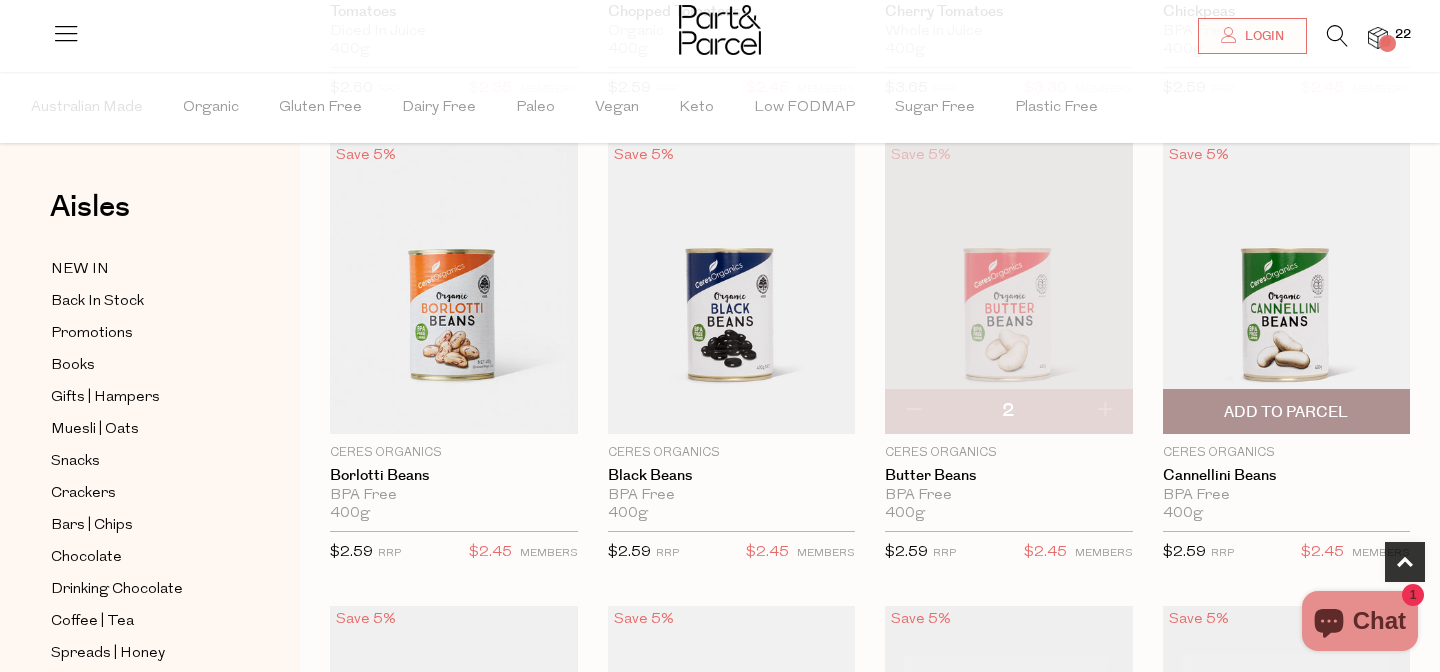 click on "Add To Parcel" at bounding box center (1286, 412) 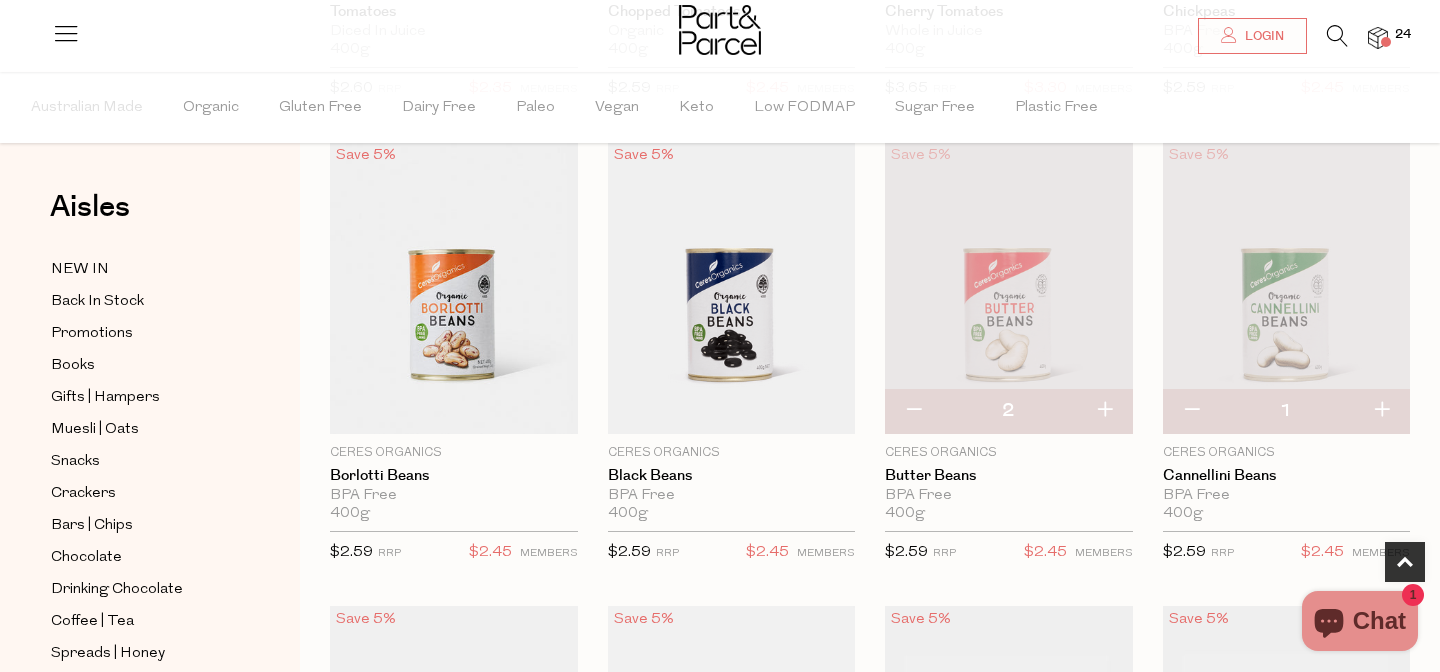 click at bounding box center [1381, 411] 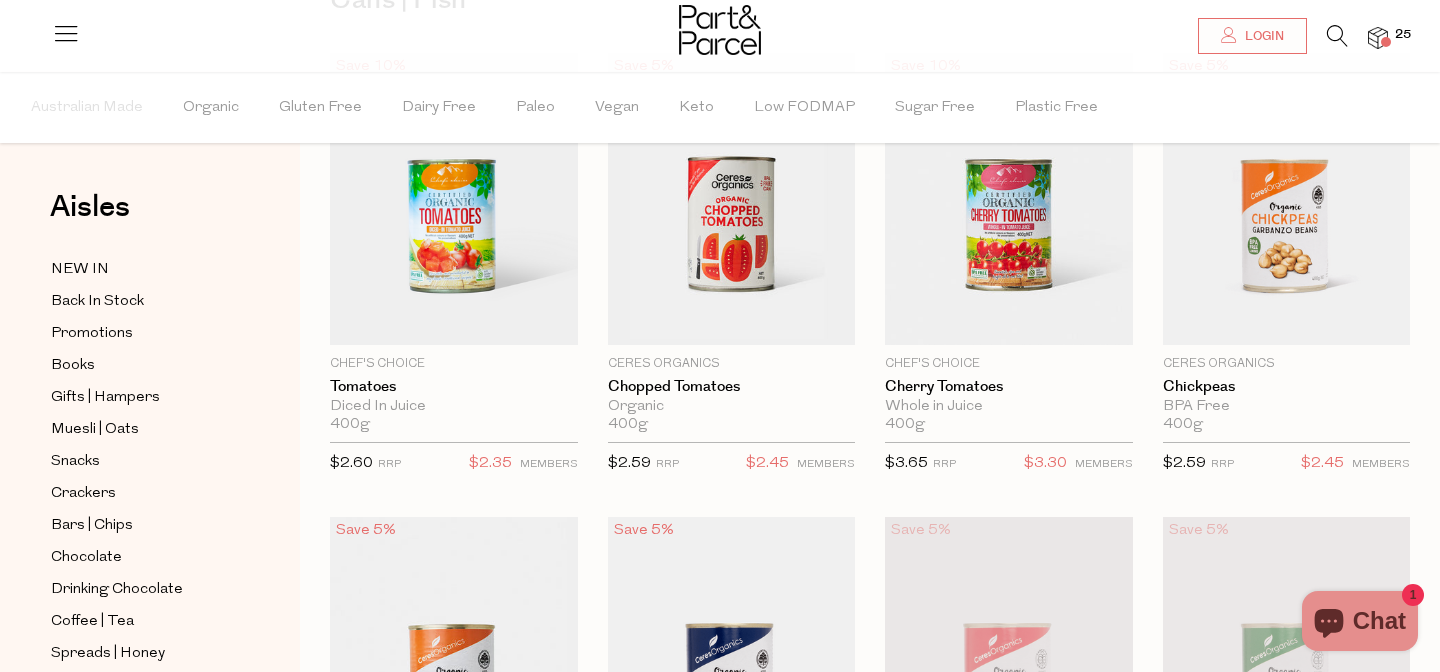 scroll, scrollTop: 207, scrollLeft: 0, axis: vertical 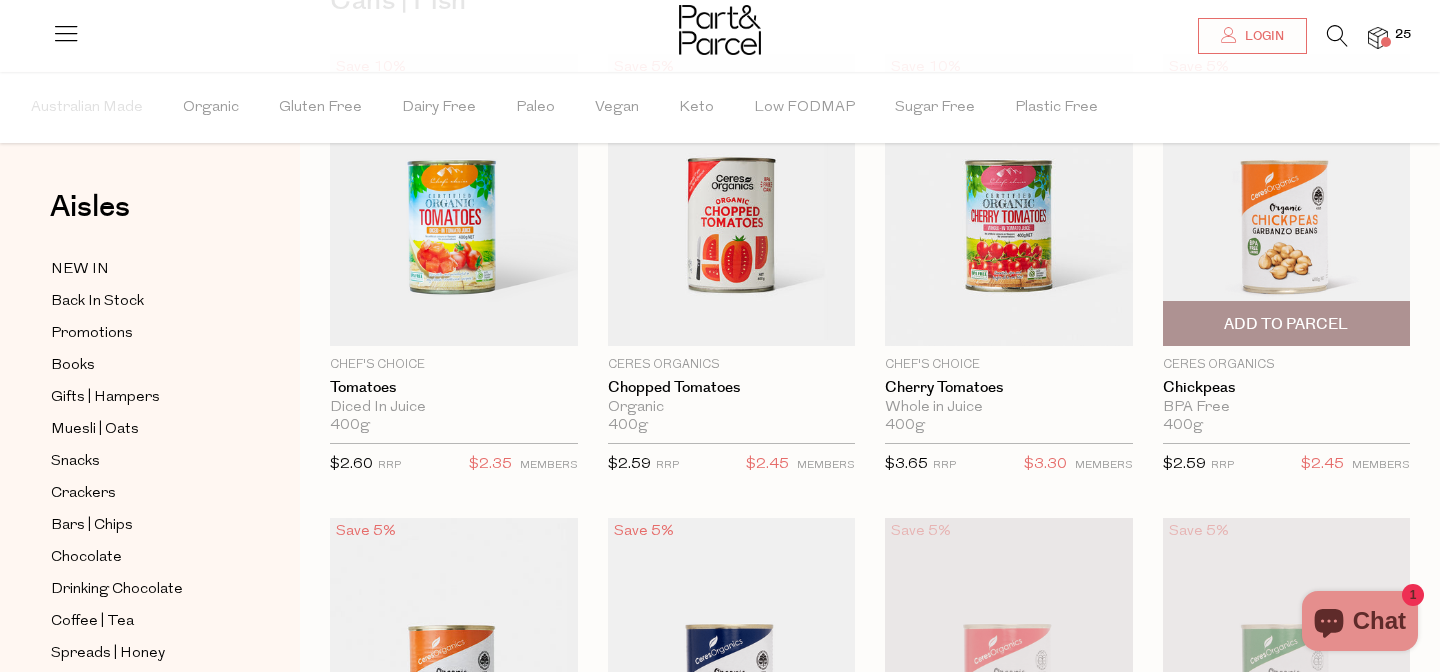 click on "Add To Parcel" at bounding box center (1286, 324) 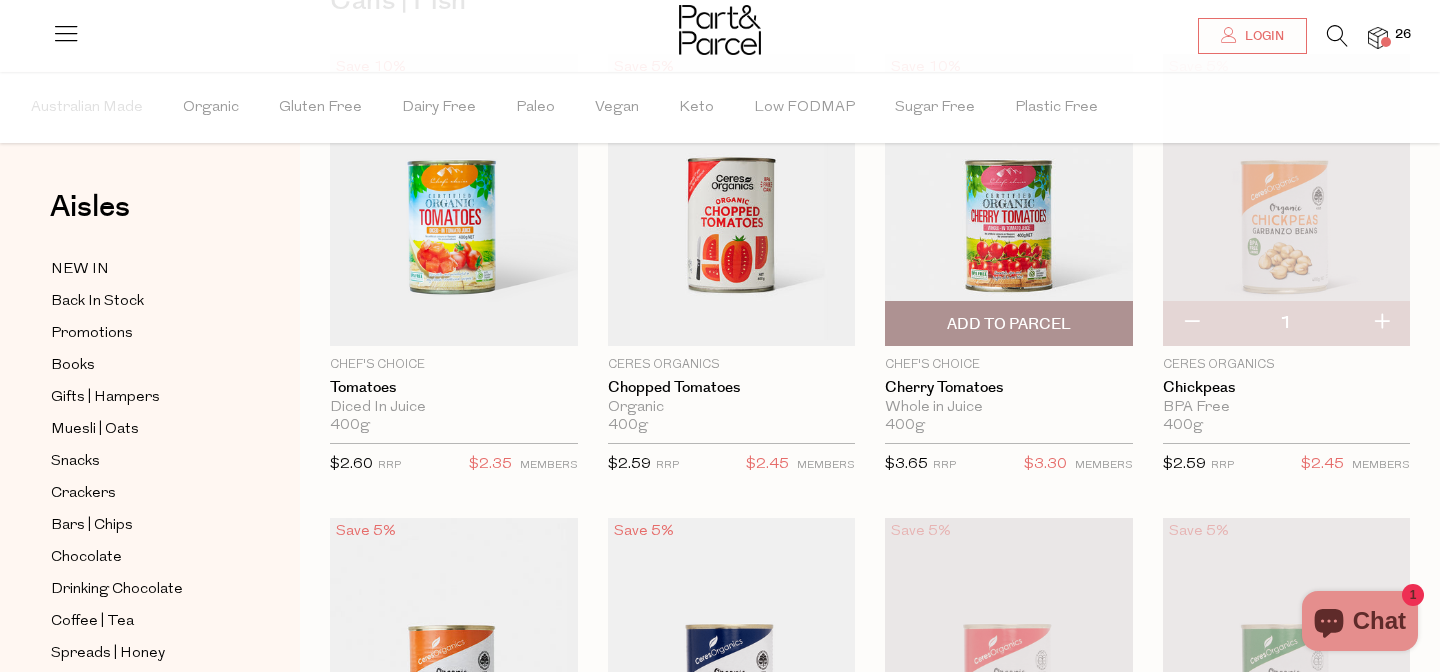 click on "Add To Parcel" at bounding box center (1009, 324) 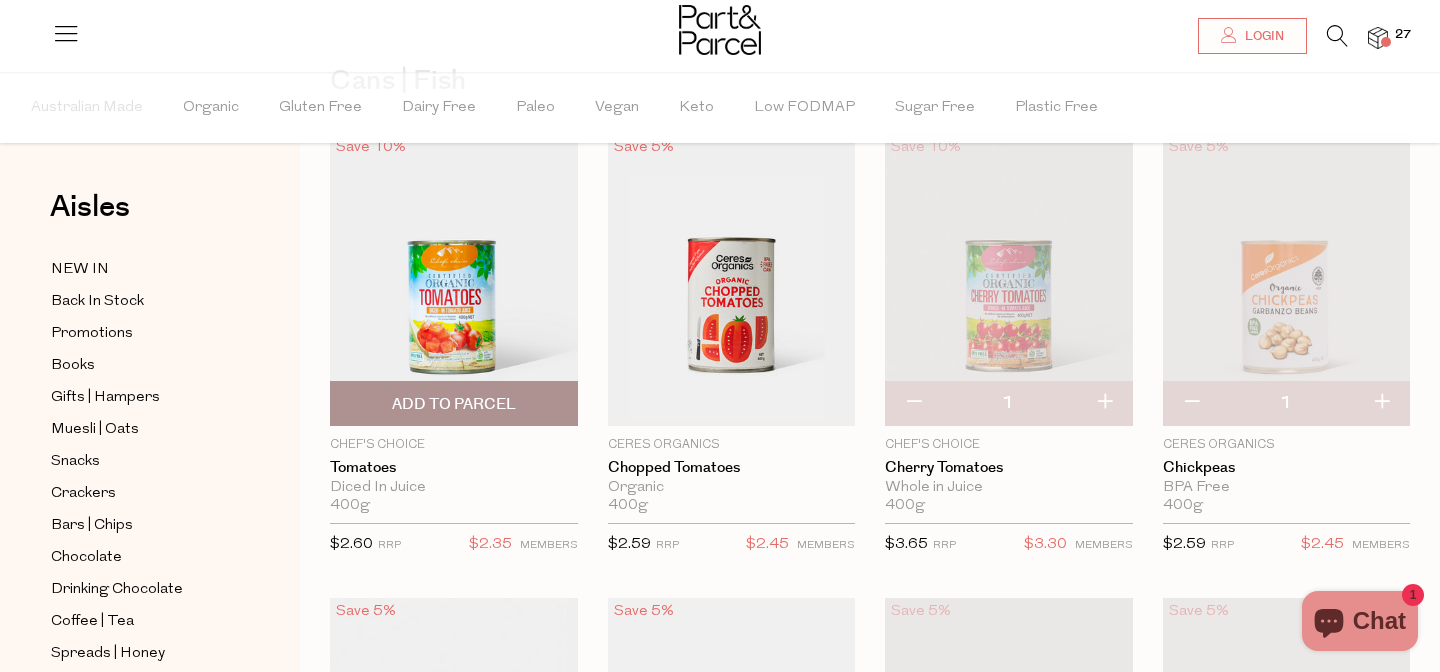 scroll, scrollTop: 125, scrollLeft: 0, axis: vertical 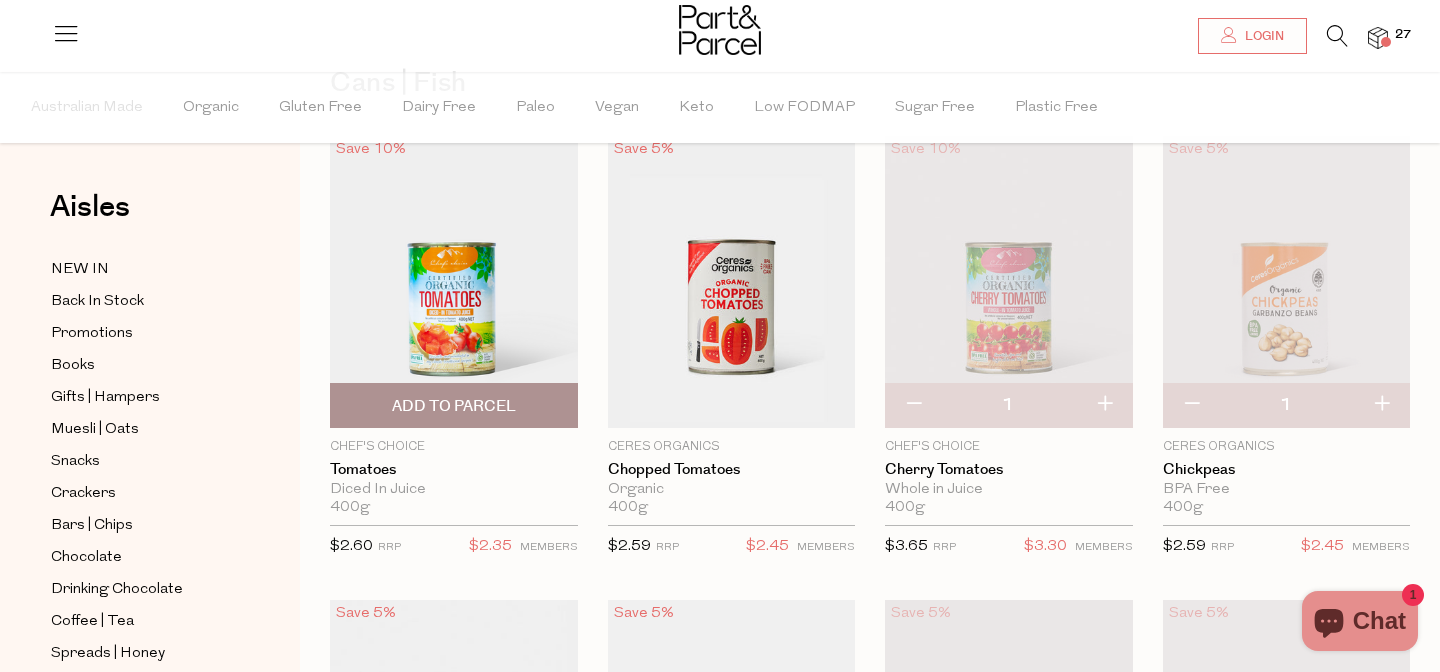 click on "Add To Parcel" at bounding box center (454, 406) 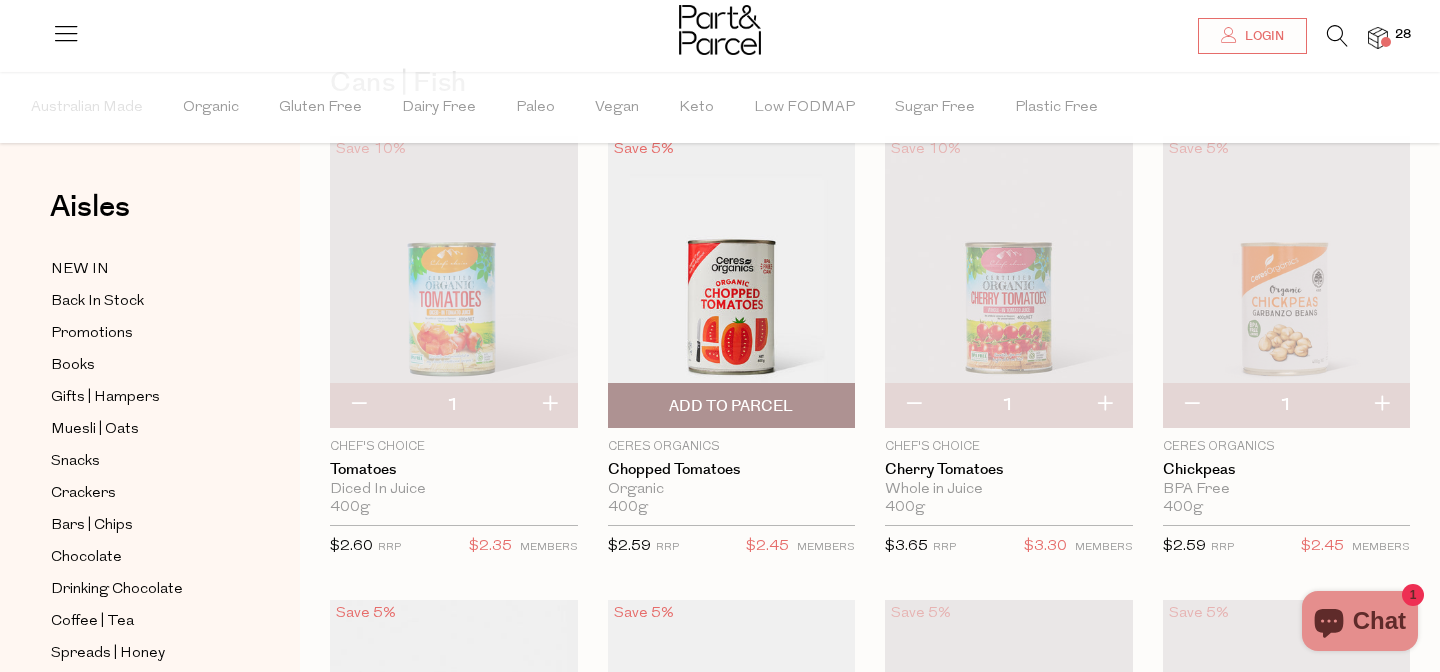 click on "Add To Parcel" at bounding box center [731, 406] 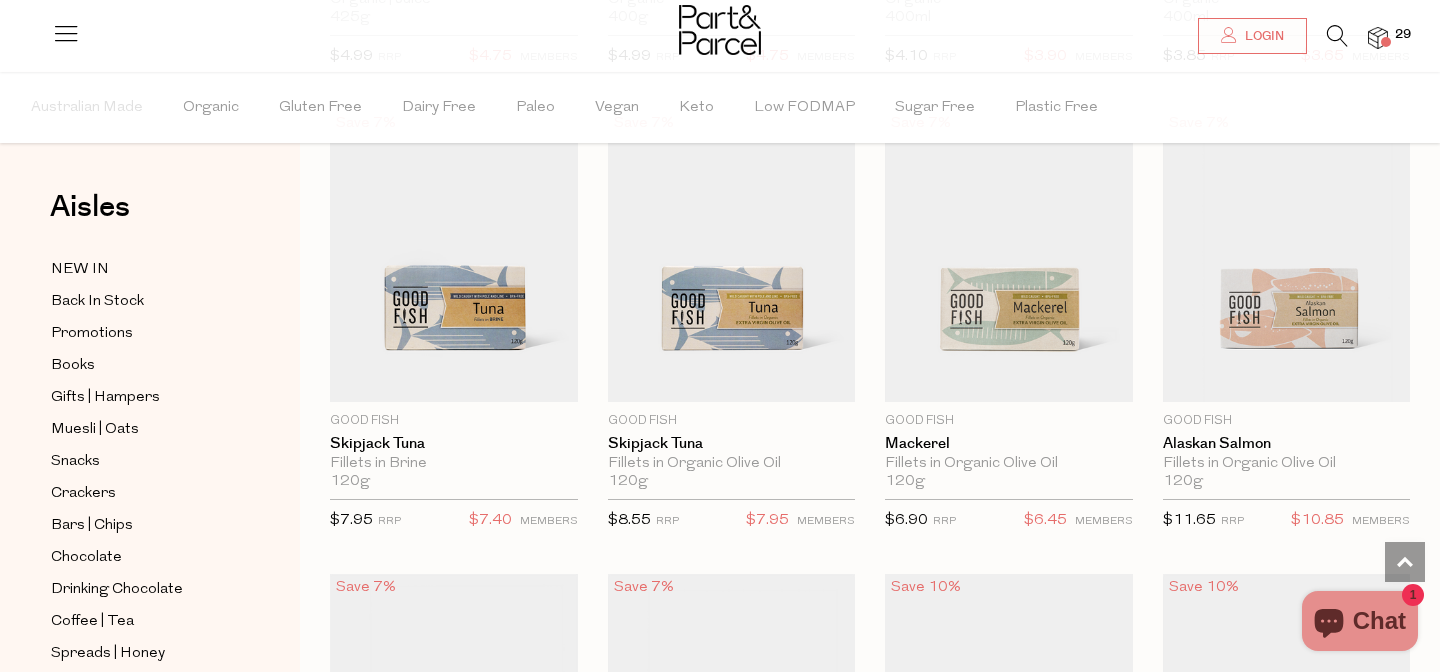 scroll, scrollTop: 2019, scrollLeft: 0, axis: vertical 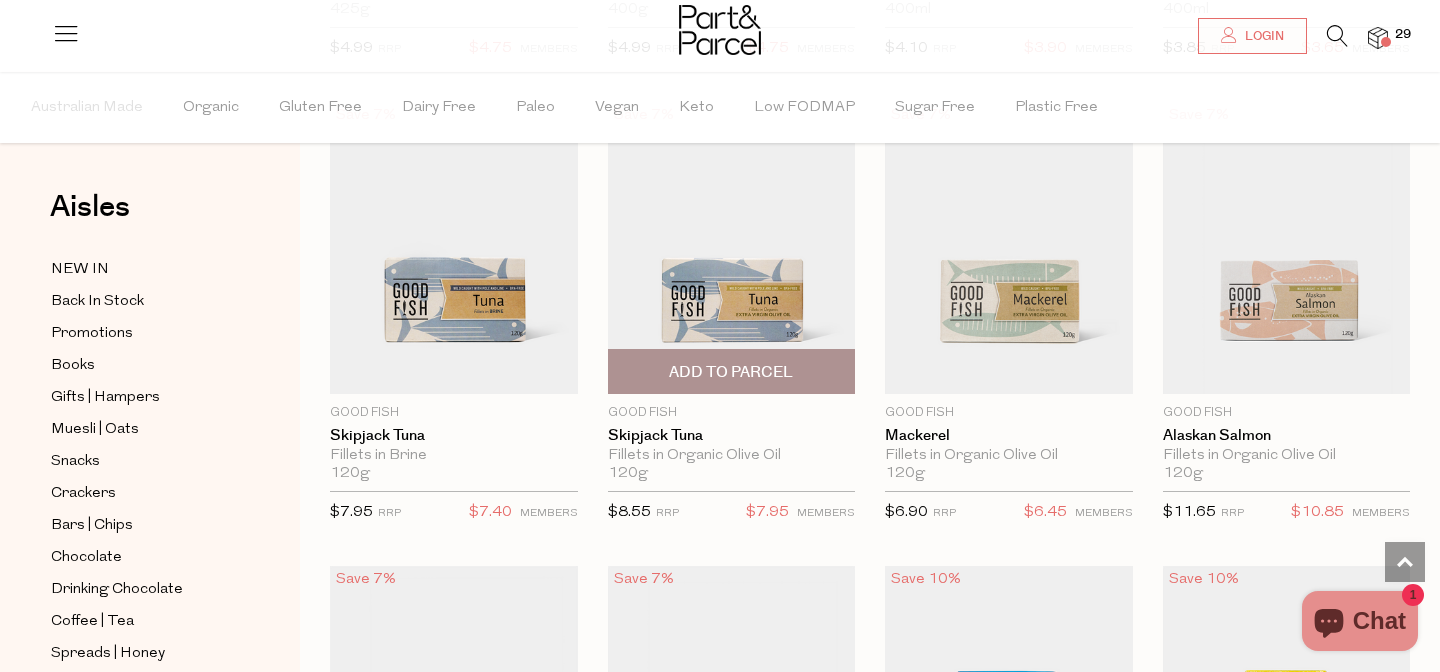 click on "Add To Parcel" at bounding box center [731, 372] 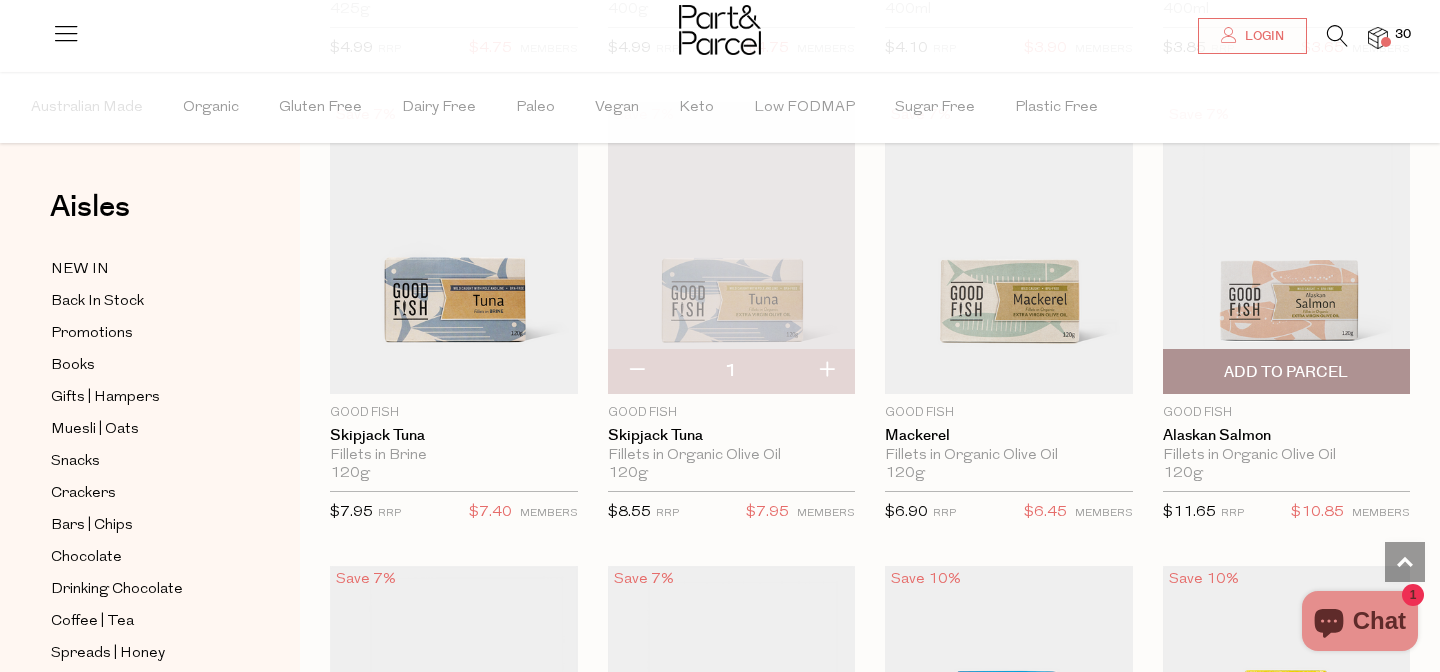 click on "Add To Parcel" at bounding box center (1287, 371) 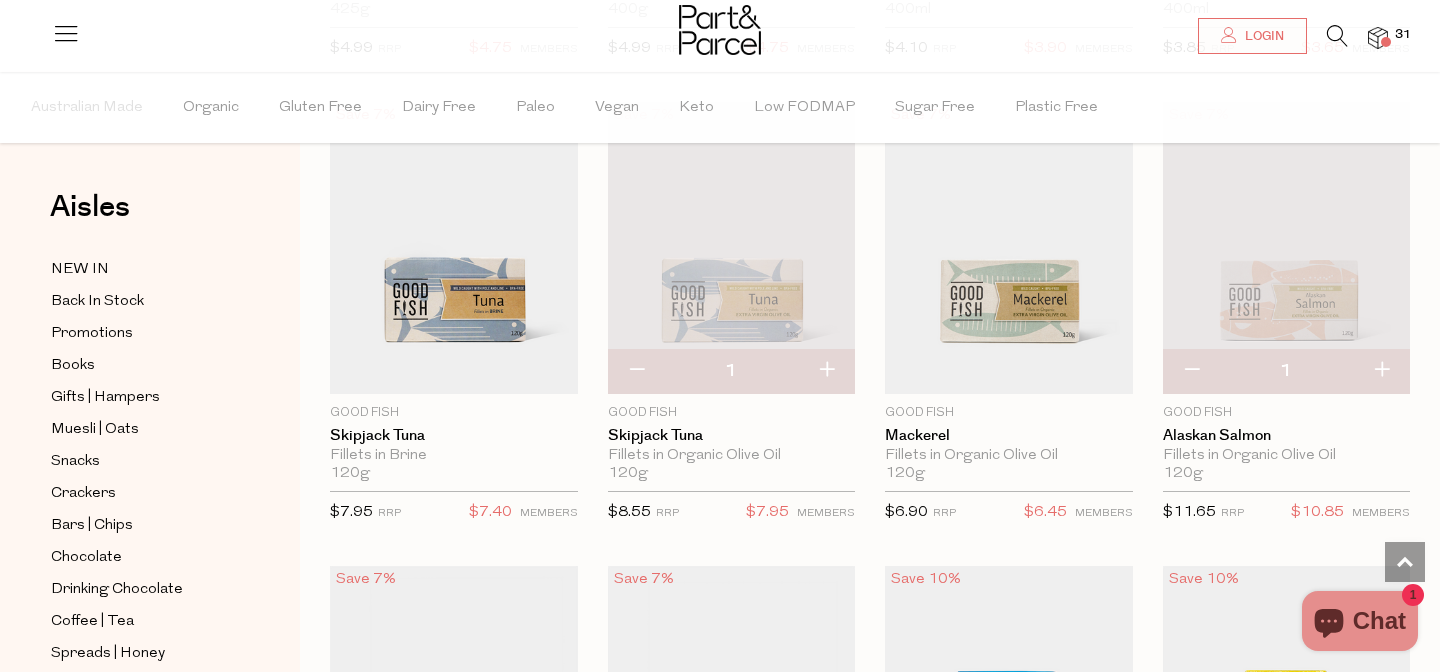 click at bounding box center [1381, 371] 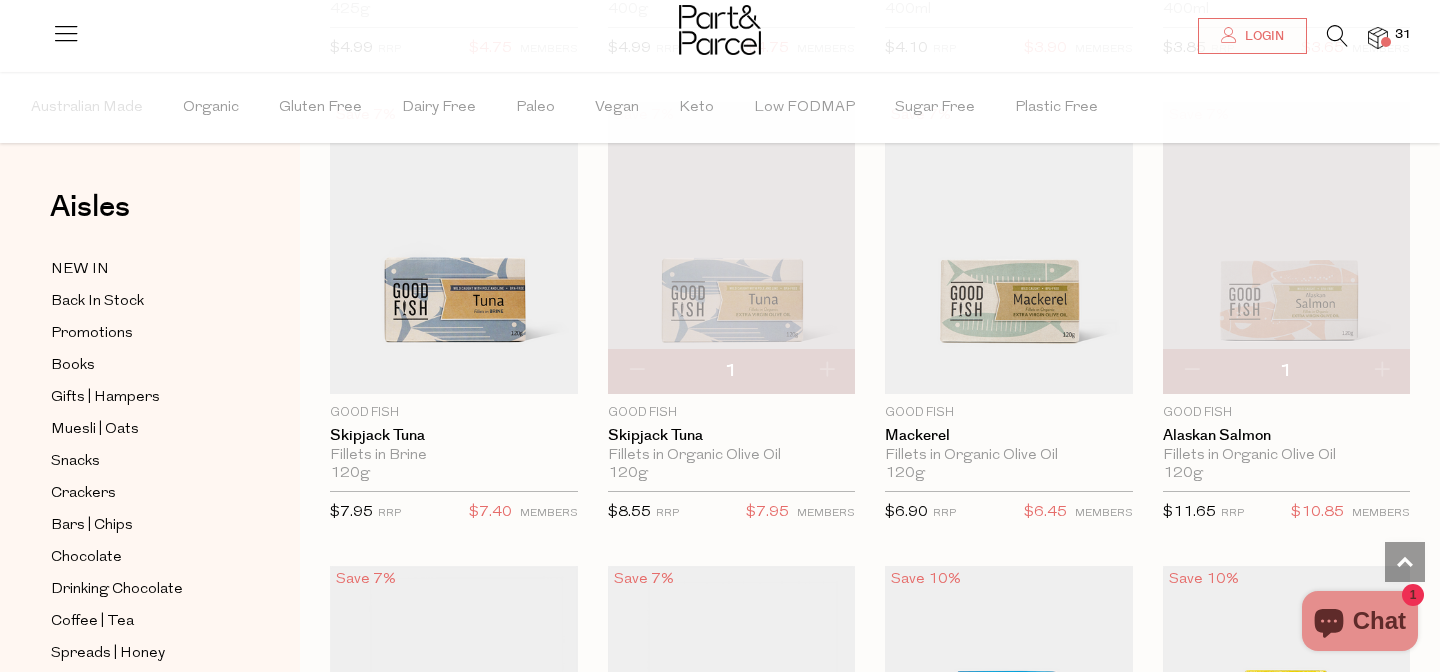 type on "2" 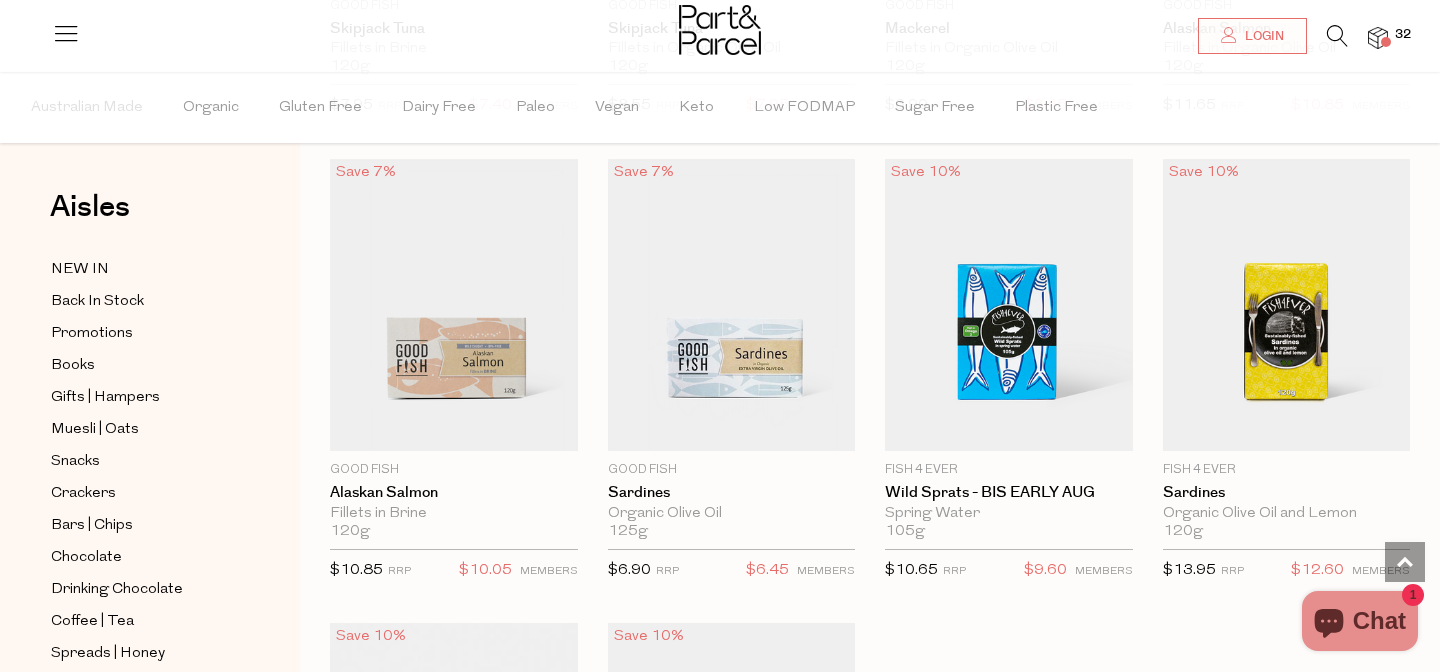 scroll, scrollTop: 2433, scrollLeft: 0, axis: vertical 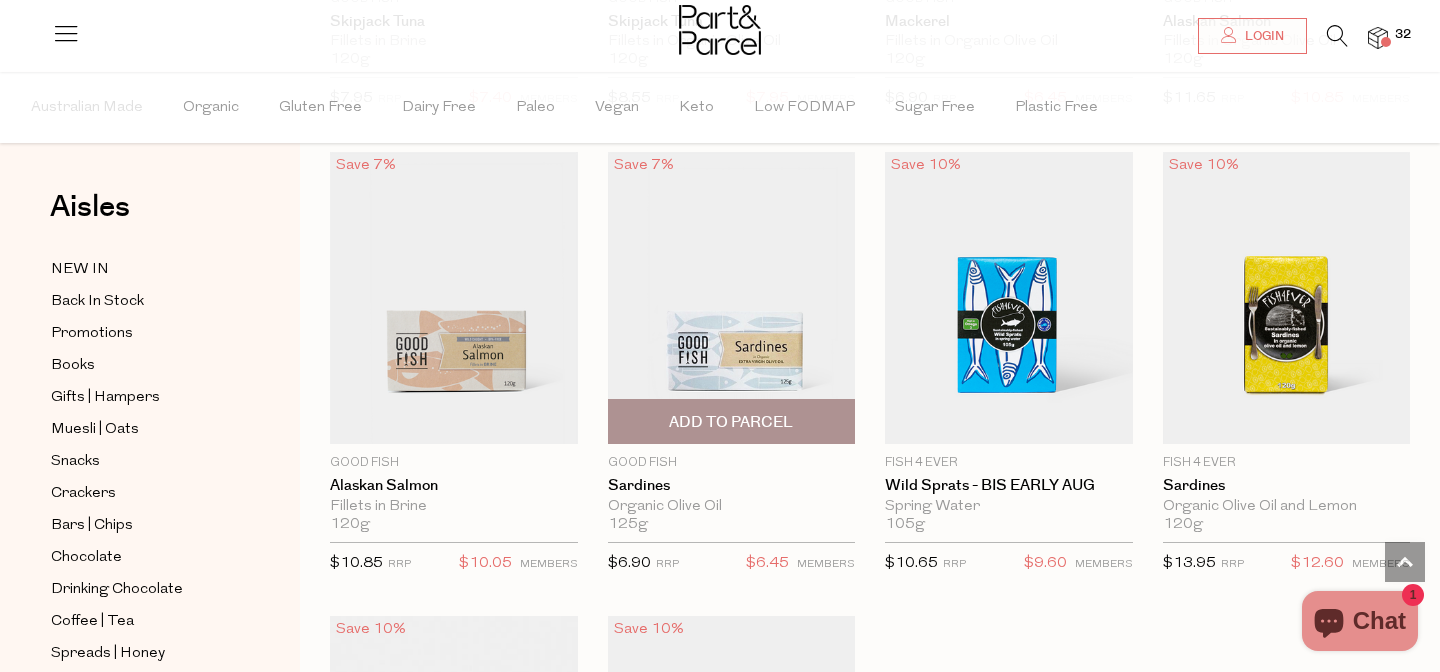 click on "Add To Parcel" at bounding box center (731, 422) 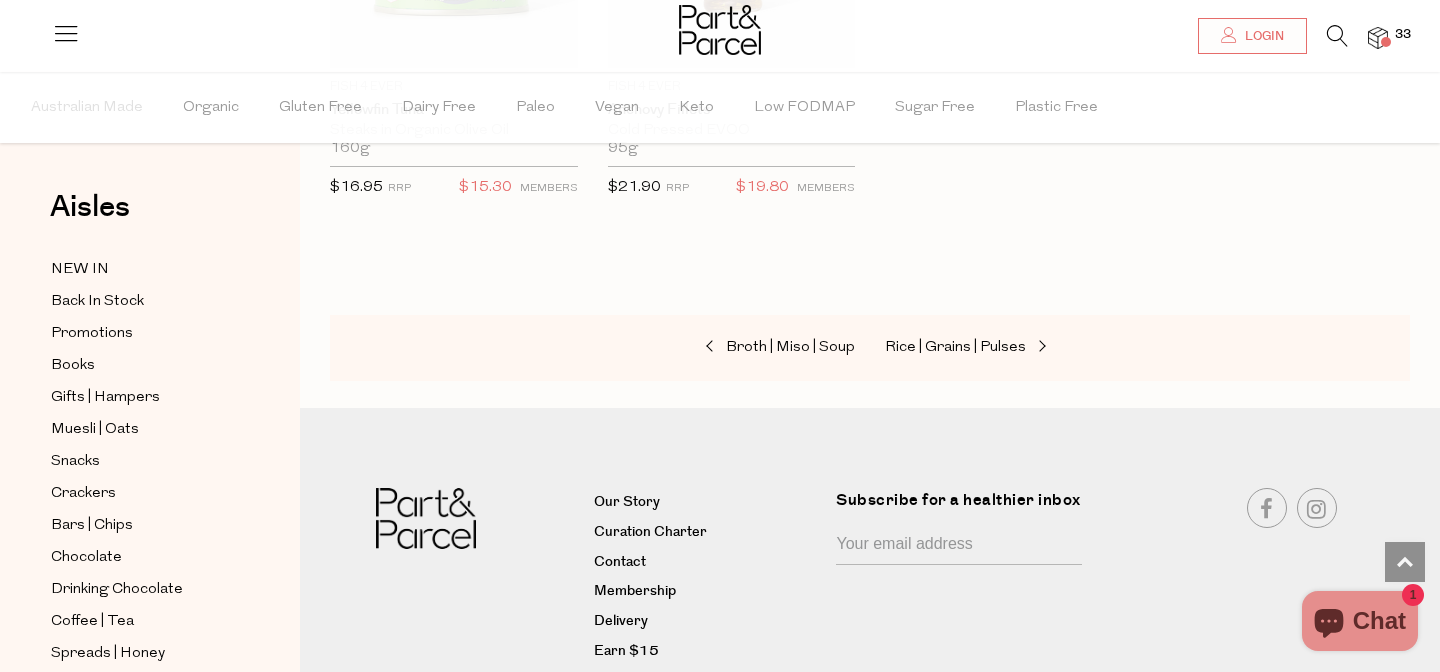 scroll, scrollTop: 3315, scrollLeft: 0, axis: vertical 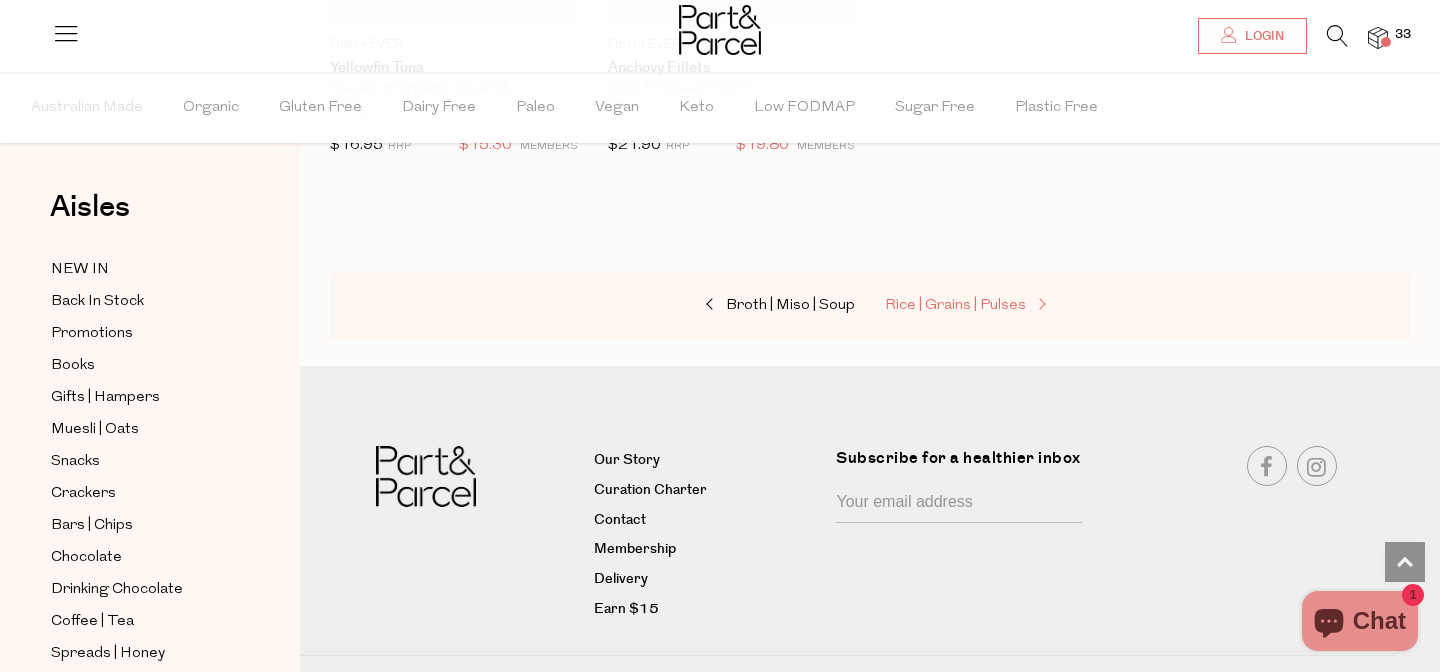 click on "Rice | Grains | Pulses" at bounding box center [985, 306] 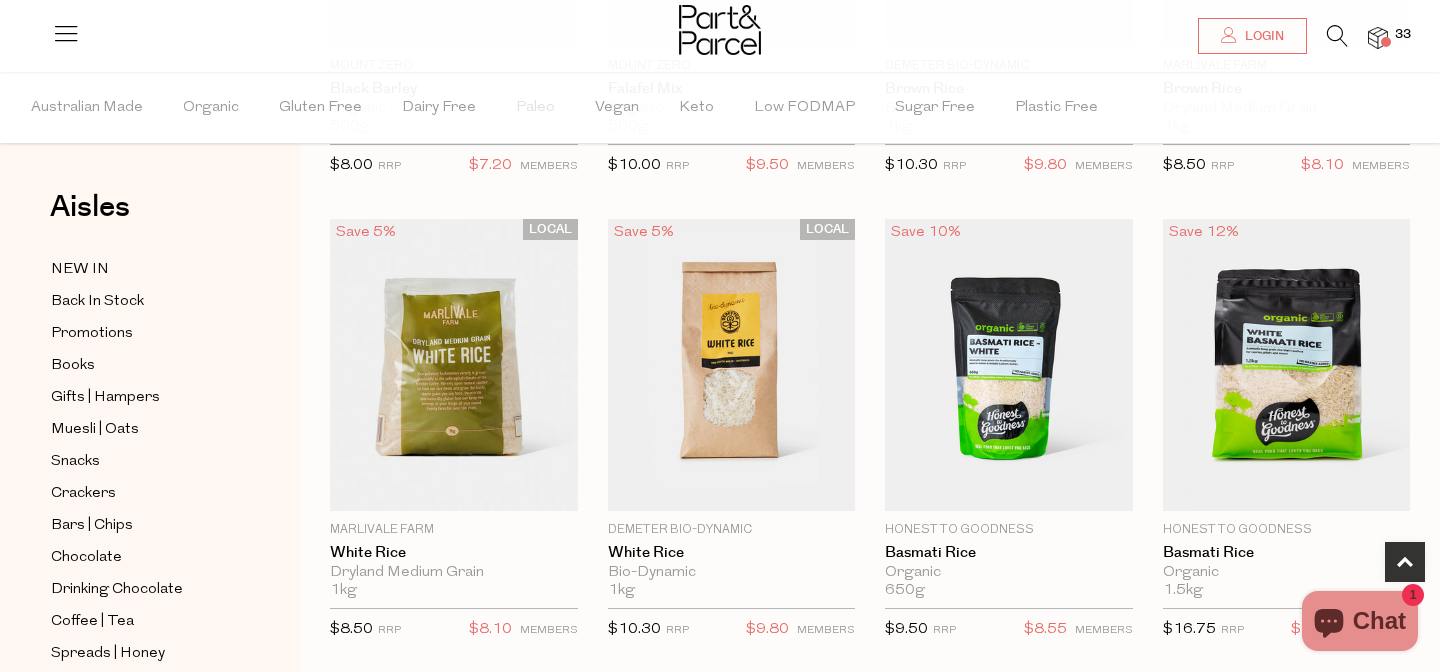 scroll, scrollTop: 972, scrollLeft: 0, axis: vertical 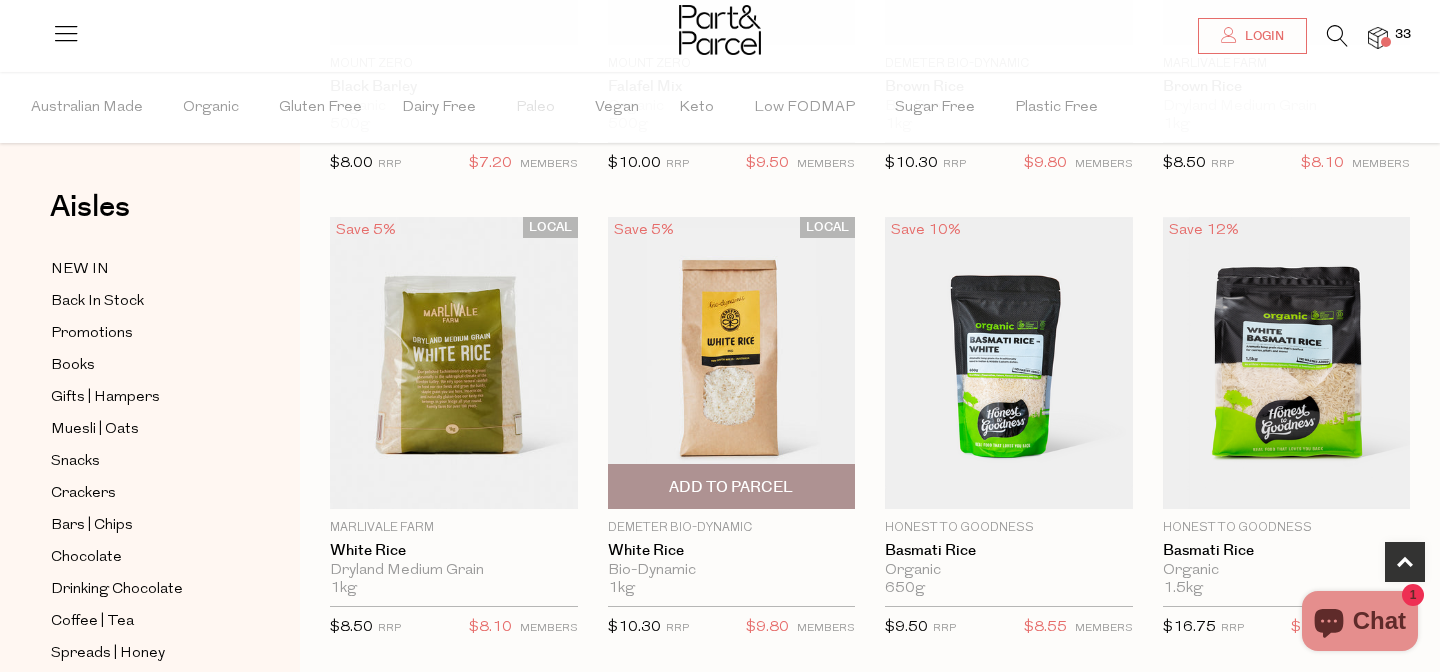 click on "Add To Parcel" at bounding box center [732, 486] 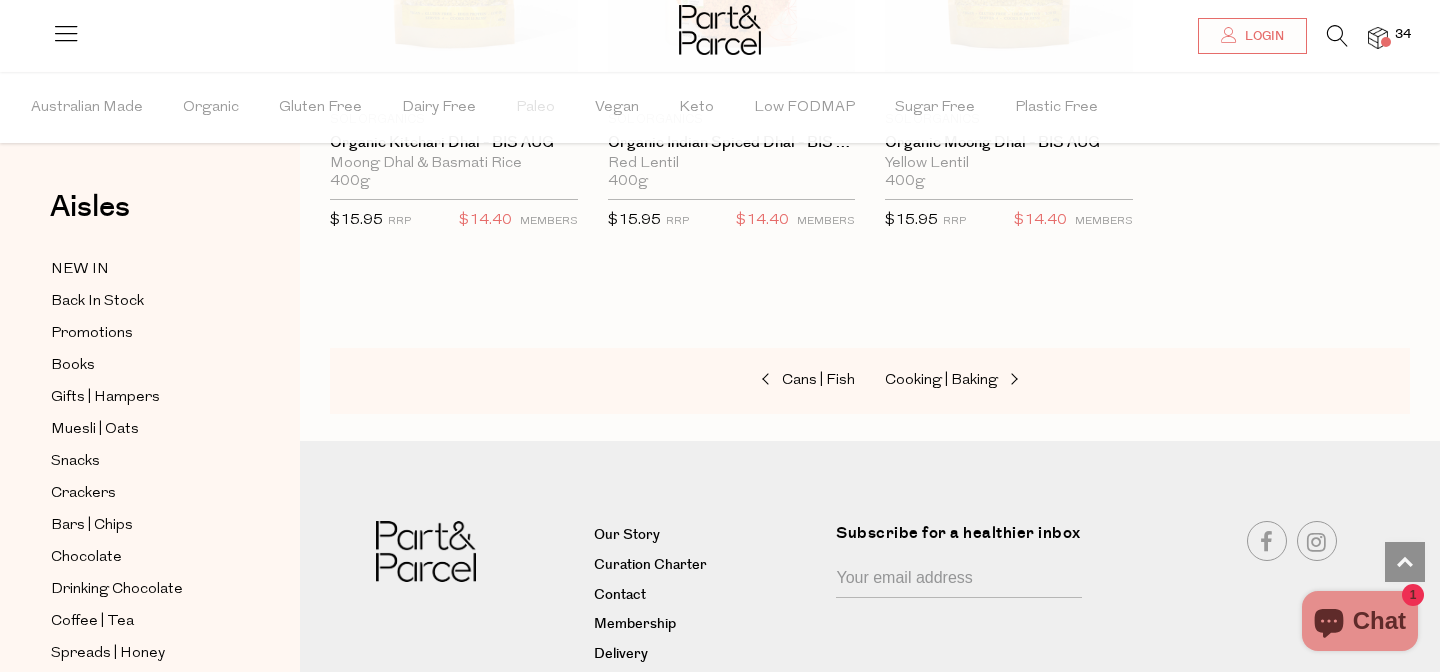 scroll, scrollTop: 4679, scrollLeft: 0, axis: vertical 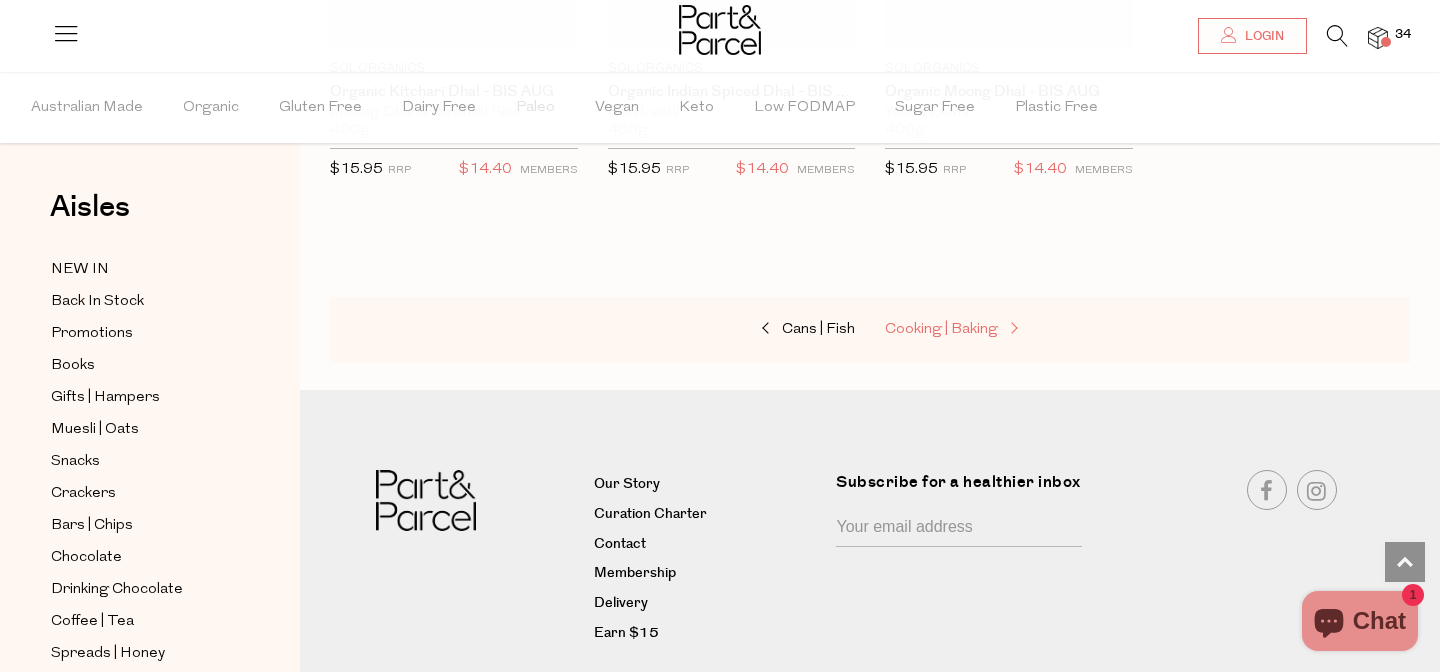 click on "Cooking | Baking" at bounding box center [985, 330] 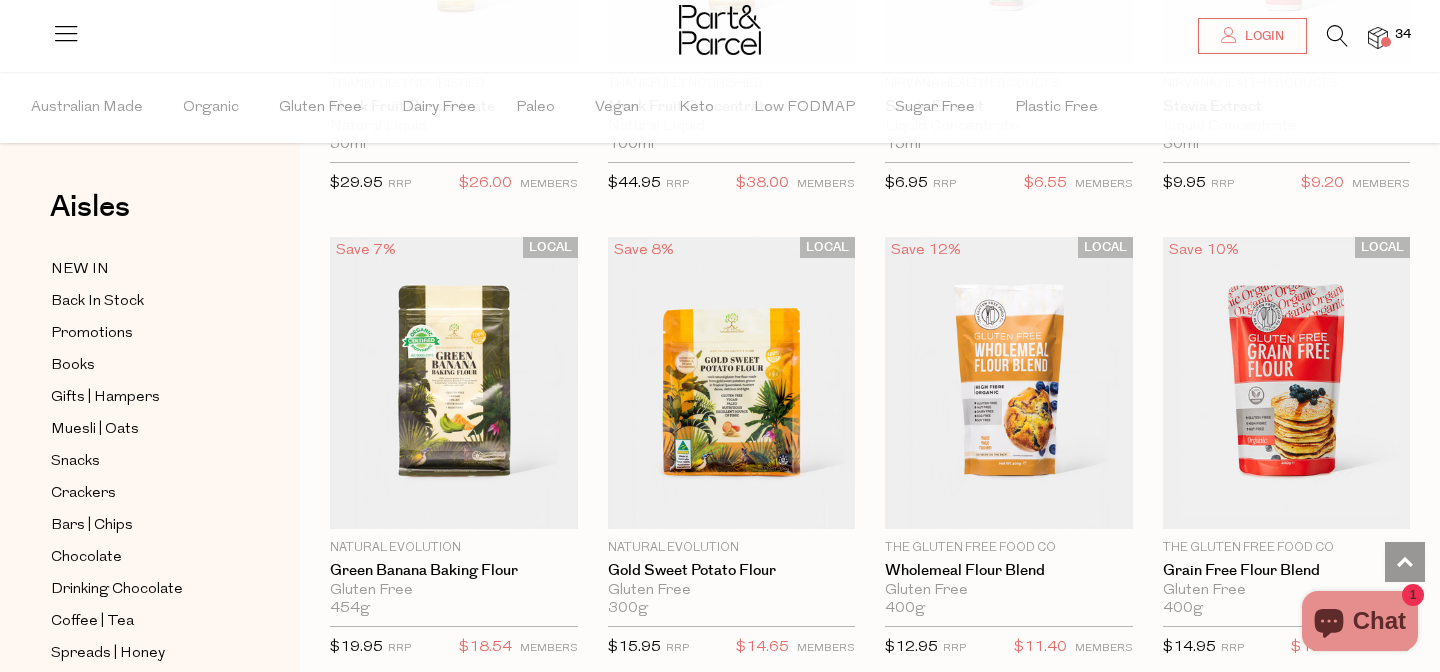 scroll, scrollTop: 5134, scrollLeft: 0, axis: vertical 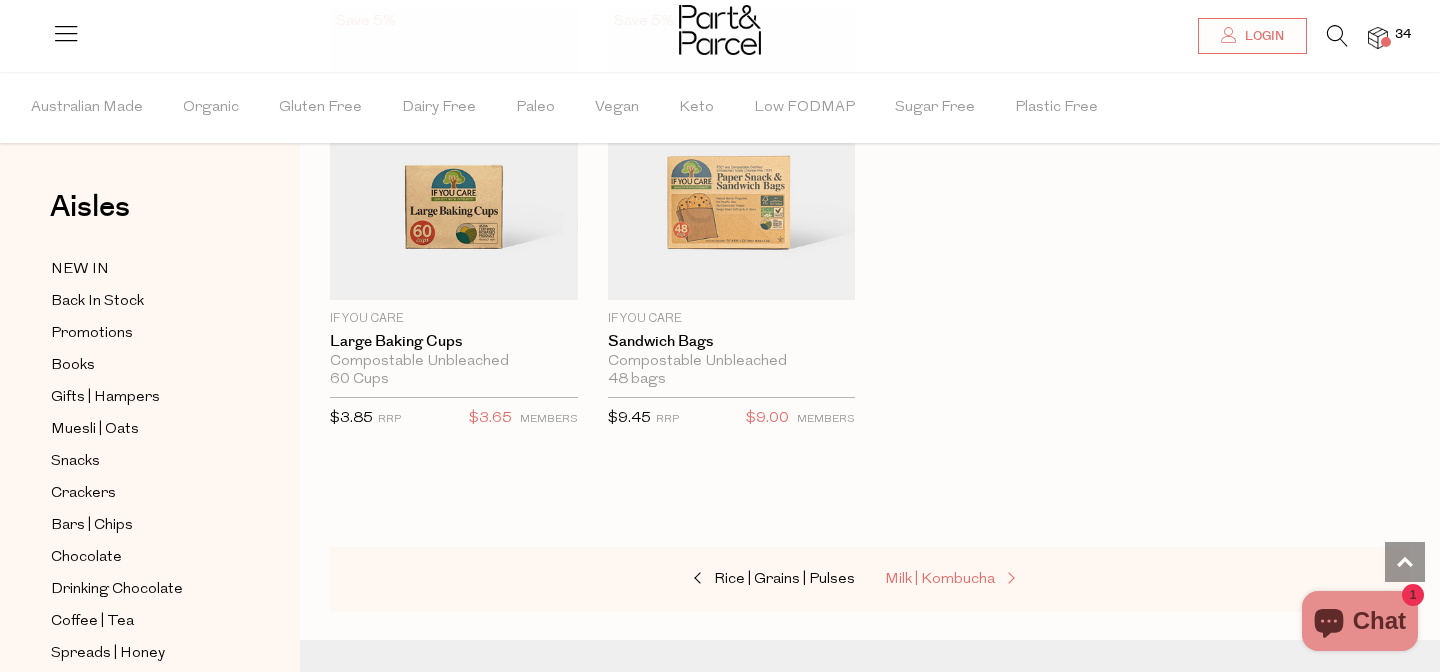 click on "Milk | Kombucha" at bounding box center (940, 579) 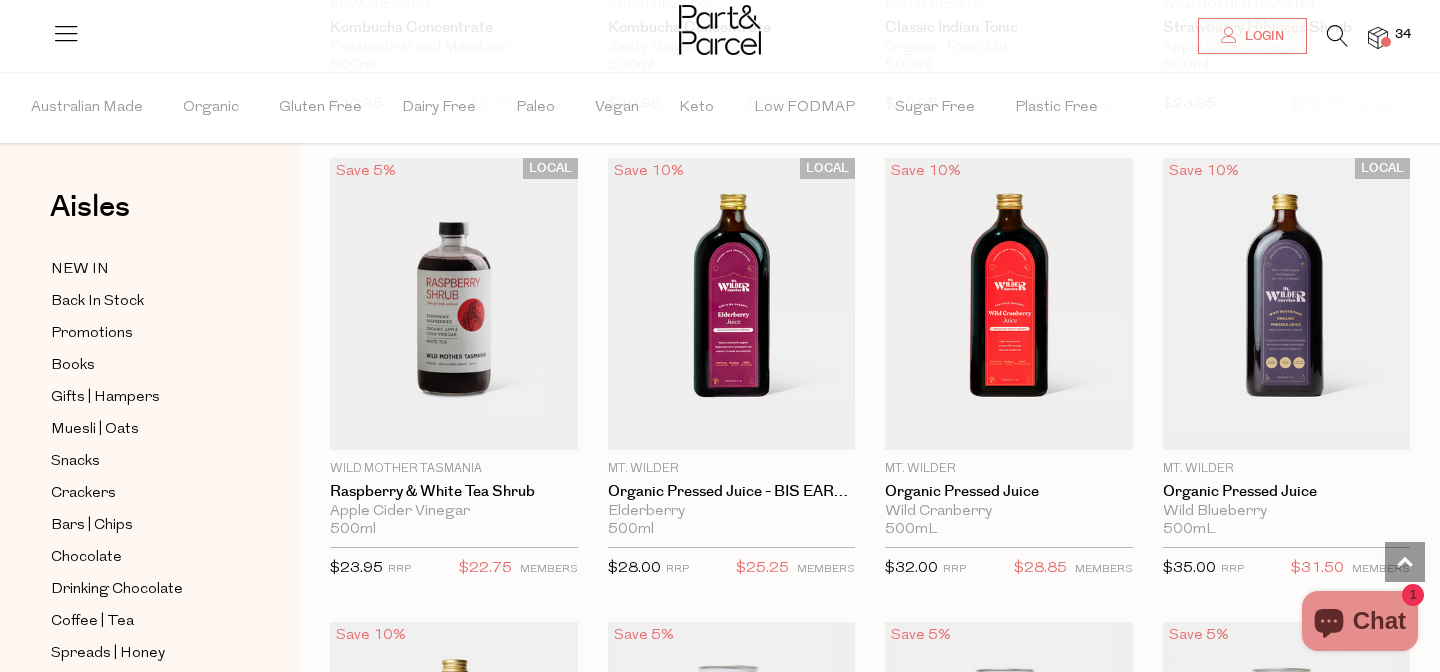 scroll, scrollTop: 2910, scrollLeft: 0, axis: vertical 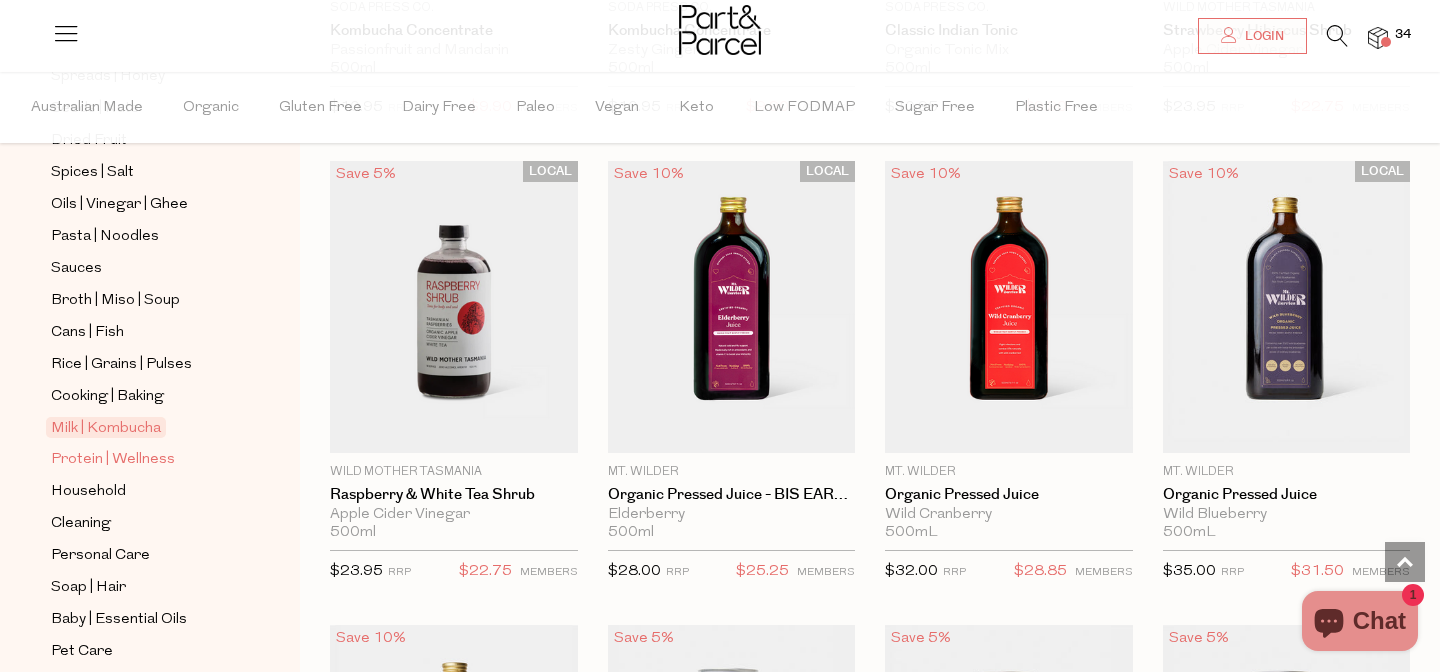 click on "Protein | Wellness" at bounding box center (113, 460) 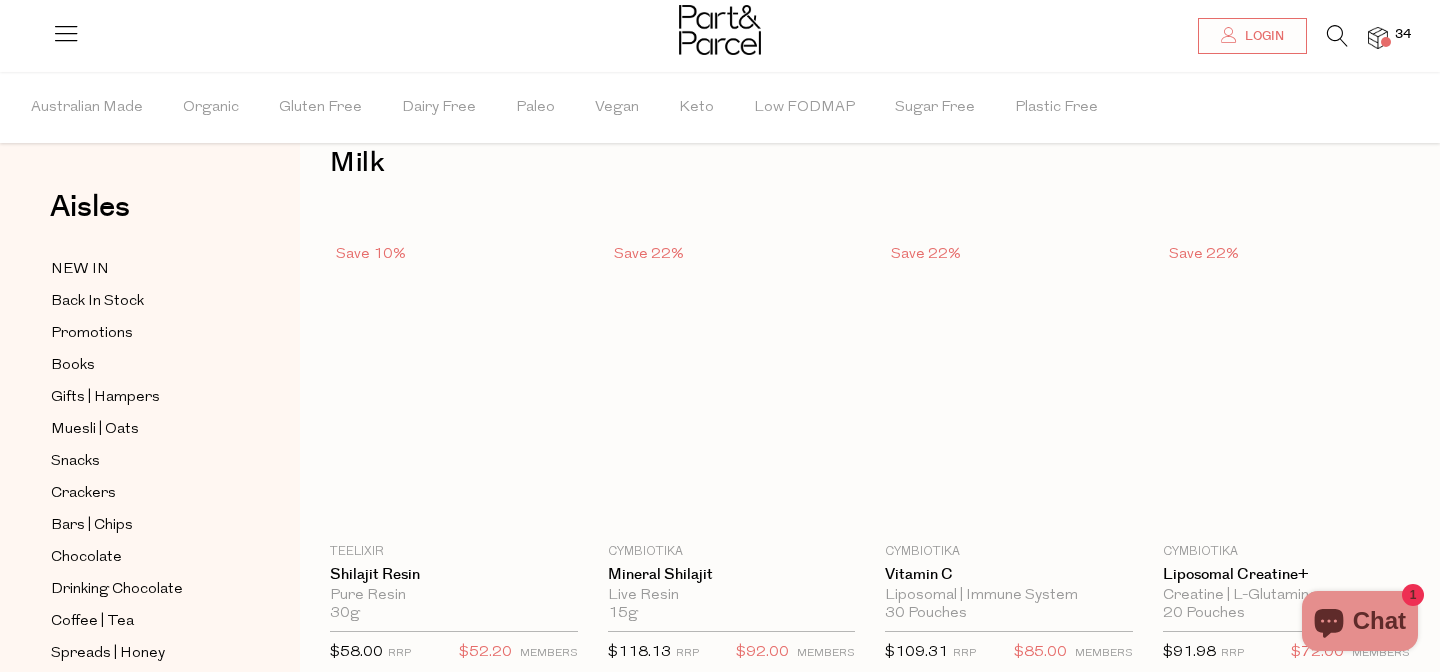 scroll, scrollTop: 11, scrollLeft: 0, axis: vertical 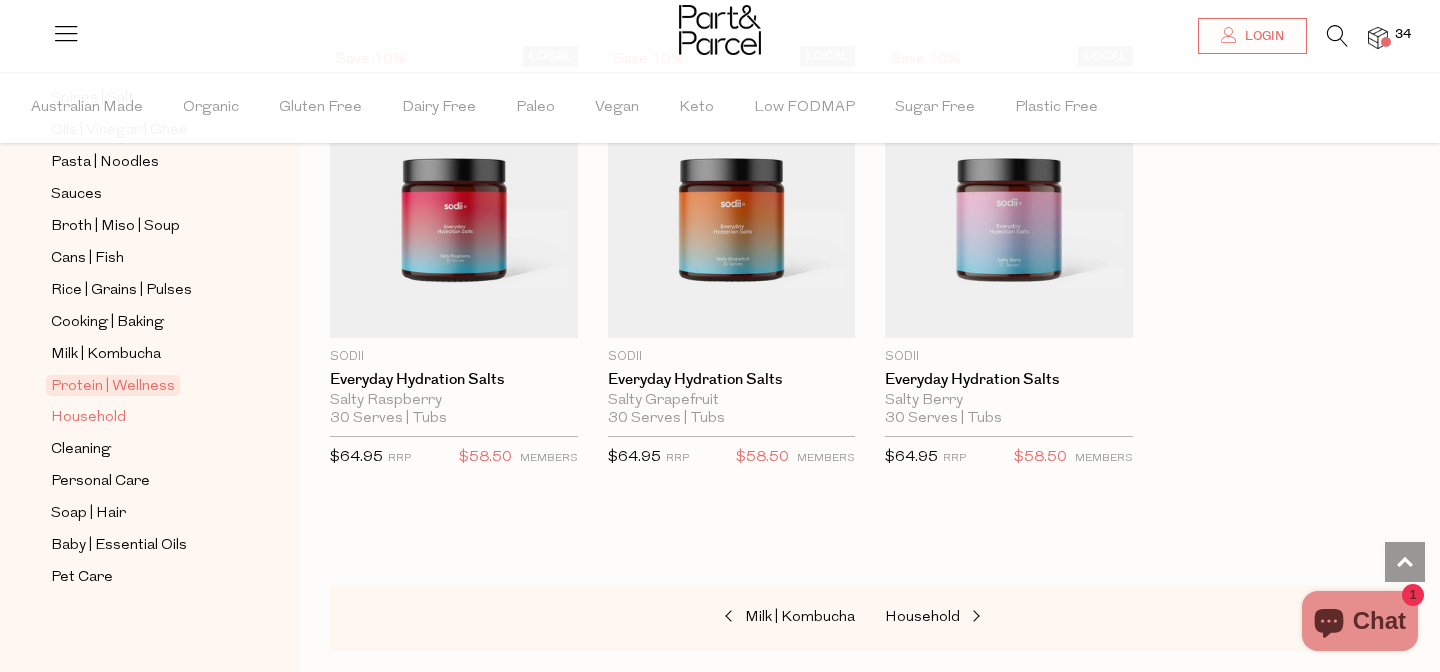 click on "Household" at bounding box center [88, 418] 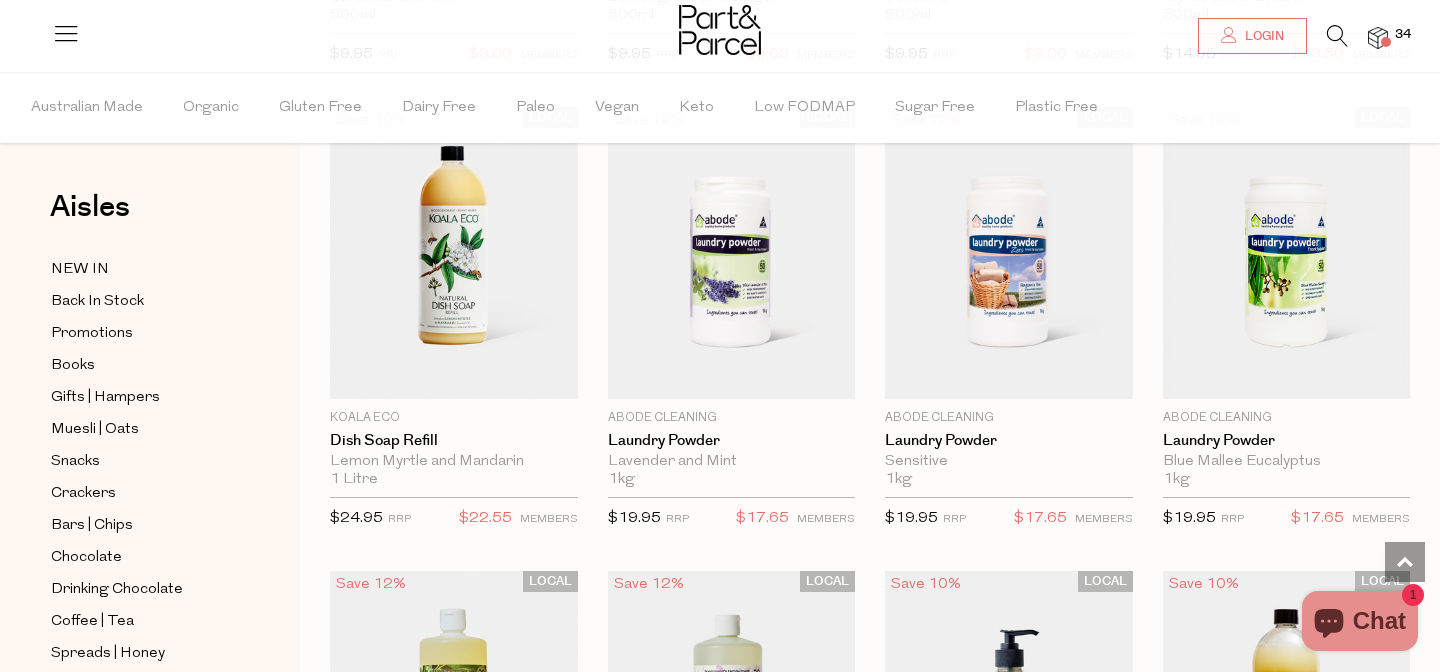 scroll, scrollTop: 4497, scrollLeft: 0, axis: vertical 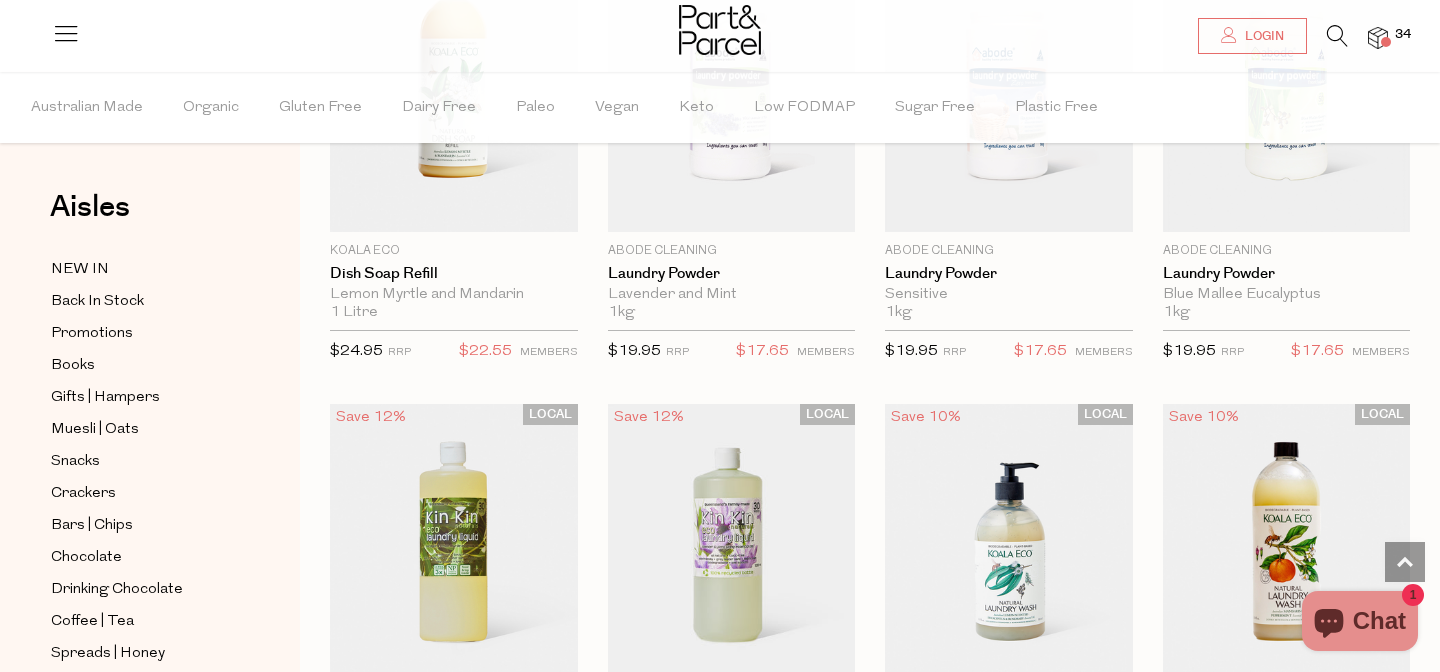 click at bounding box center [1386, 42] 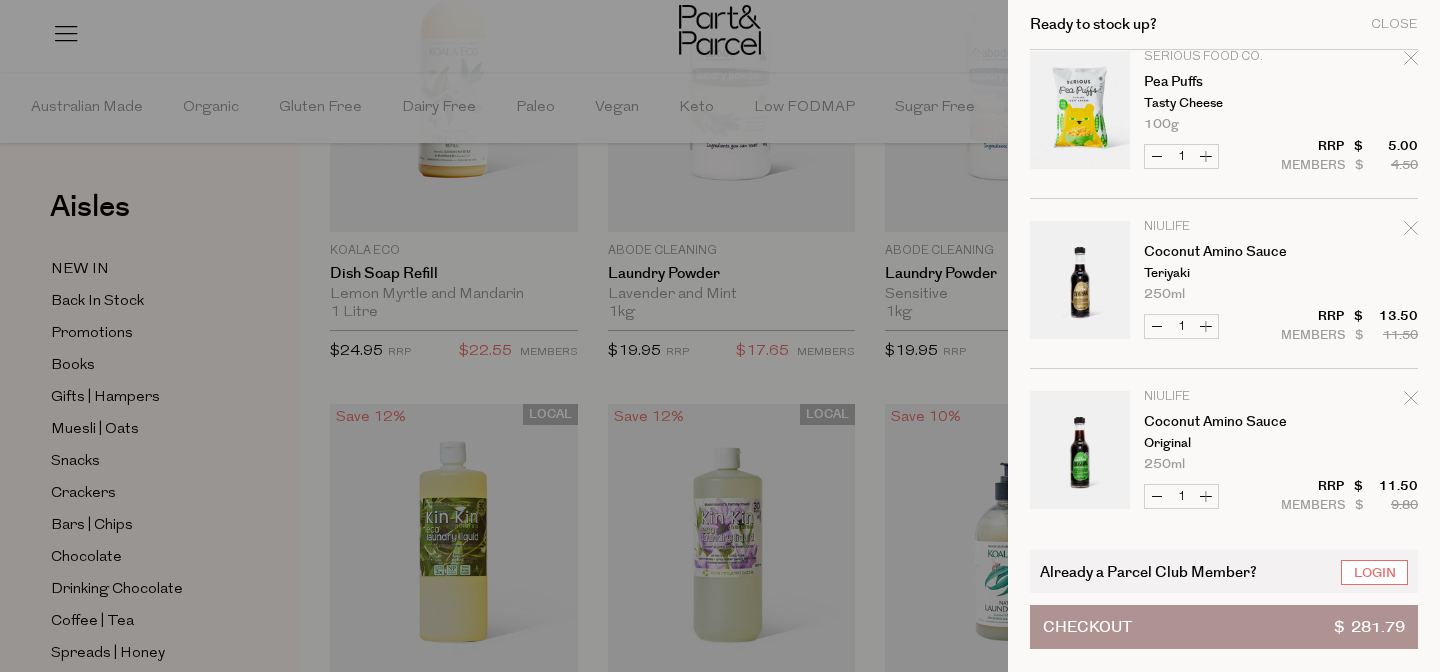 scroll, scrollTop: 2921, scrollLeft: 0, axis: vertical 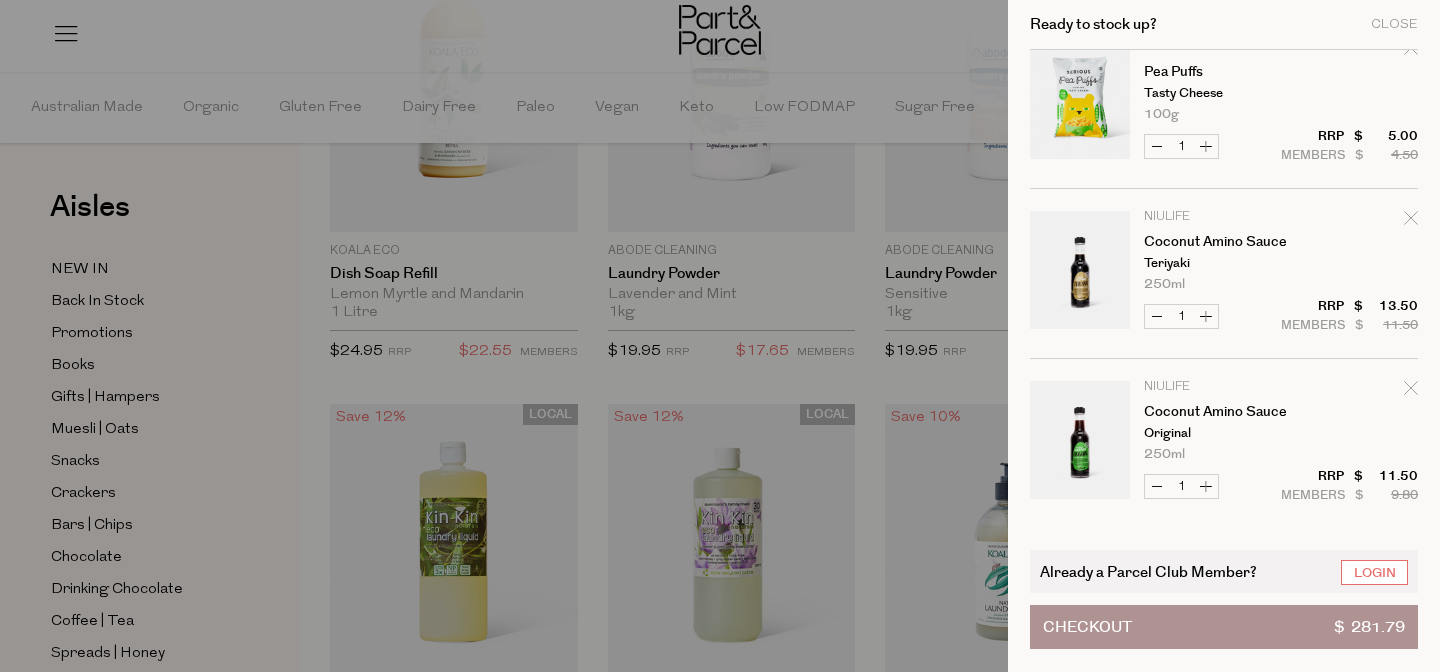 click 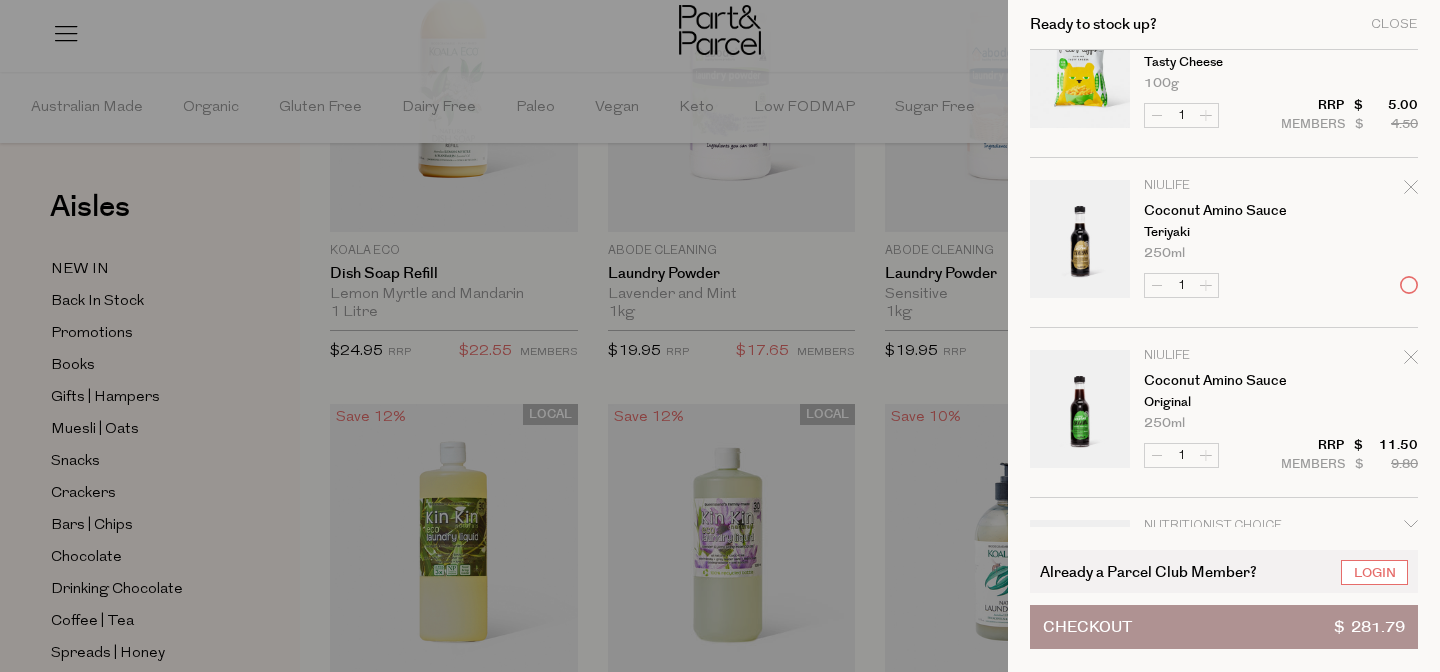 scroll, scrollTop: 2981, scrollLeft: 0, axis: vertical 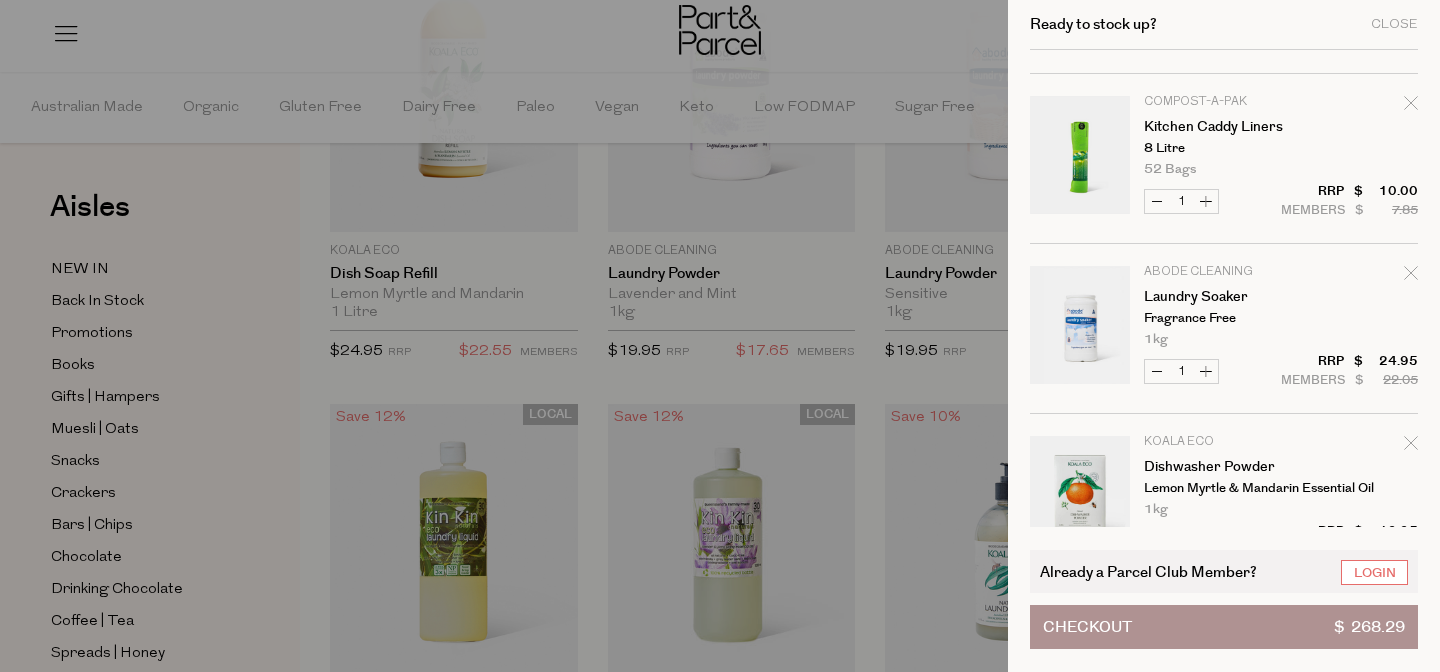 click 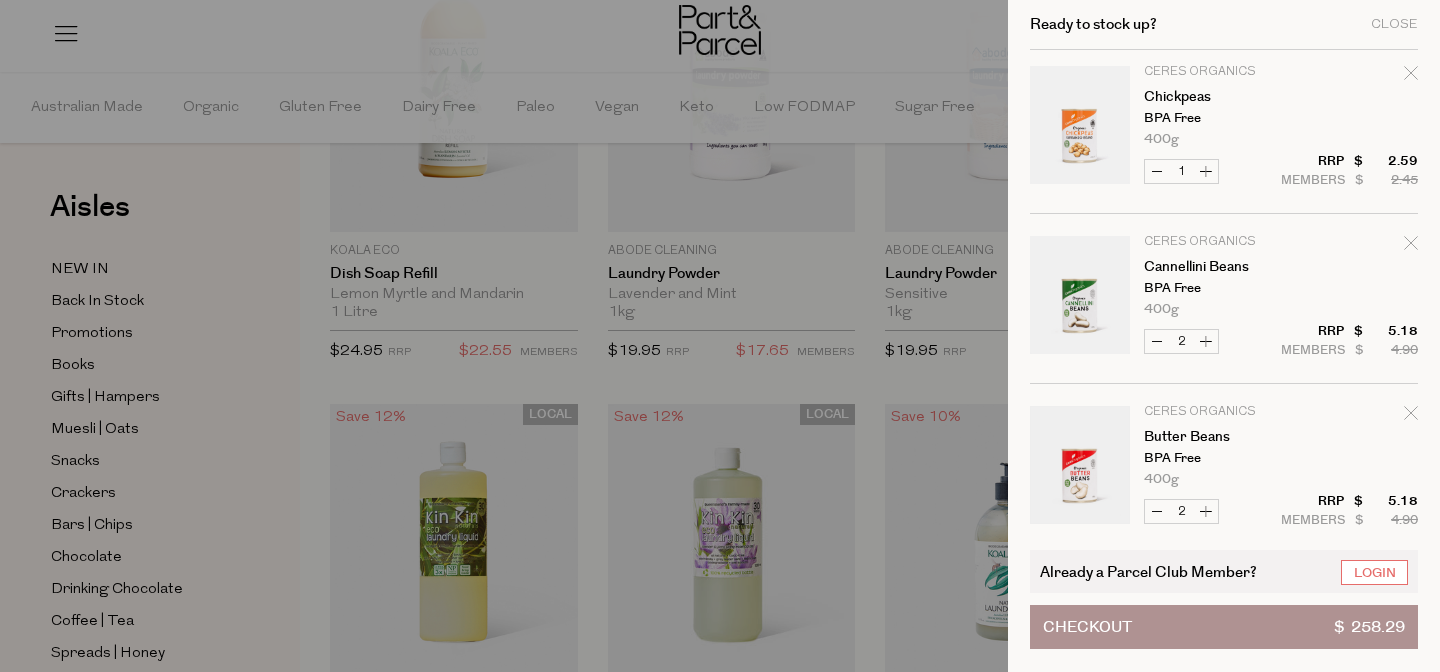 scroll, scrollTop: 1198, scrollLeft: 0, axis: vertical 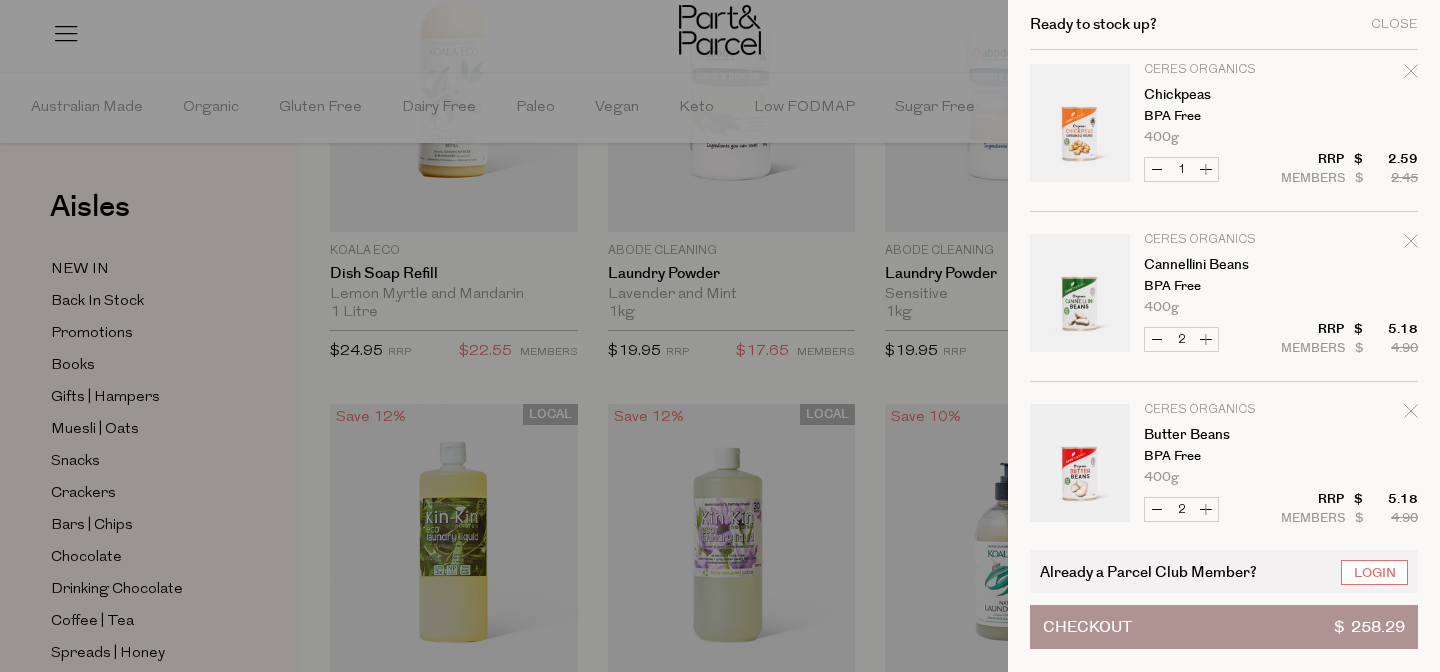click at bounding box center [720, 336] 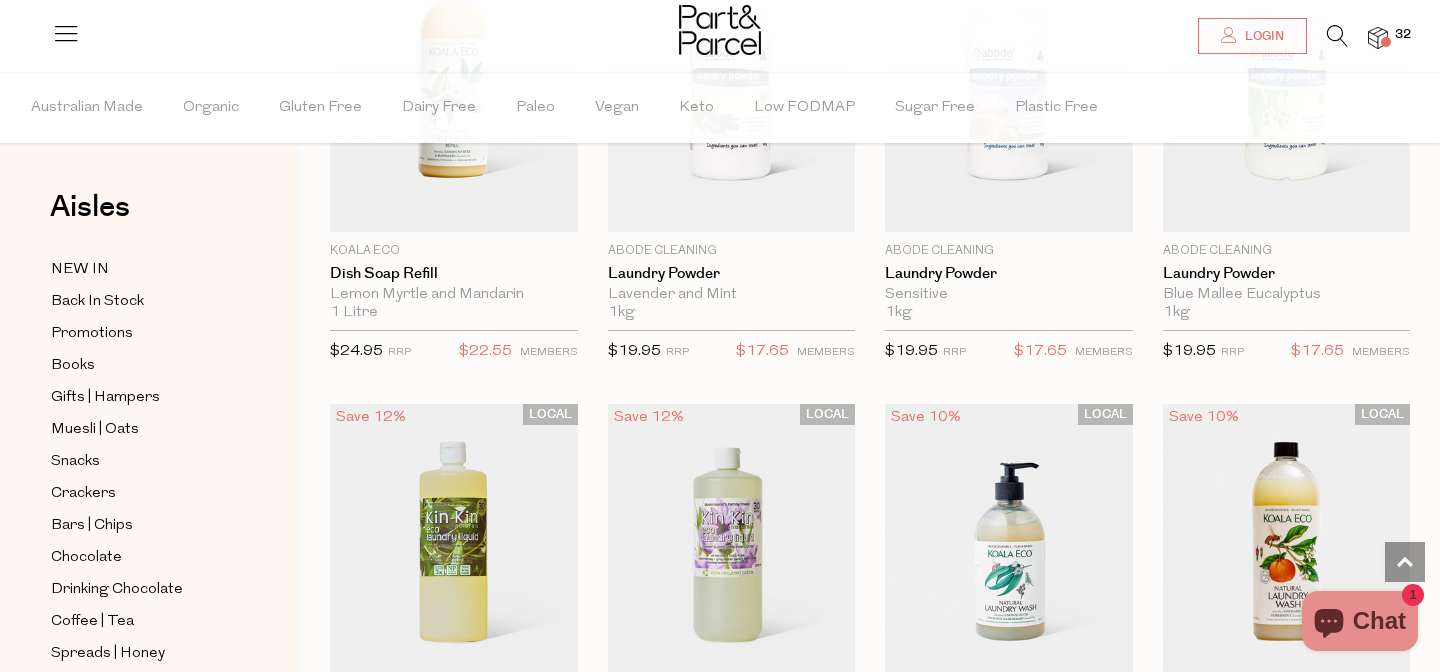 click at bounding box center [66, 33] 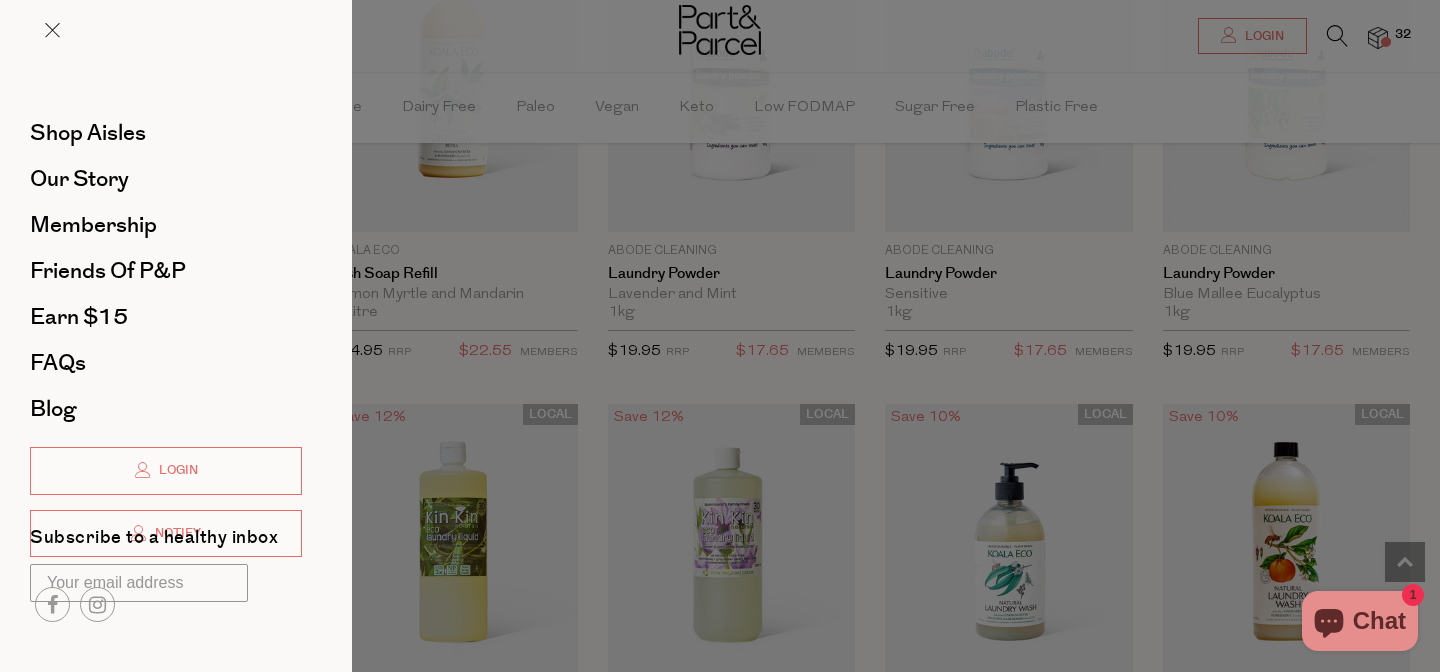 click at bounding box center (720, 336) 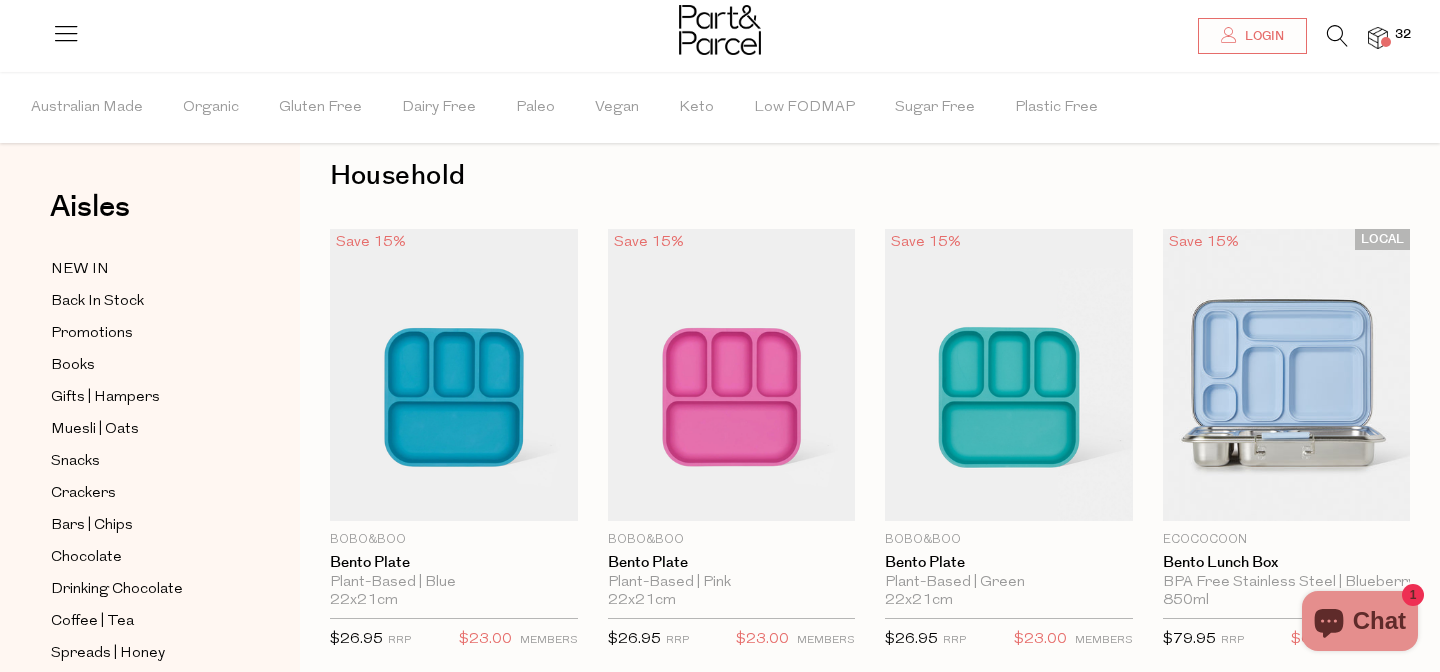 scroll, scrollTop: 0, scrollLeft: 0, axis: both 